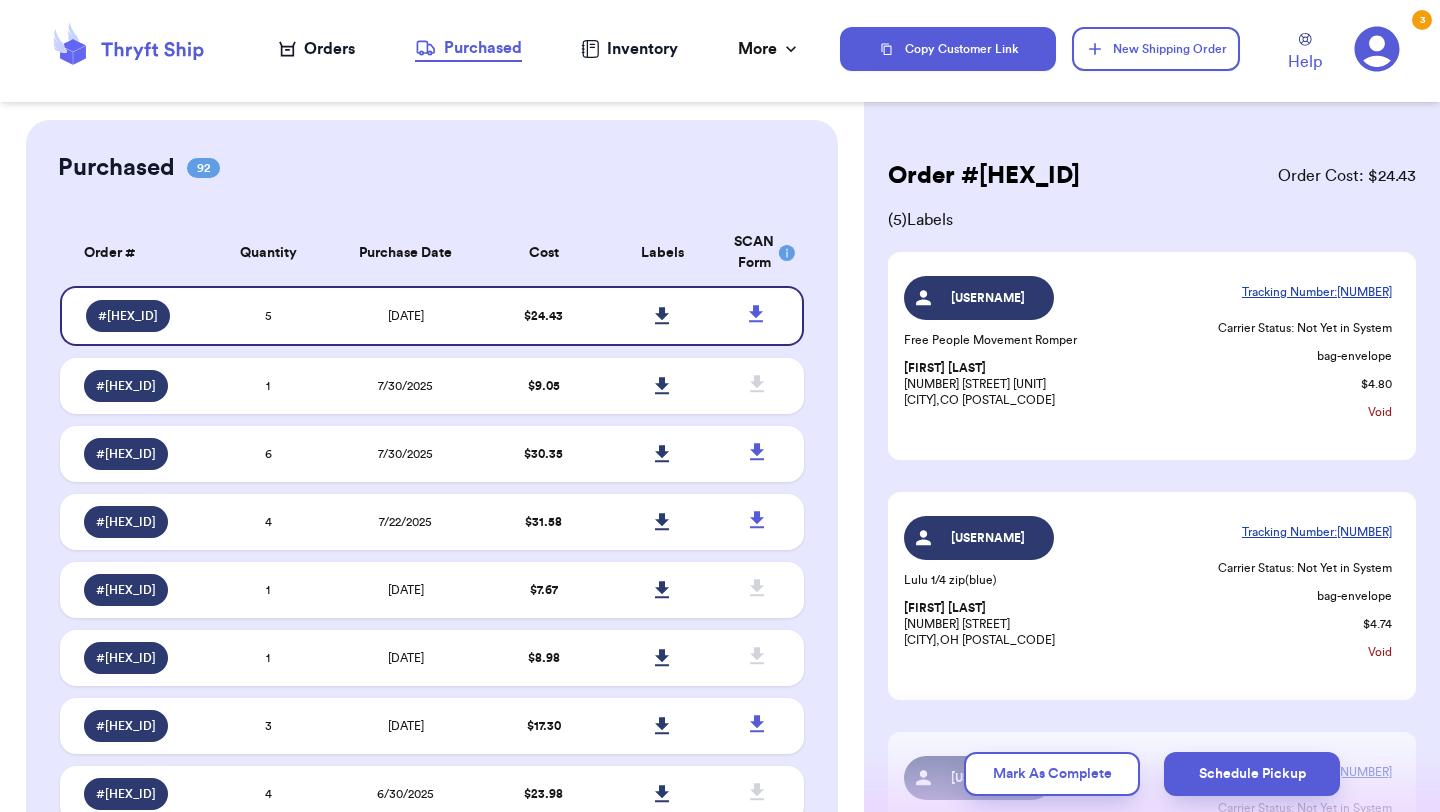 scroll, scrollTop: 0, scrollLeft: 0, axis: both 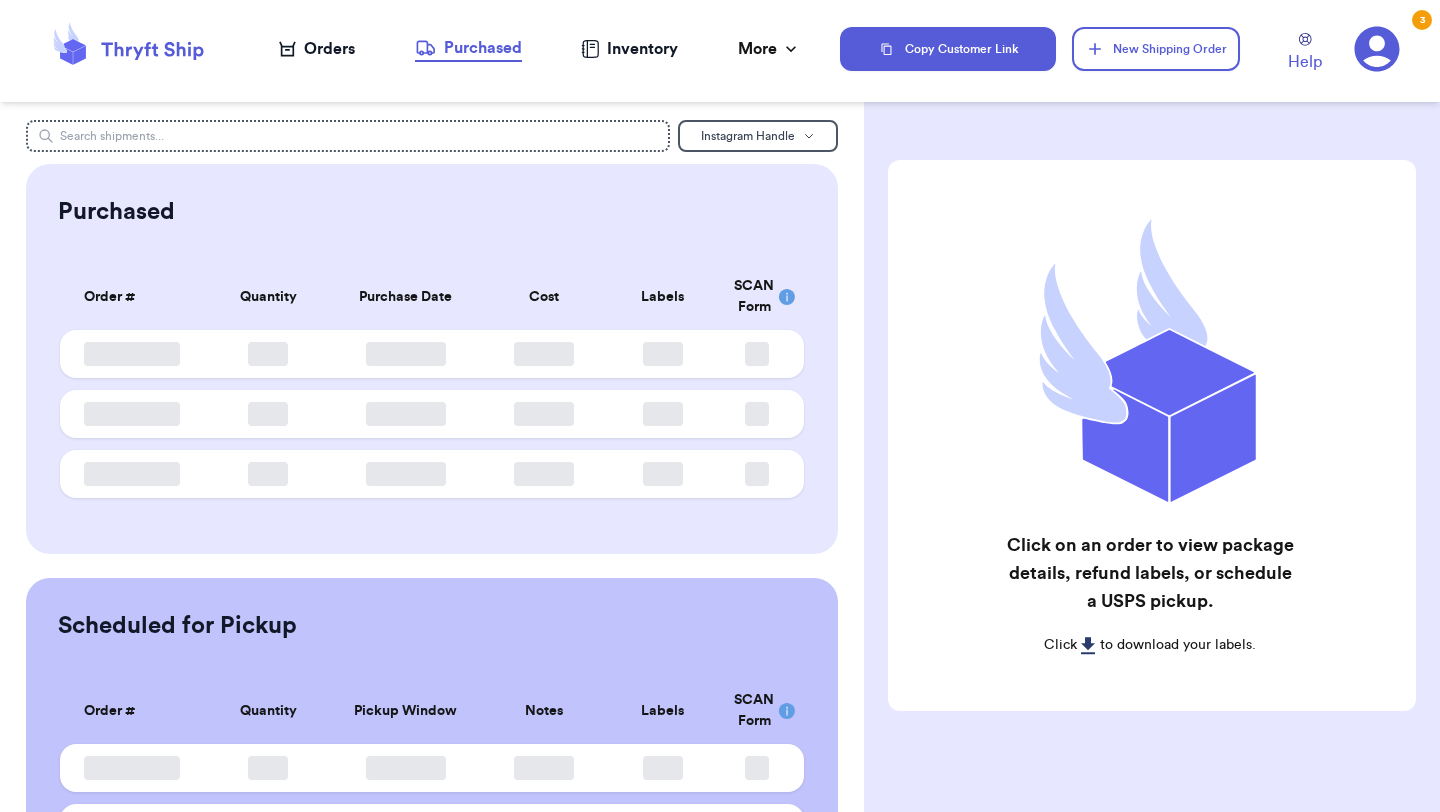 click on "Orders" at bounding box center (317, 49) 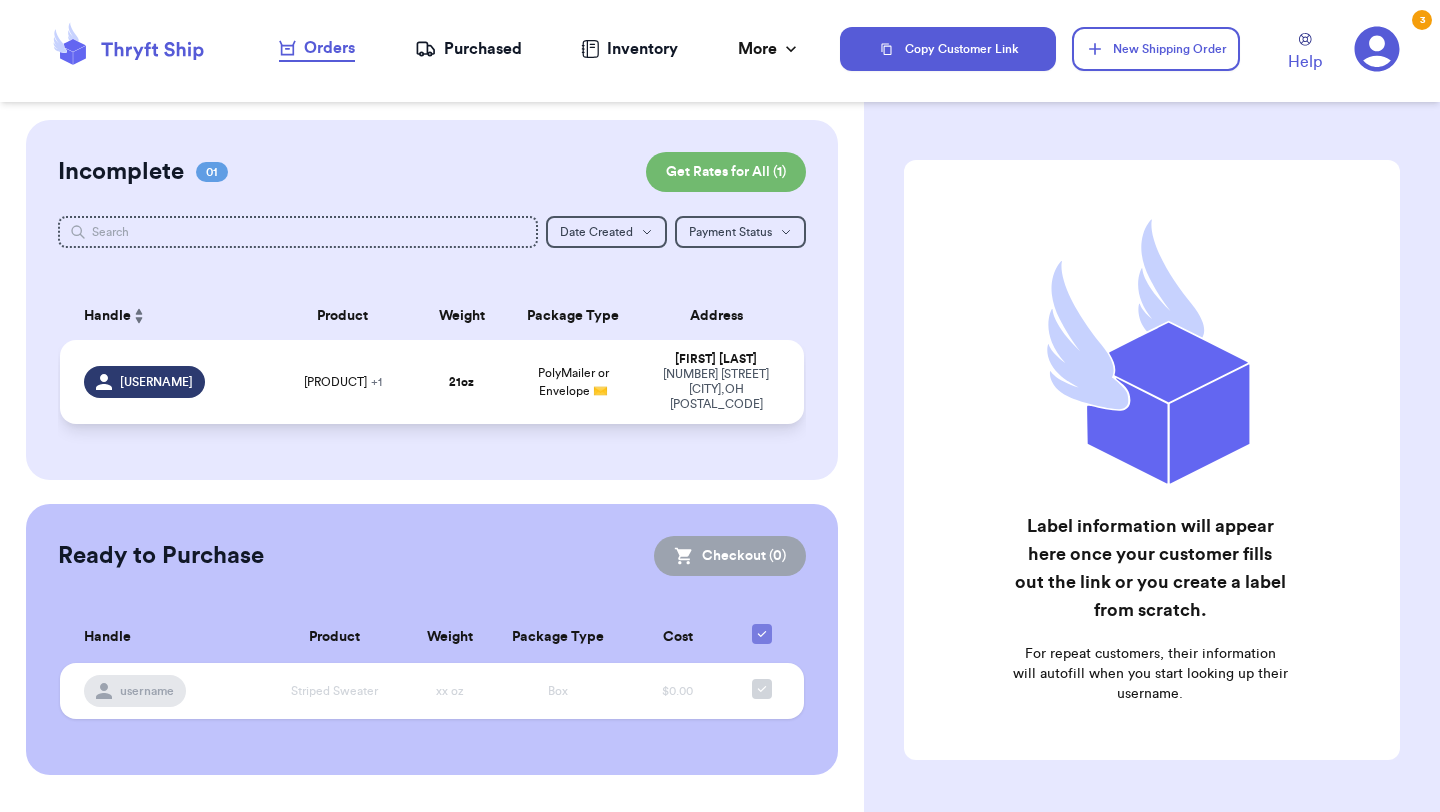 click on "21  oz" at bounding box center (461, 382) 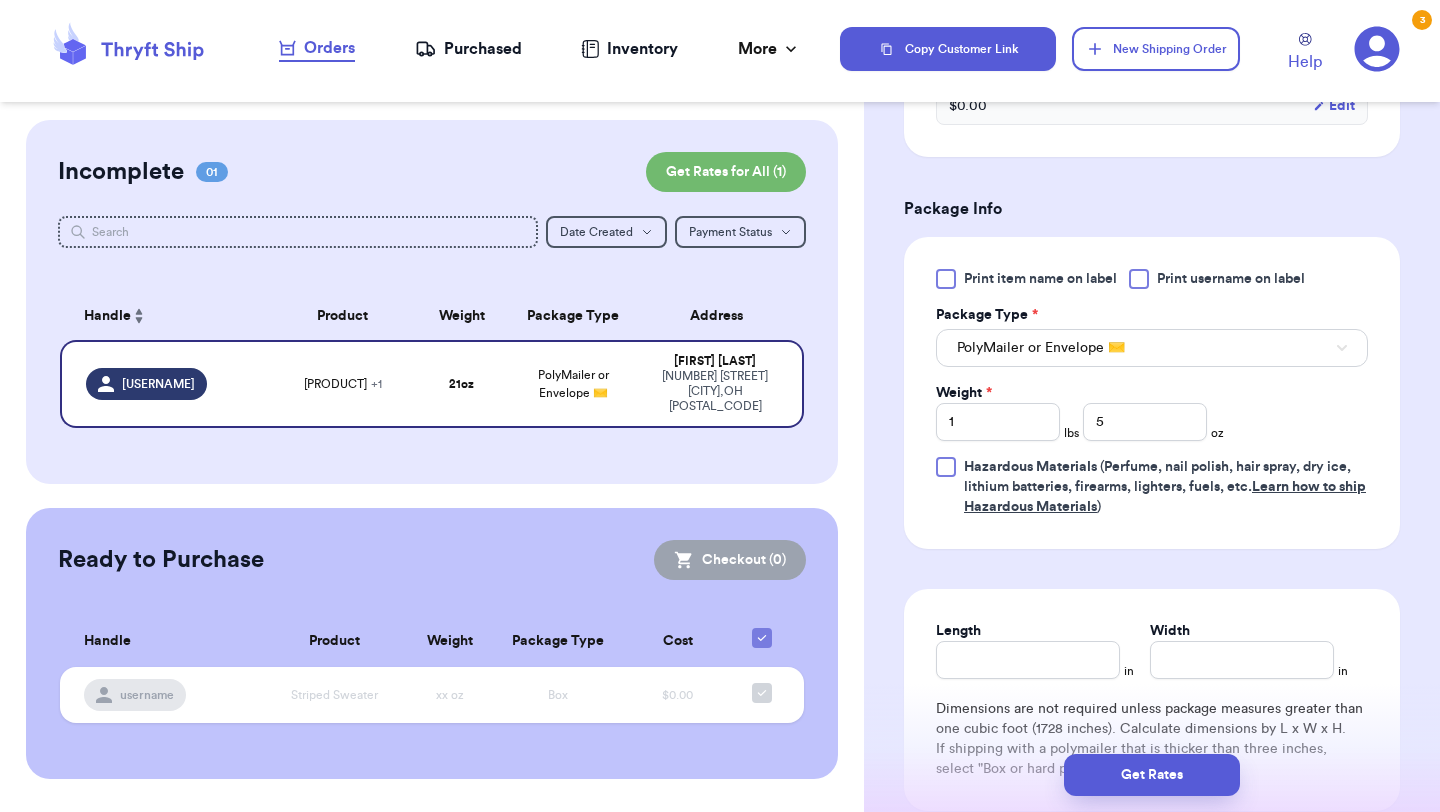 scroll, scrollTop: 756, scrollLeft: 0, axis: vertical 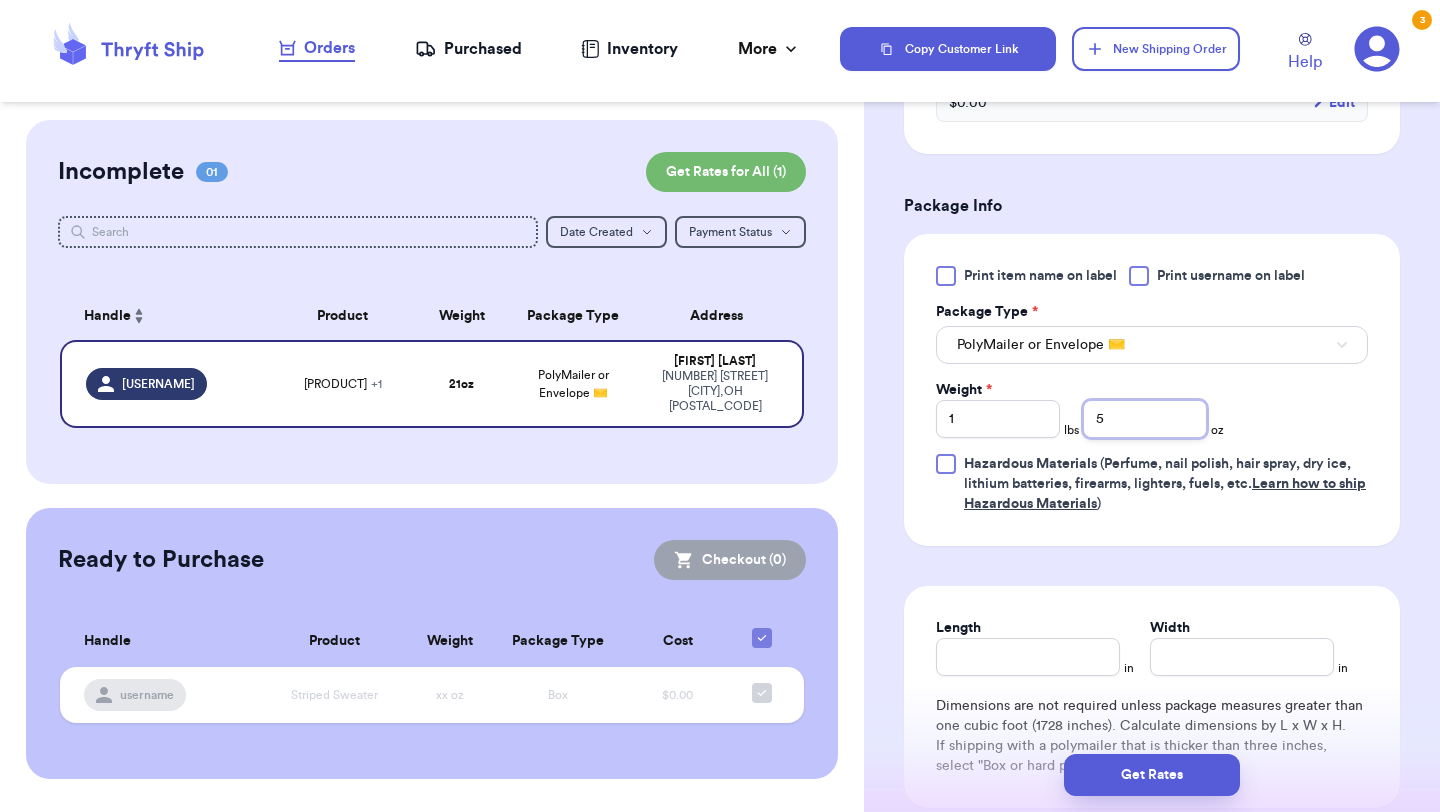 click on "5" at bounding box center (1145, 419) 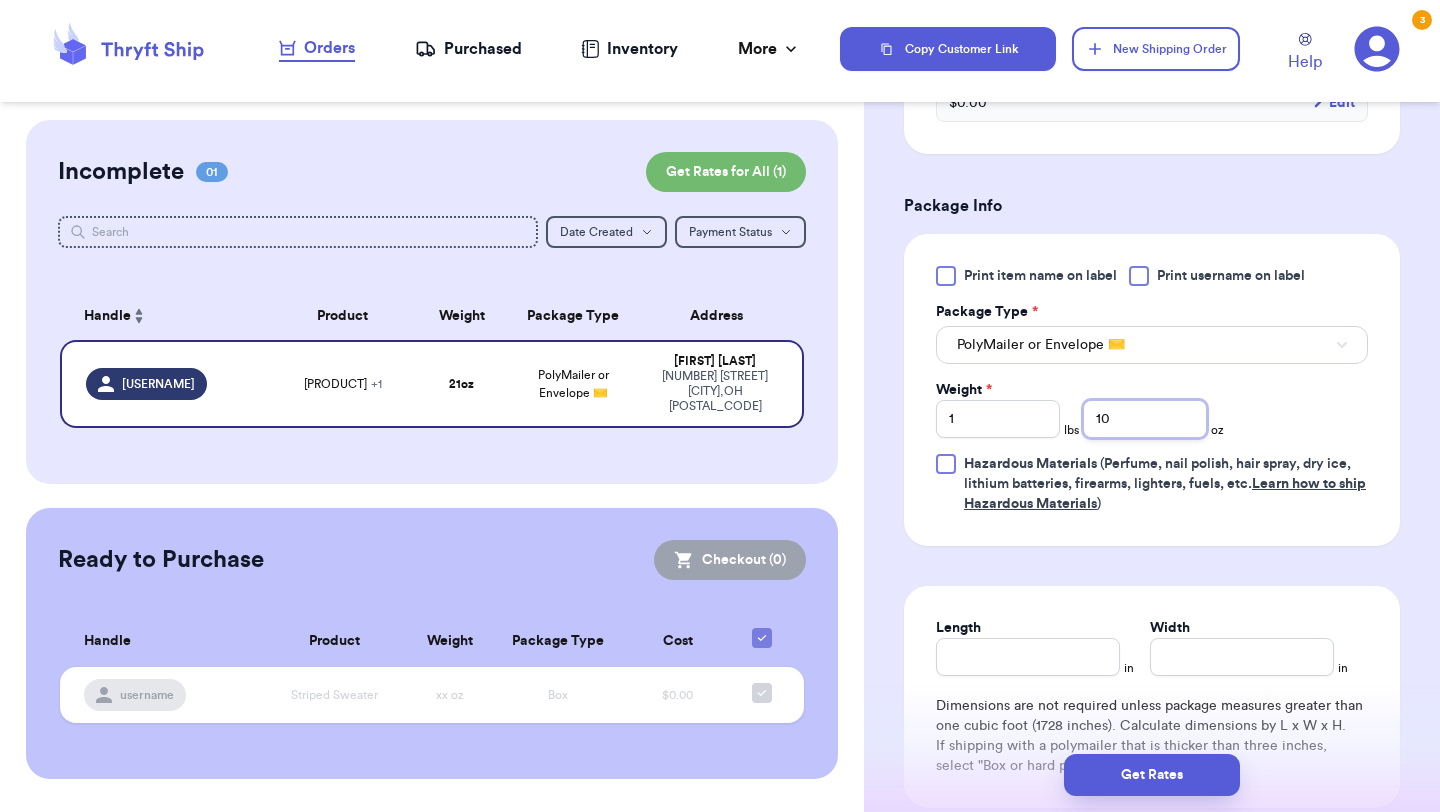 type on "10" 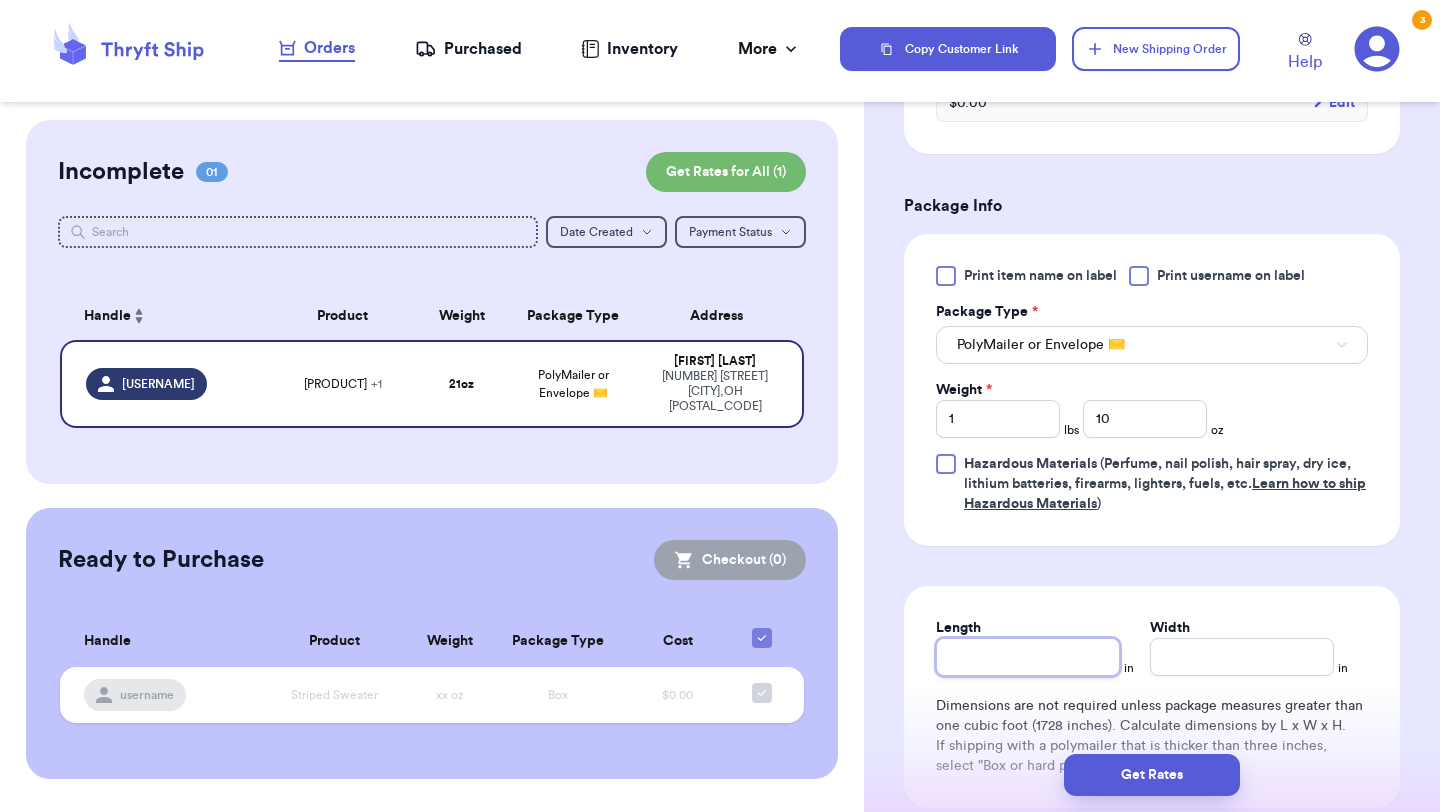 click on "Length" at bounding box center [1028, 657] 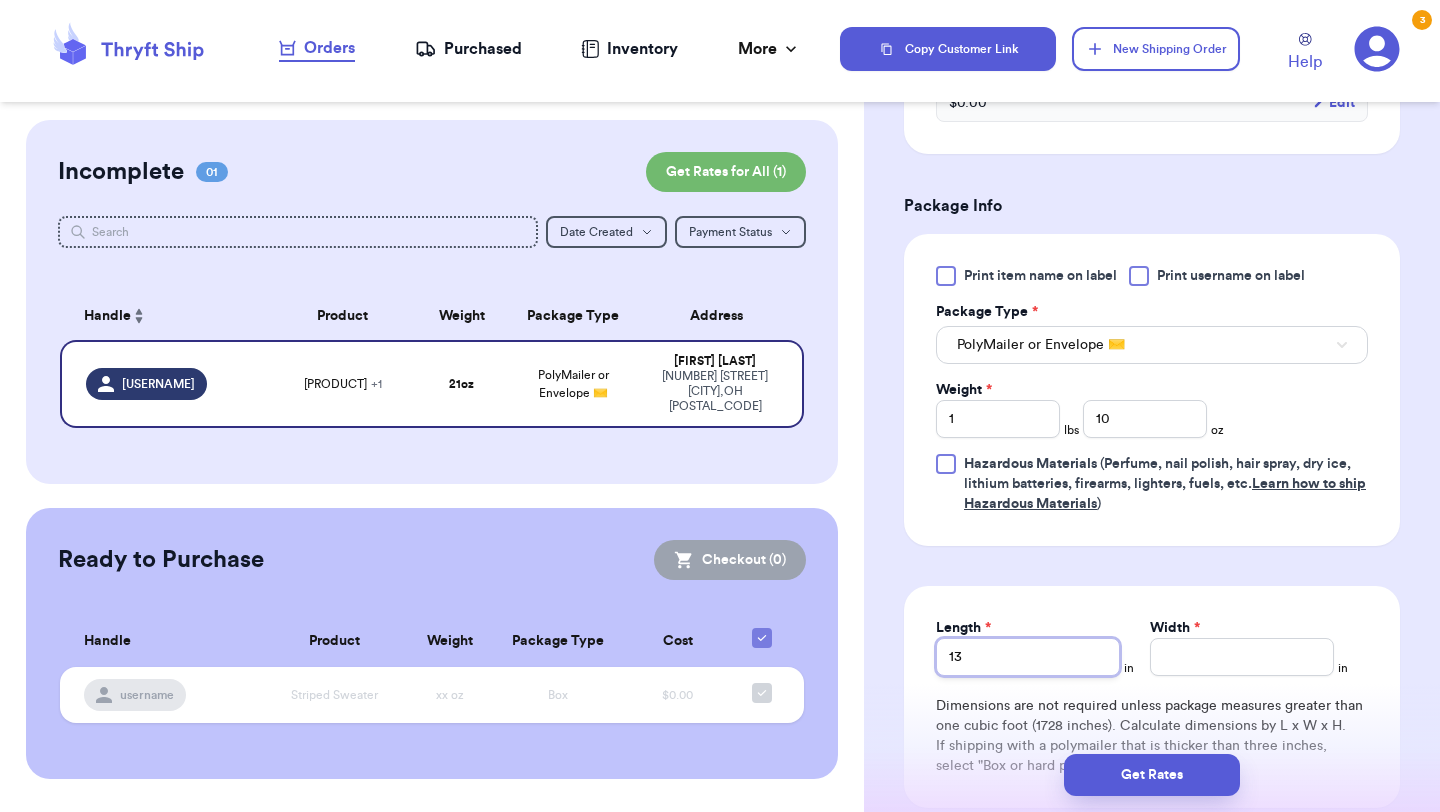 type on "13" 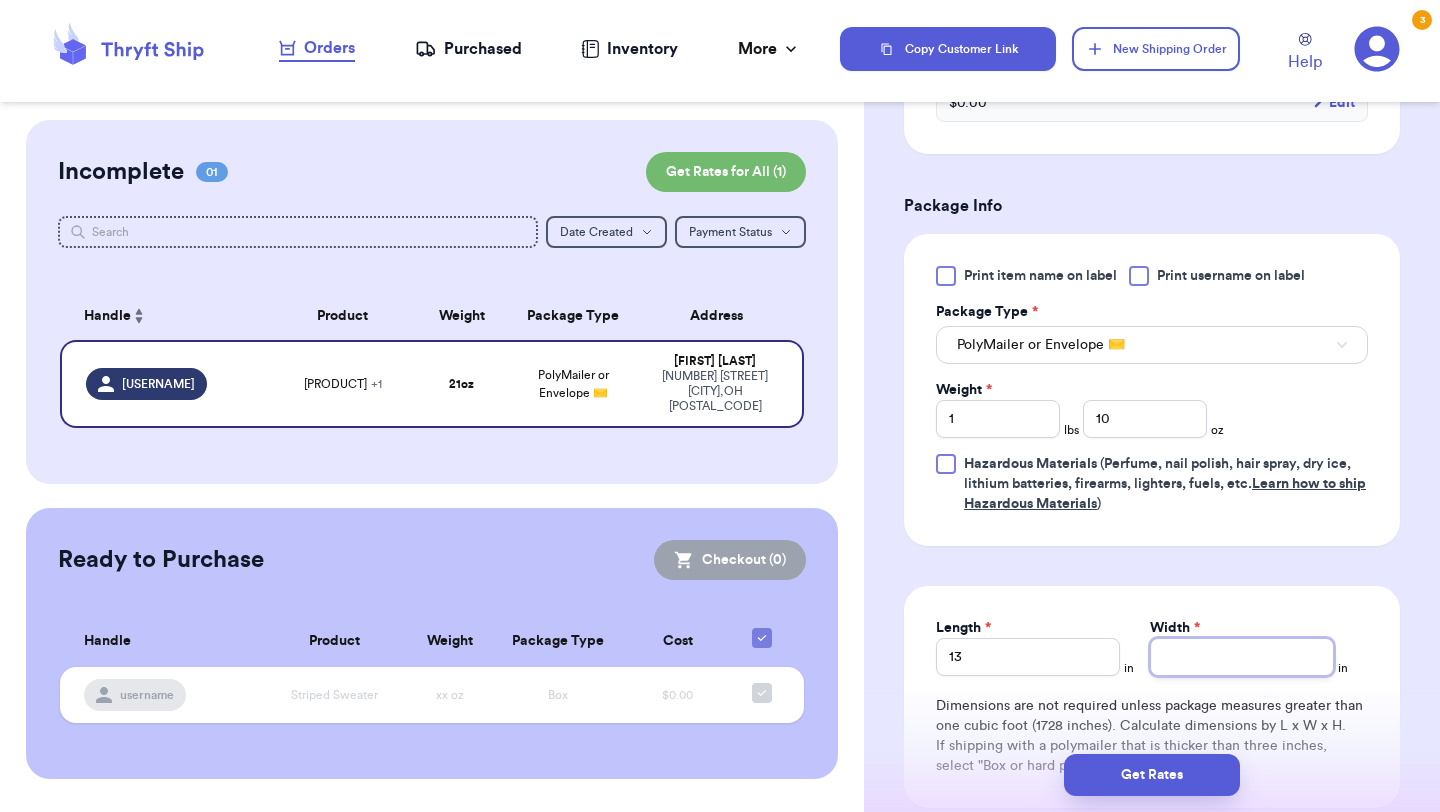 click on "Width *" at bounding box center (1242, 657) 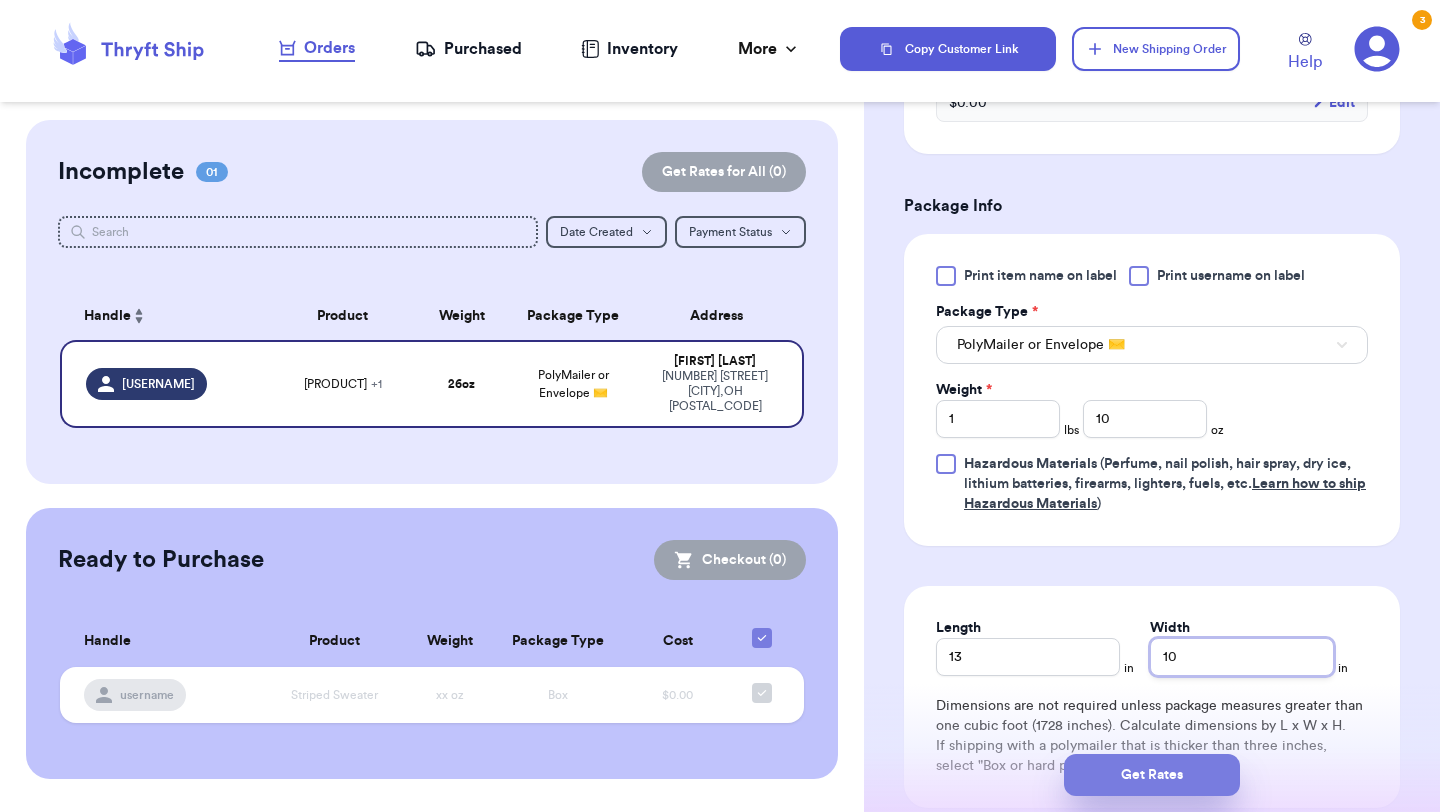 type on "10" 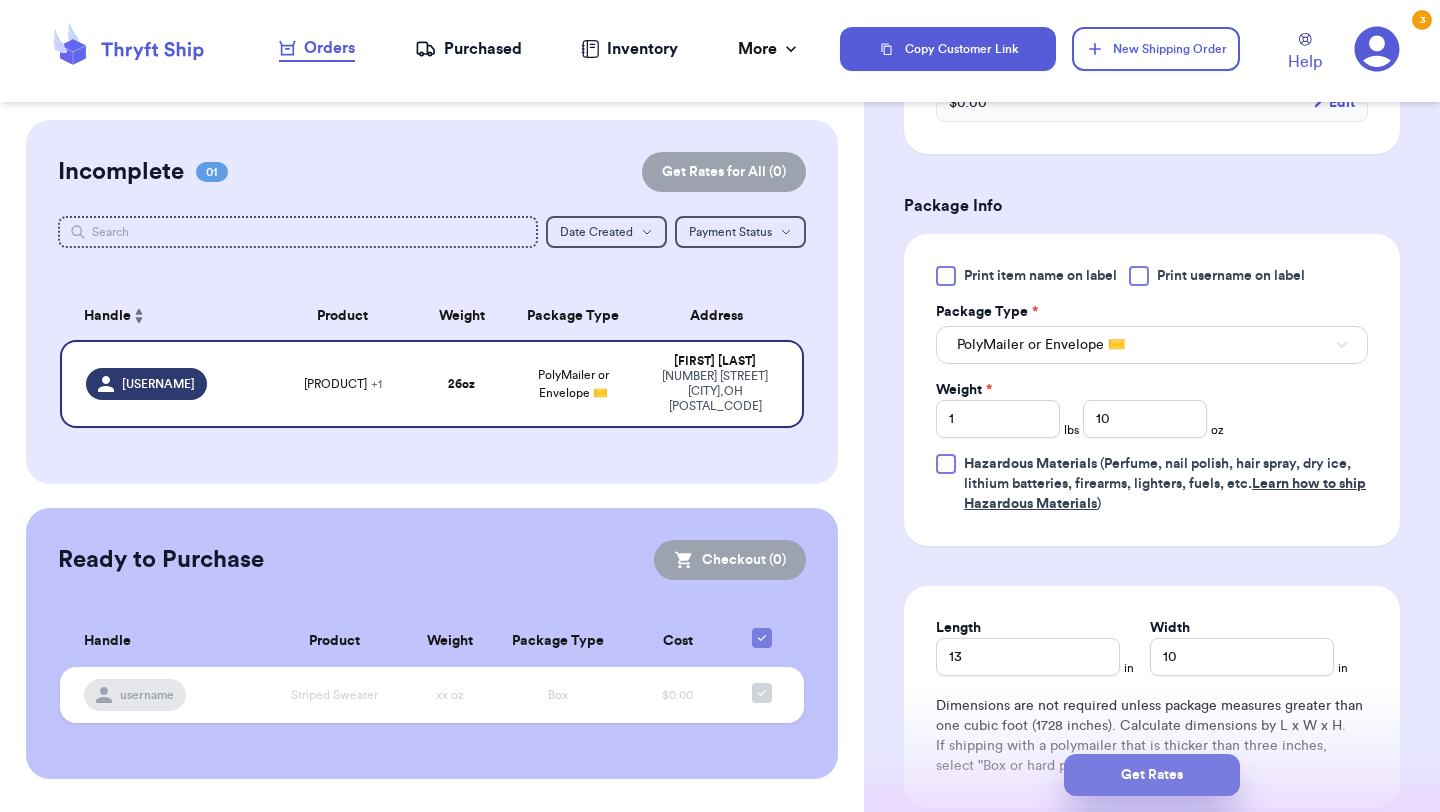 click on "Get Rates" at bounding box center [1152, 775] 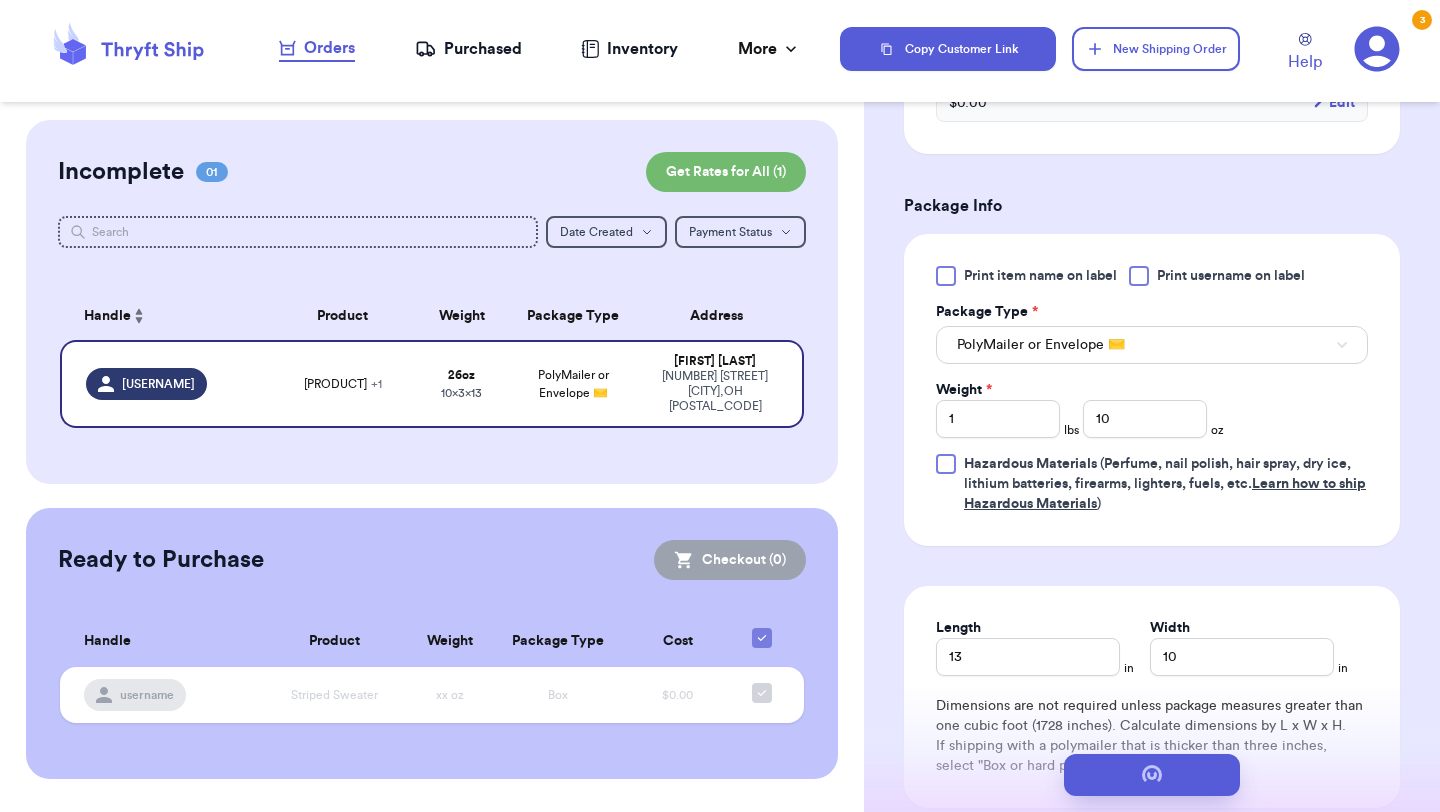 scroll, scrollTop: 0, scrollLeft: 0, axis: both 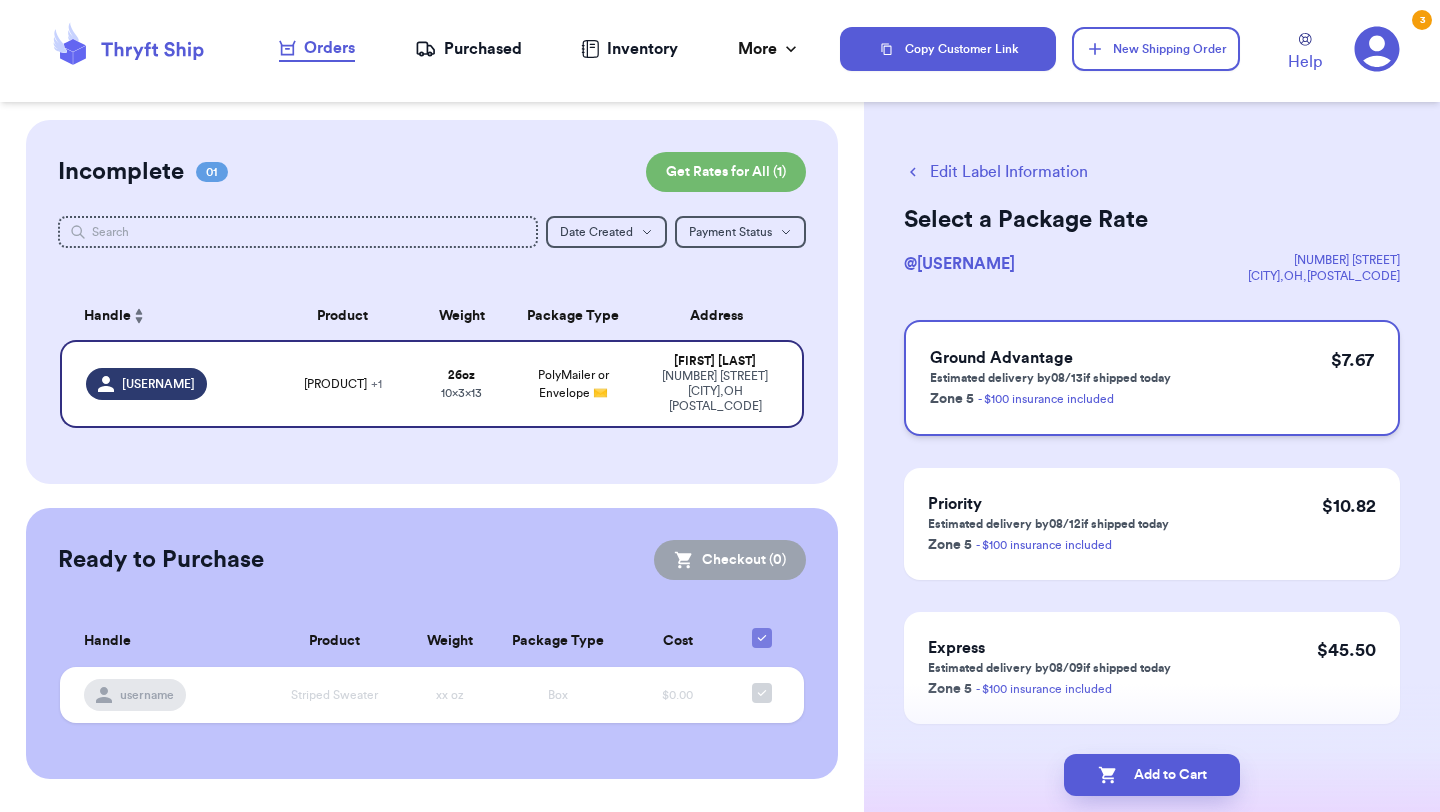 click on "Ground Advantage Estimated delivery by  [DATE]  if shipped today Zone 5 - $100 insurance included $ [PRICE]" at bounding box center [1152, 378] 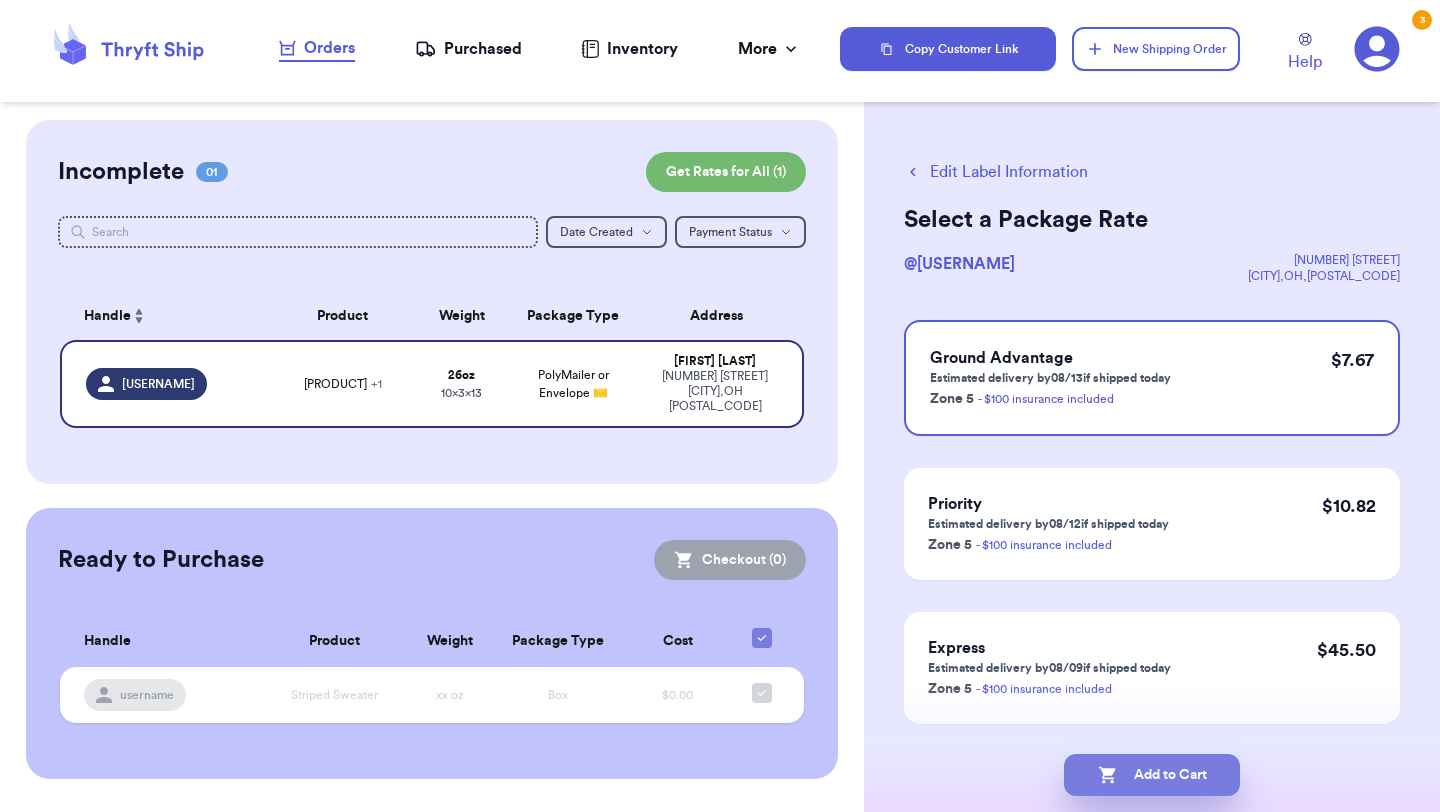 click on "Add to Cart" at bounding box center [1152, 775] 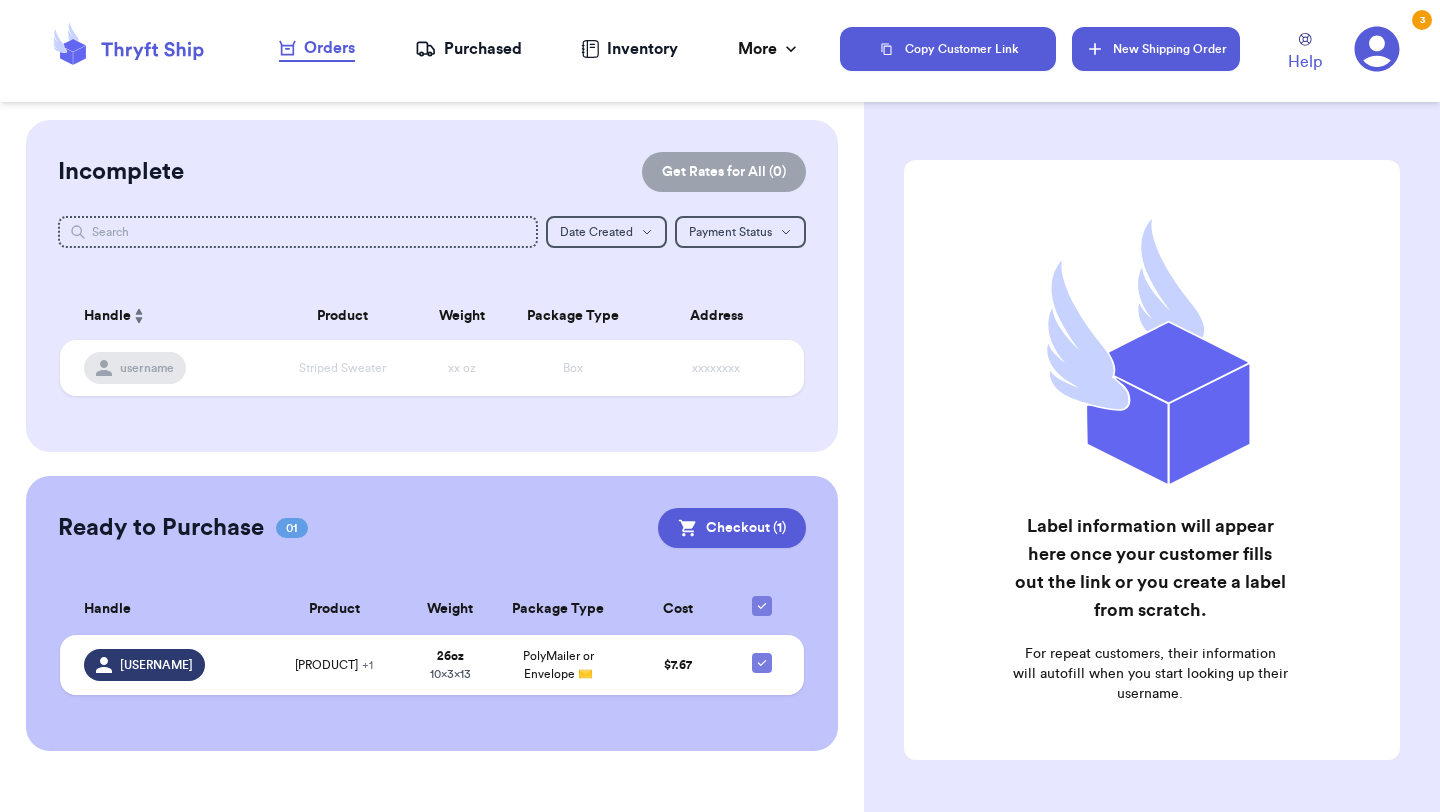 click on "New Shipping Order" at bounding box center (1156, 49) 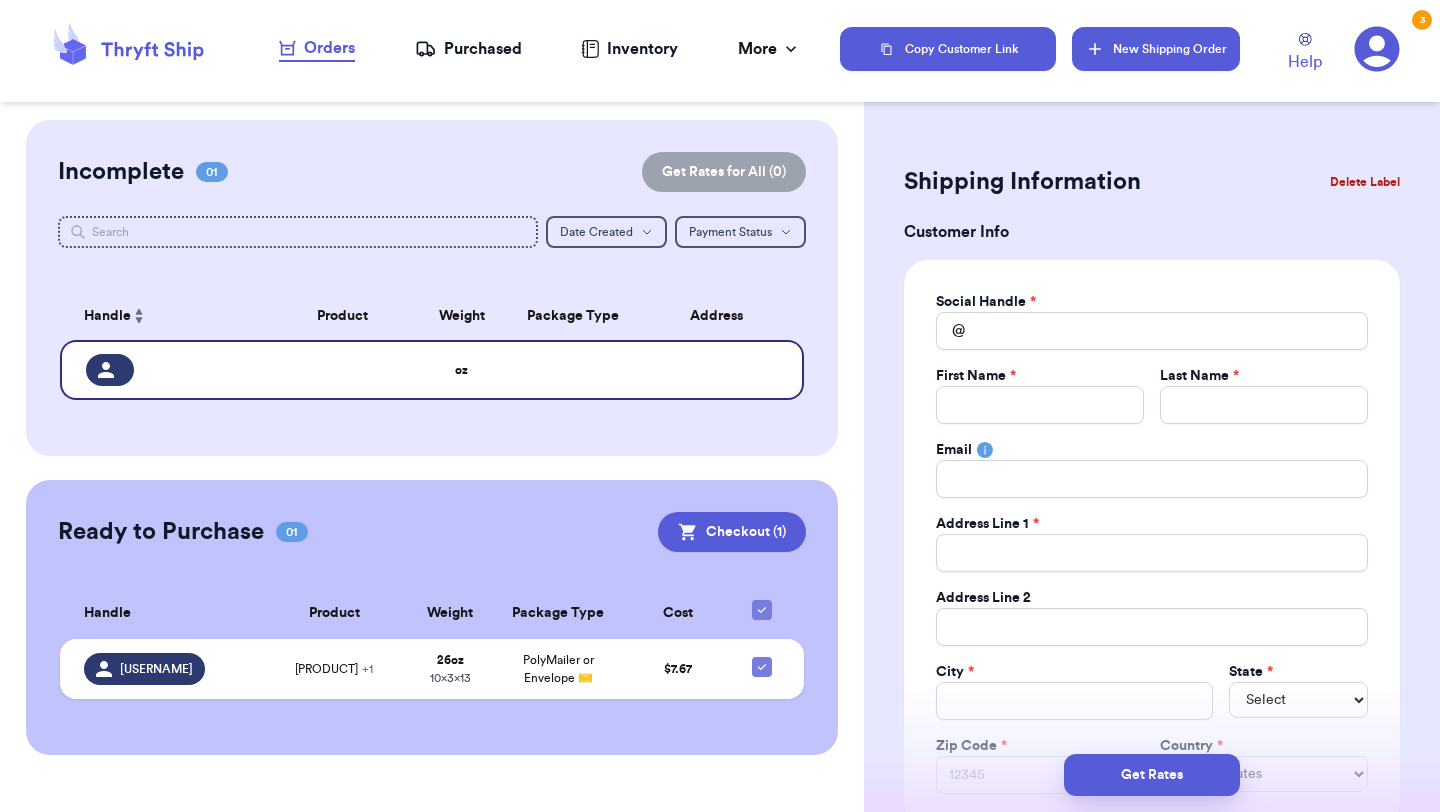 type 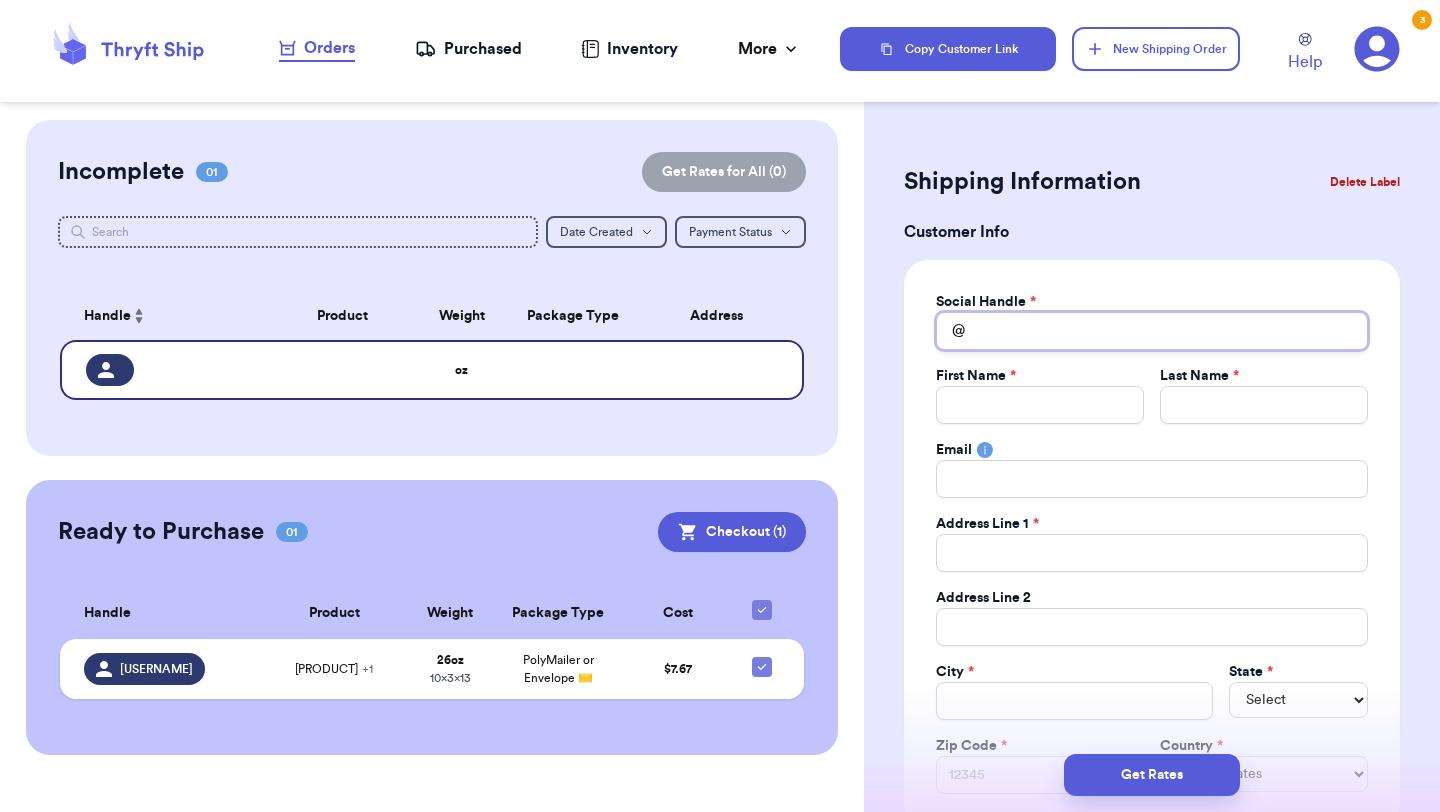 click on "Total Amount Paid" at bounding box center (1152, 331) 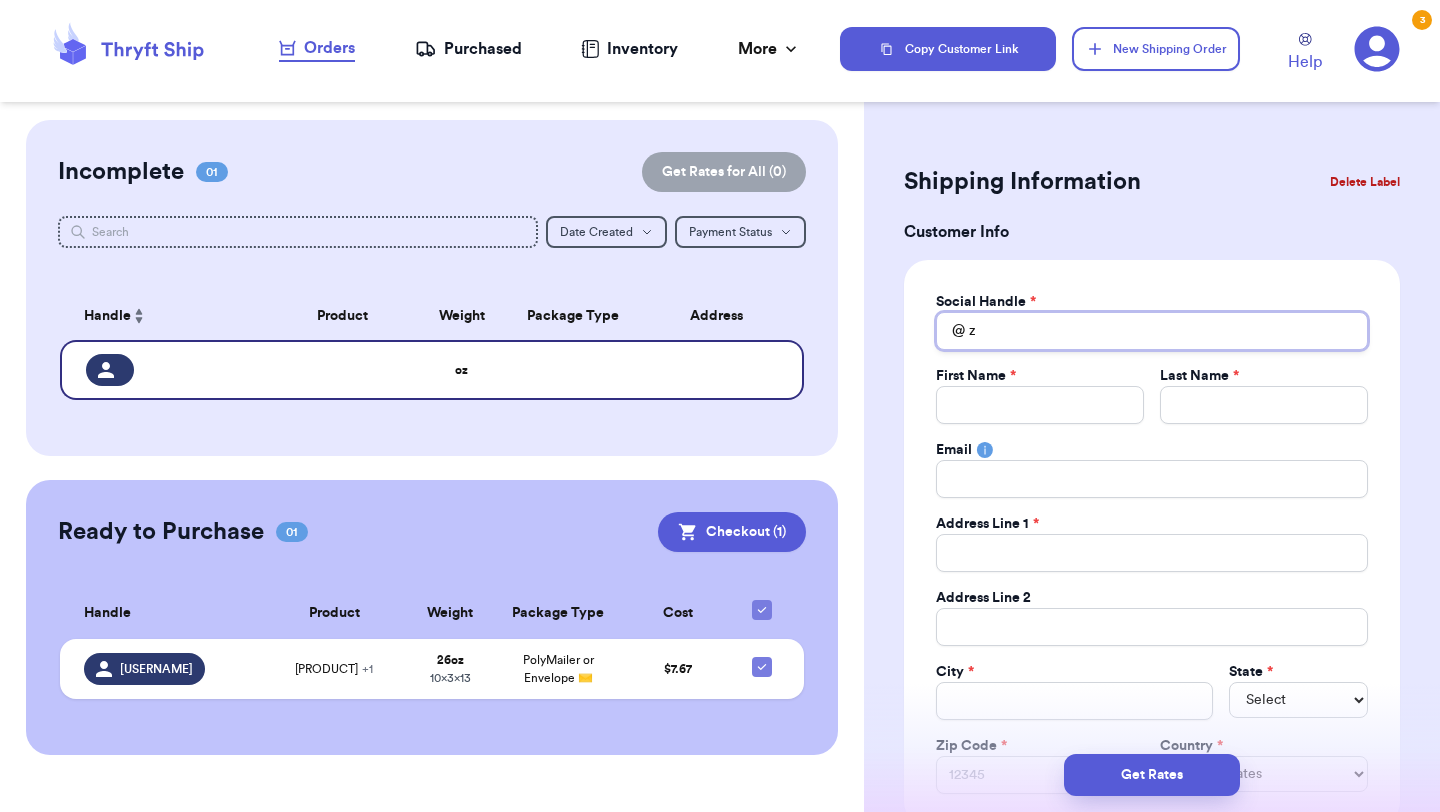 type 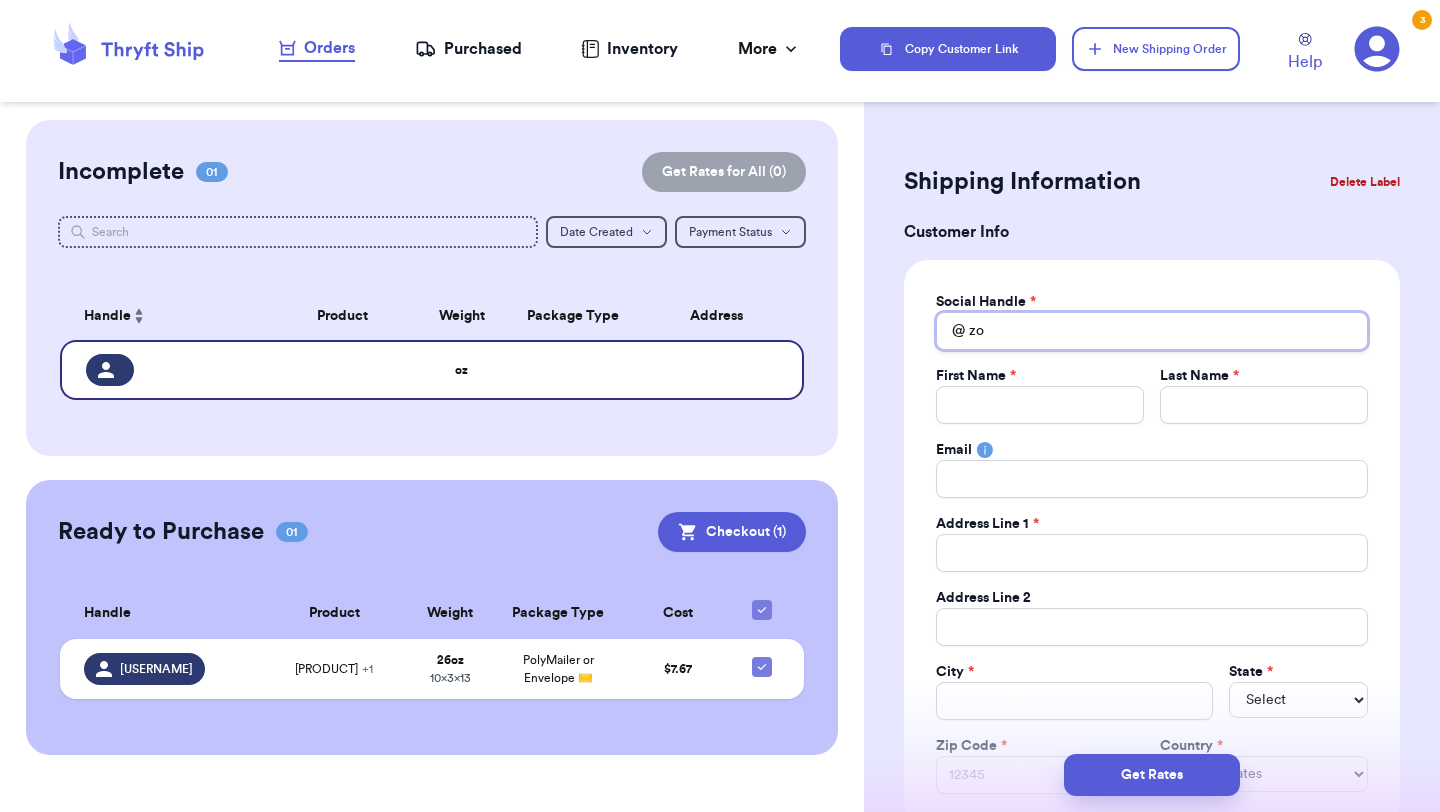 type 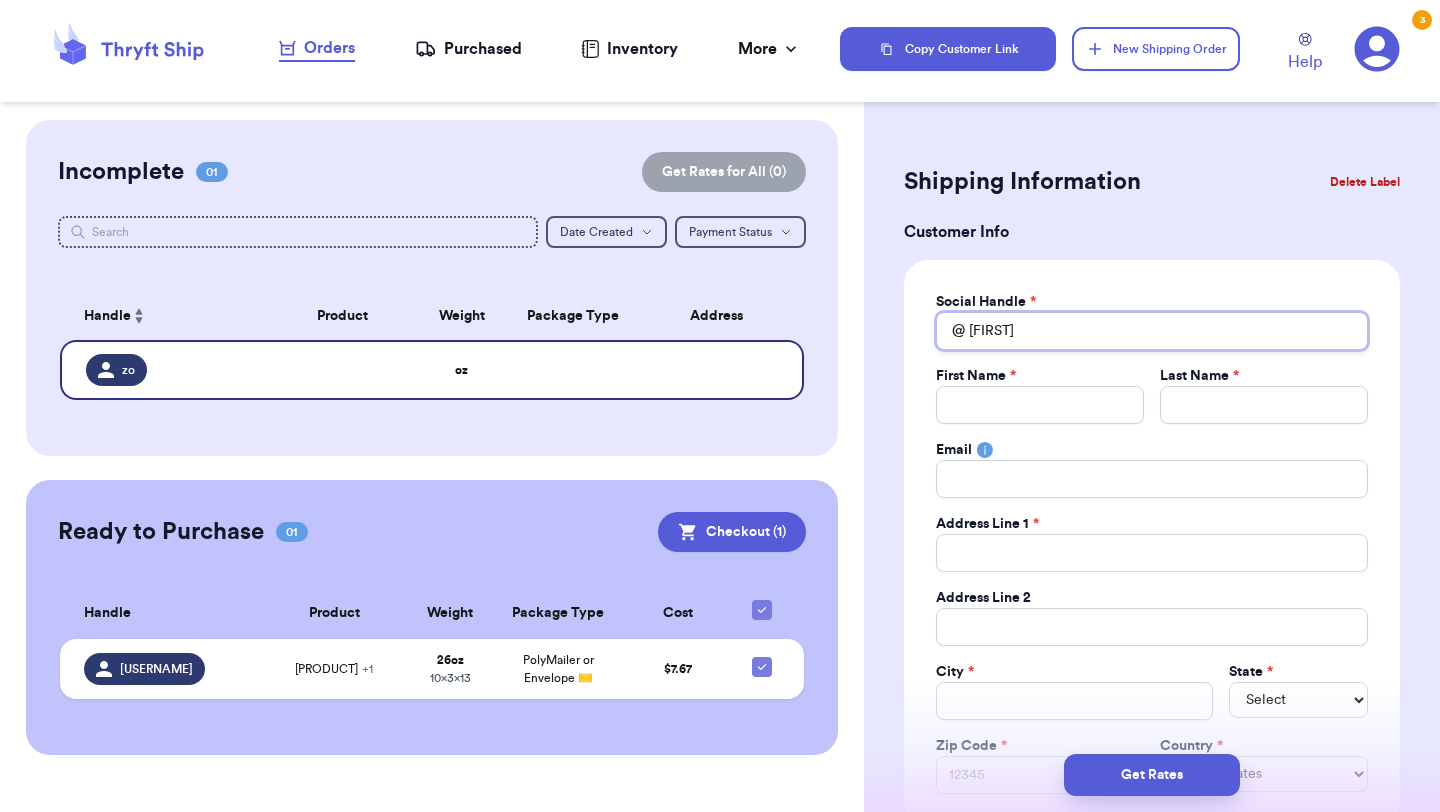 type 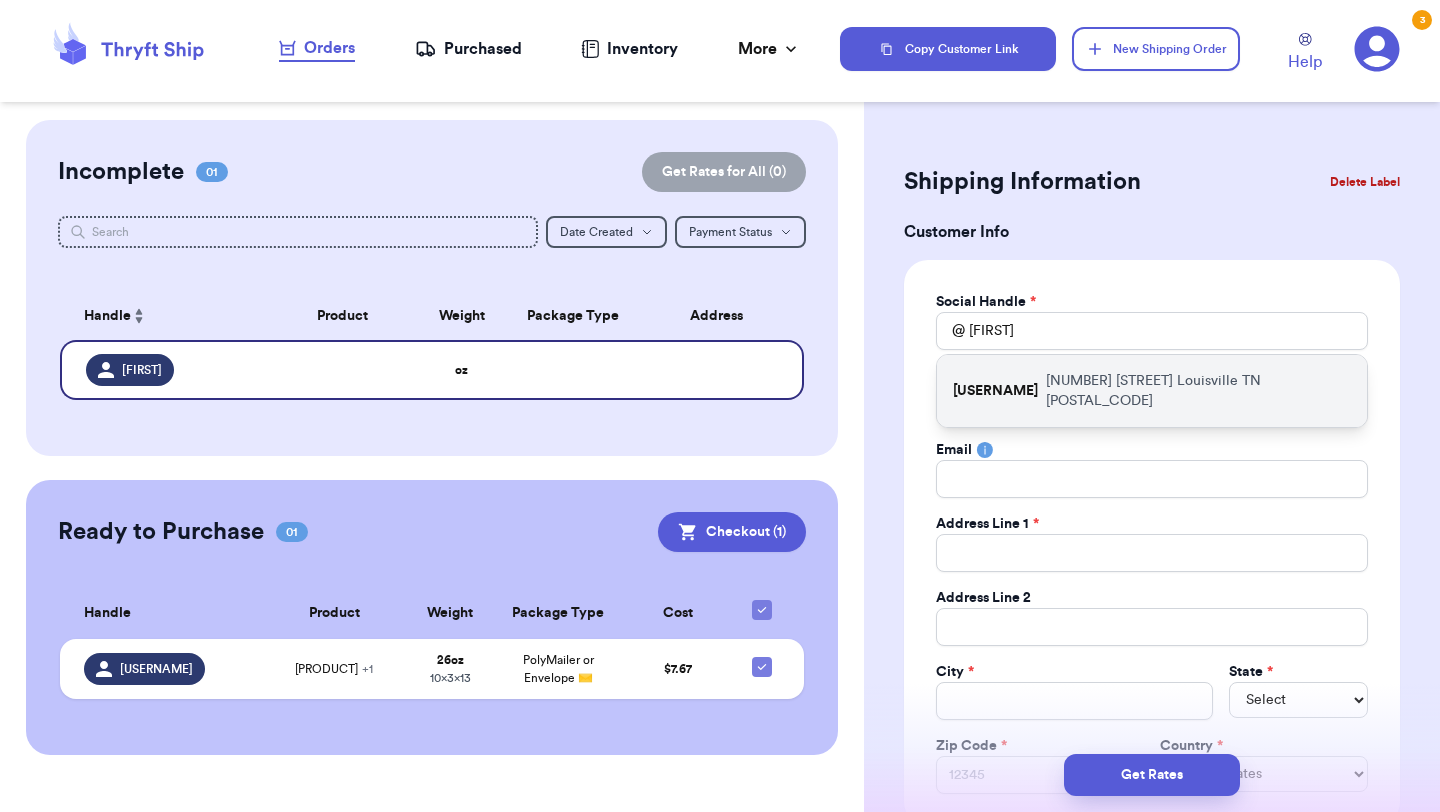click on "[NUMBER] [STREET] [CITY] [STATE] [POSTAL_CODE]" at bounding box center [1198, 391] 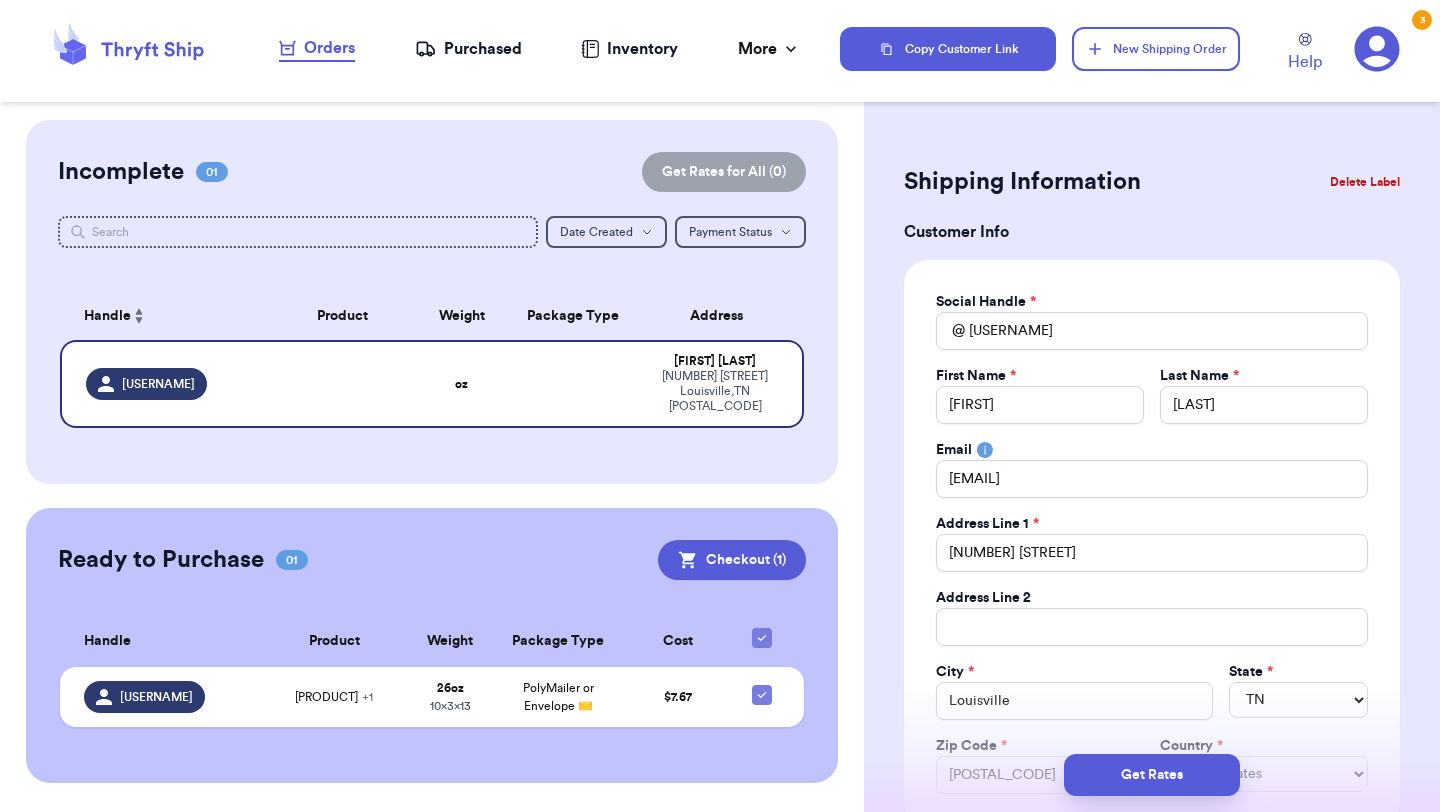 type 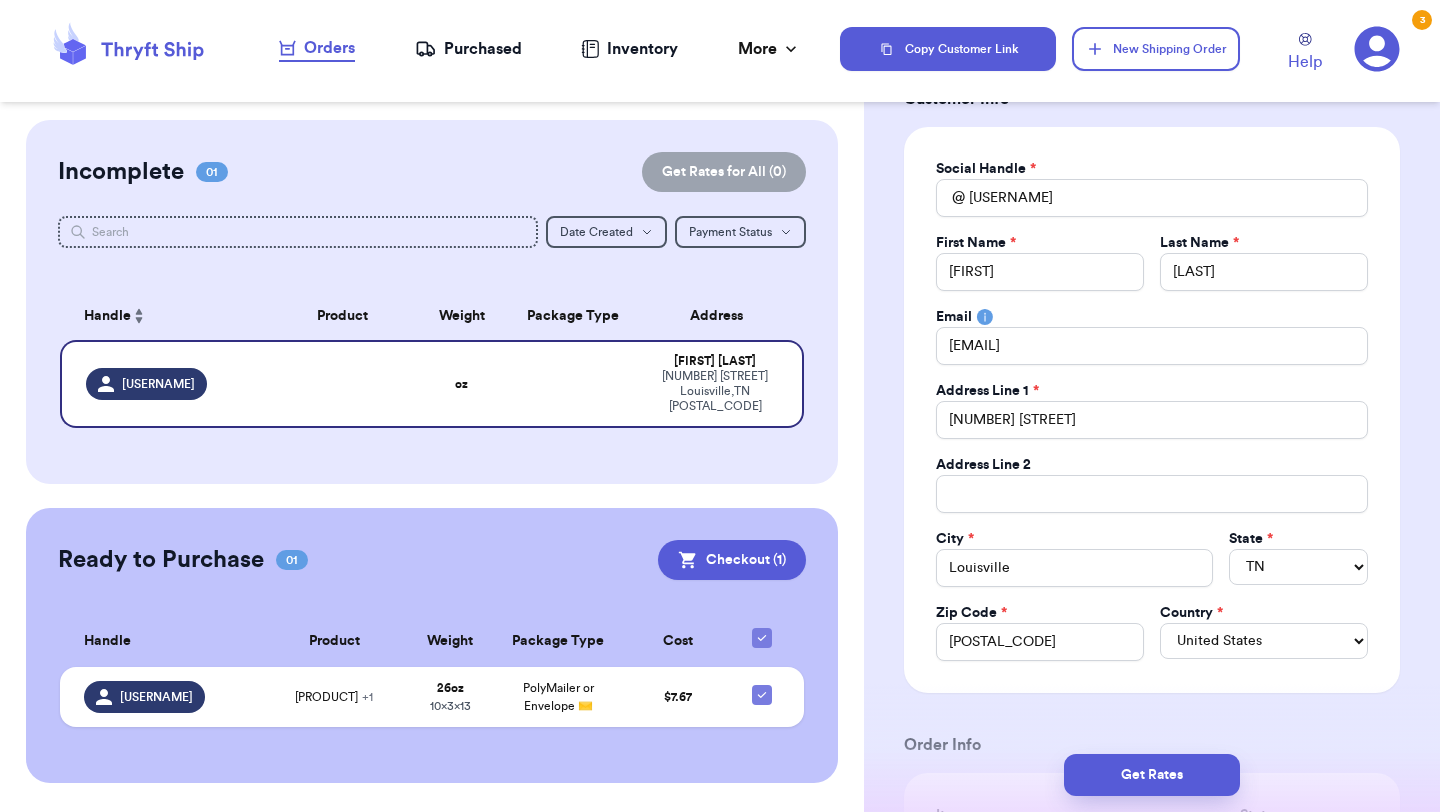 scroll, scrollTop: 135, scrollLeft: 0, axis: vertical 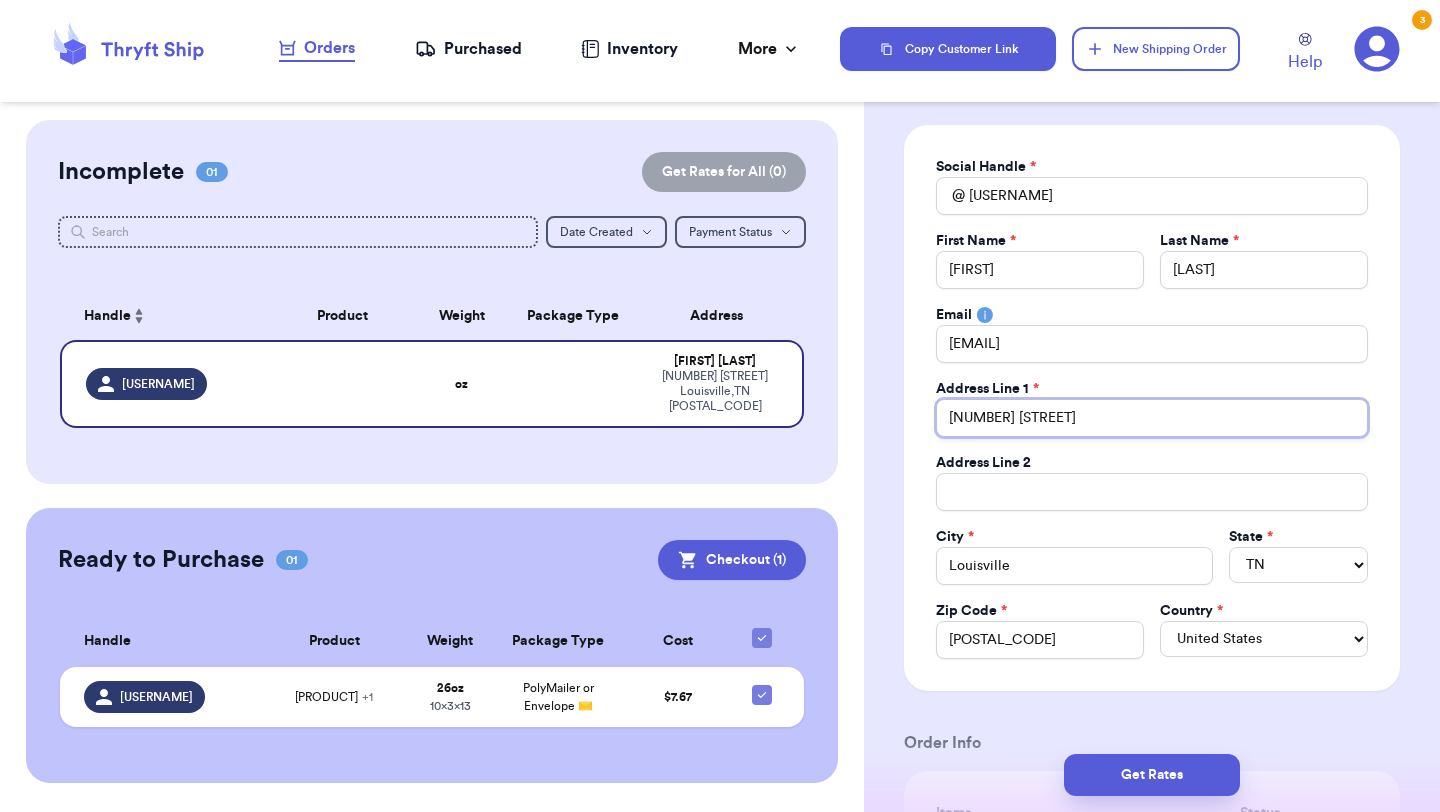 drag, startPoint x: 1172, startPoint y: 425, endPoint x: 901, endPoint y: 394, distance: 272.7673 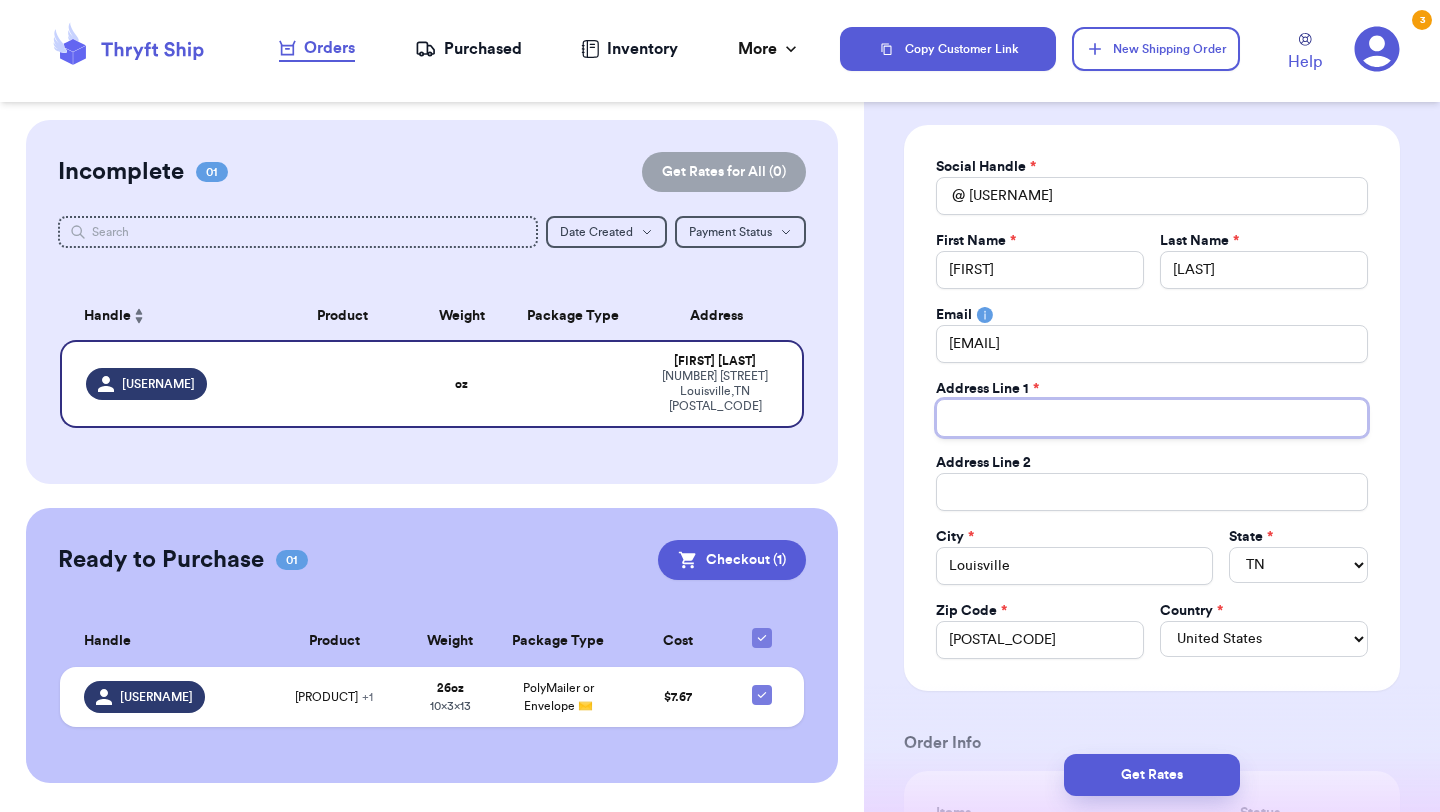 type 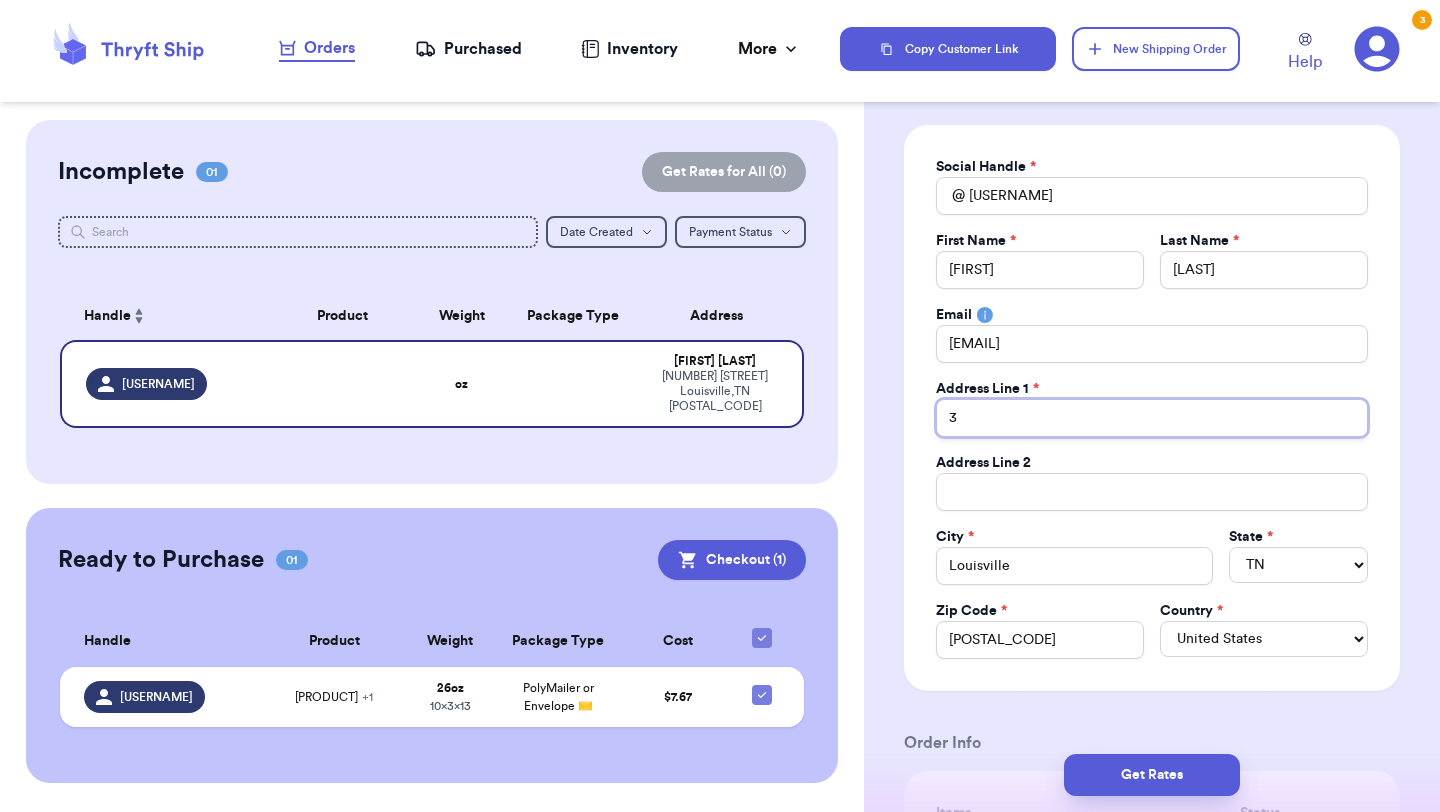 type on "36" 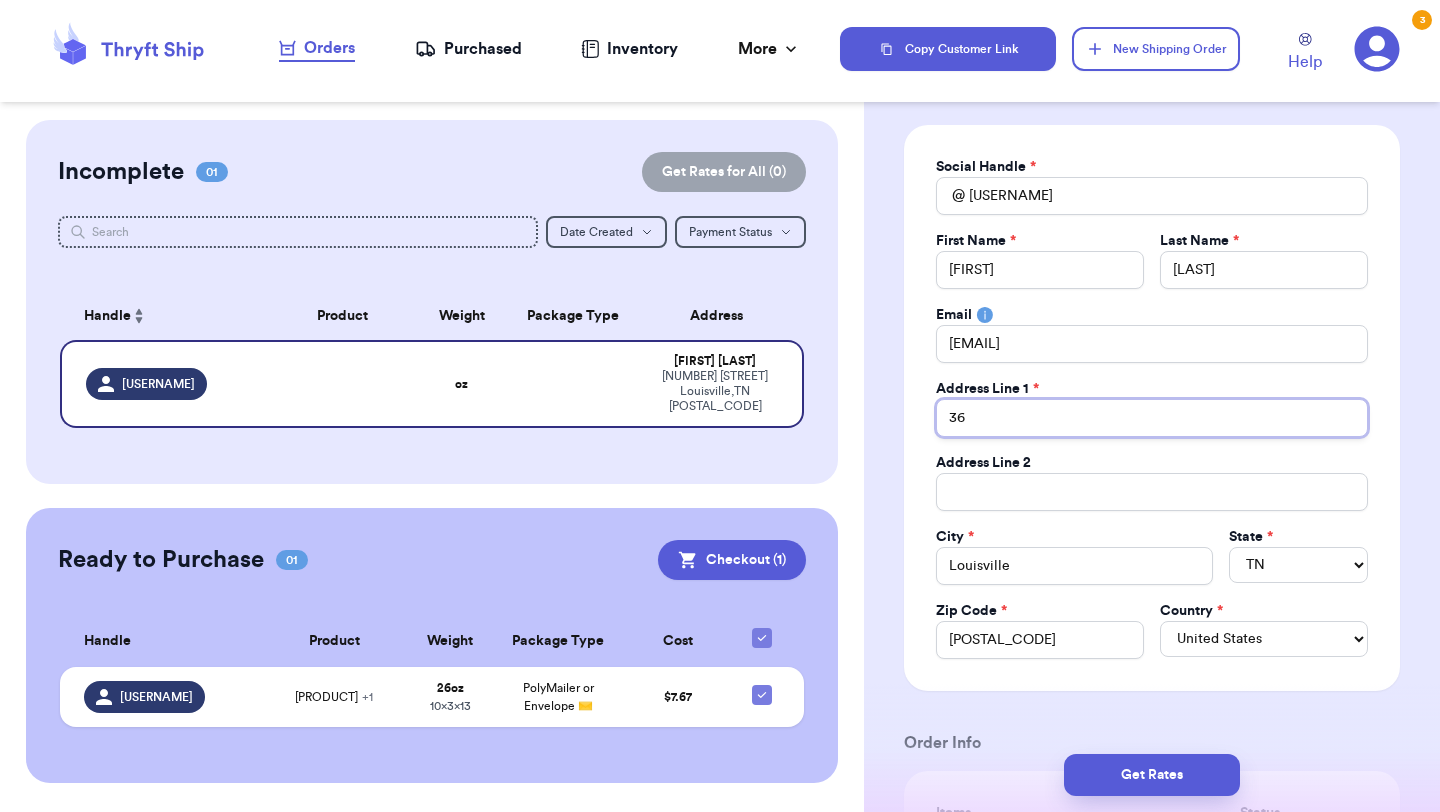 type on "366" 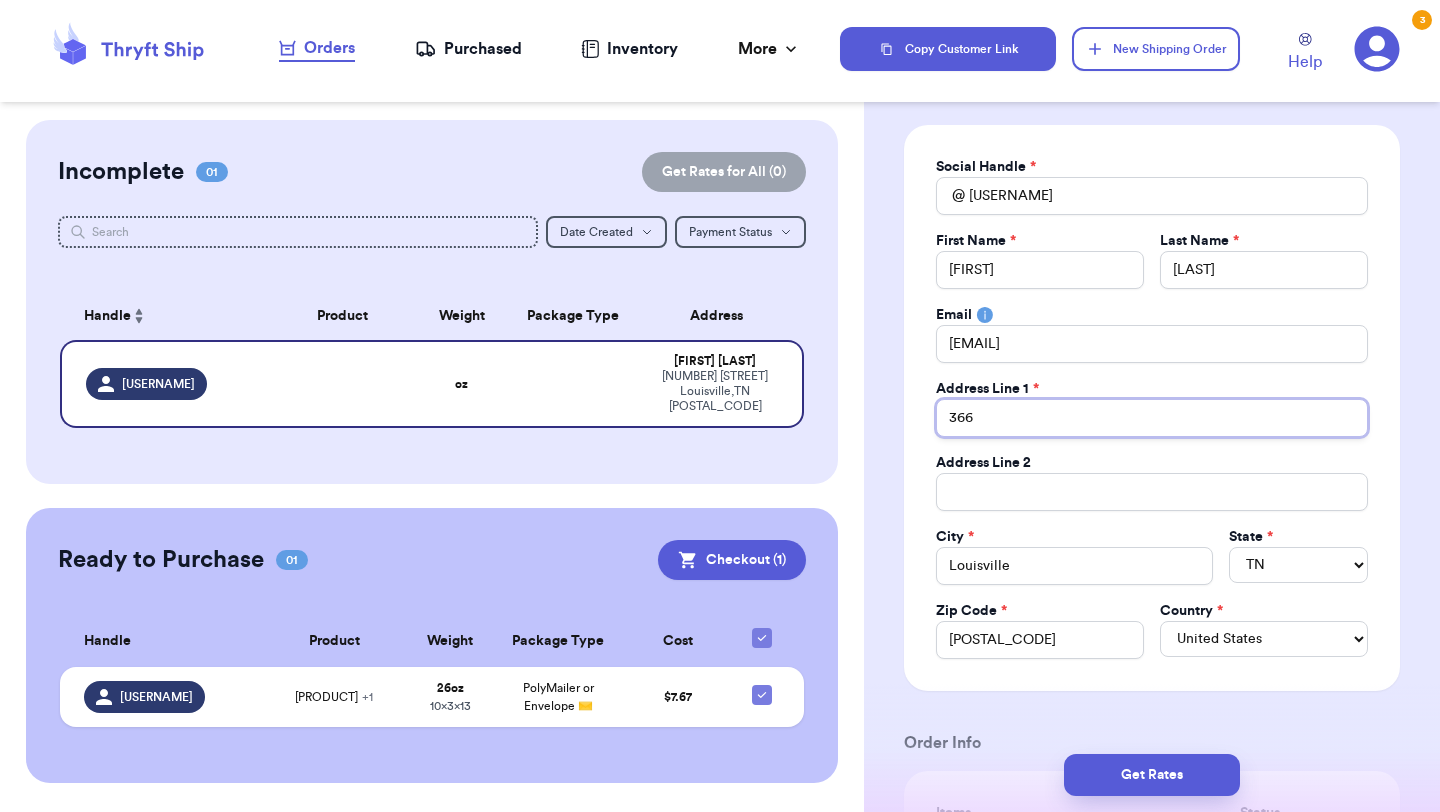 type on "3662" 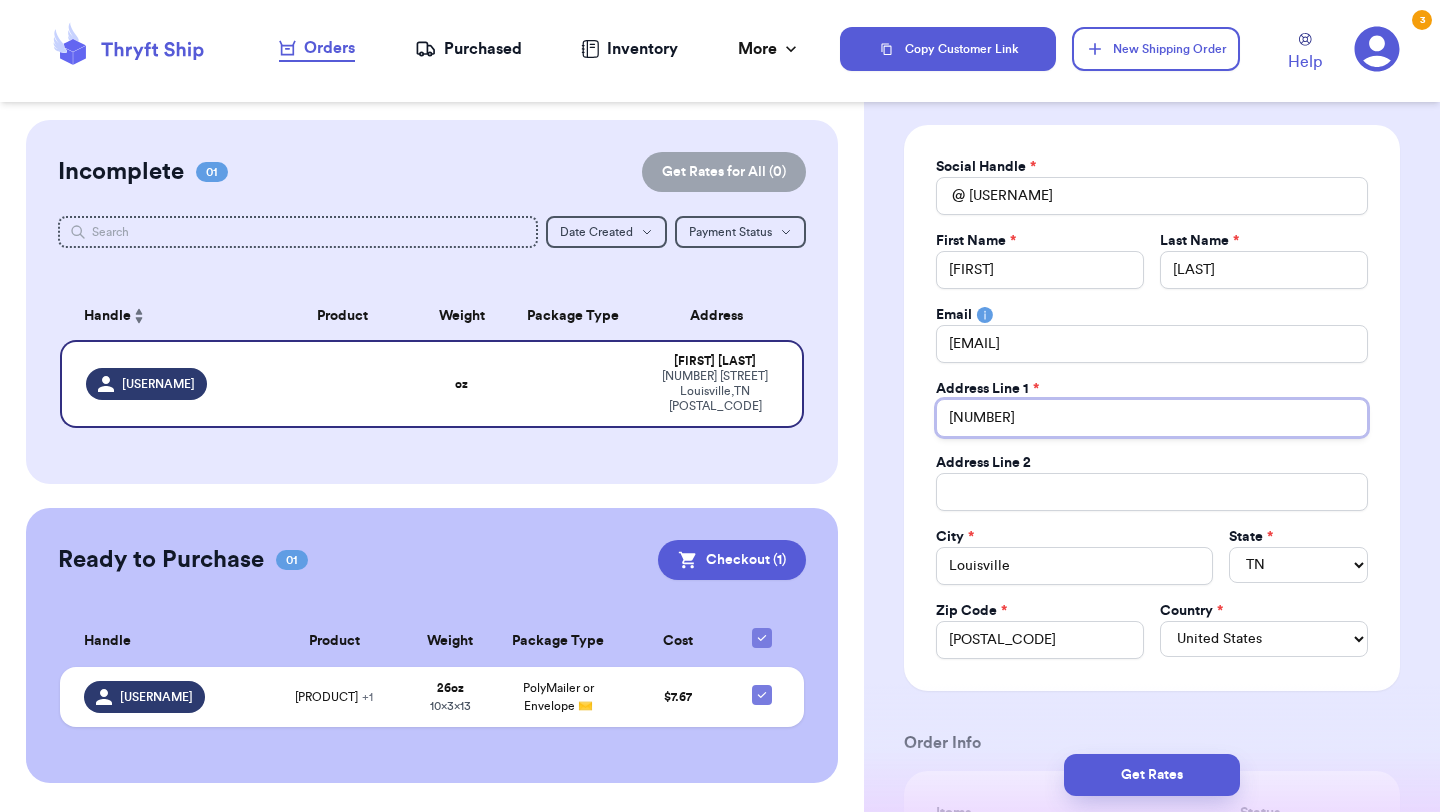 type on "3662" 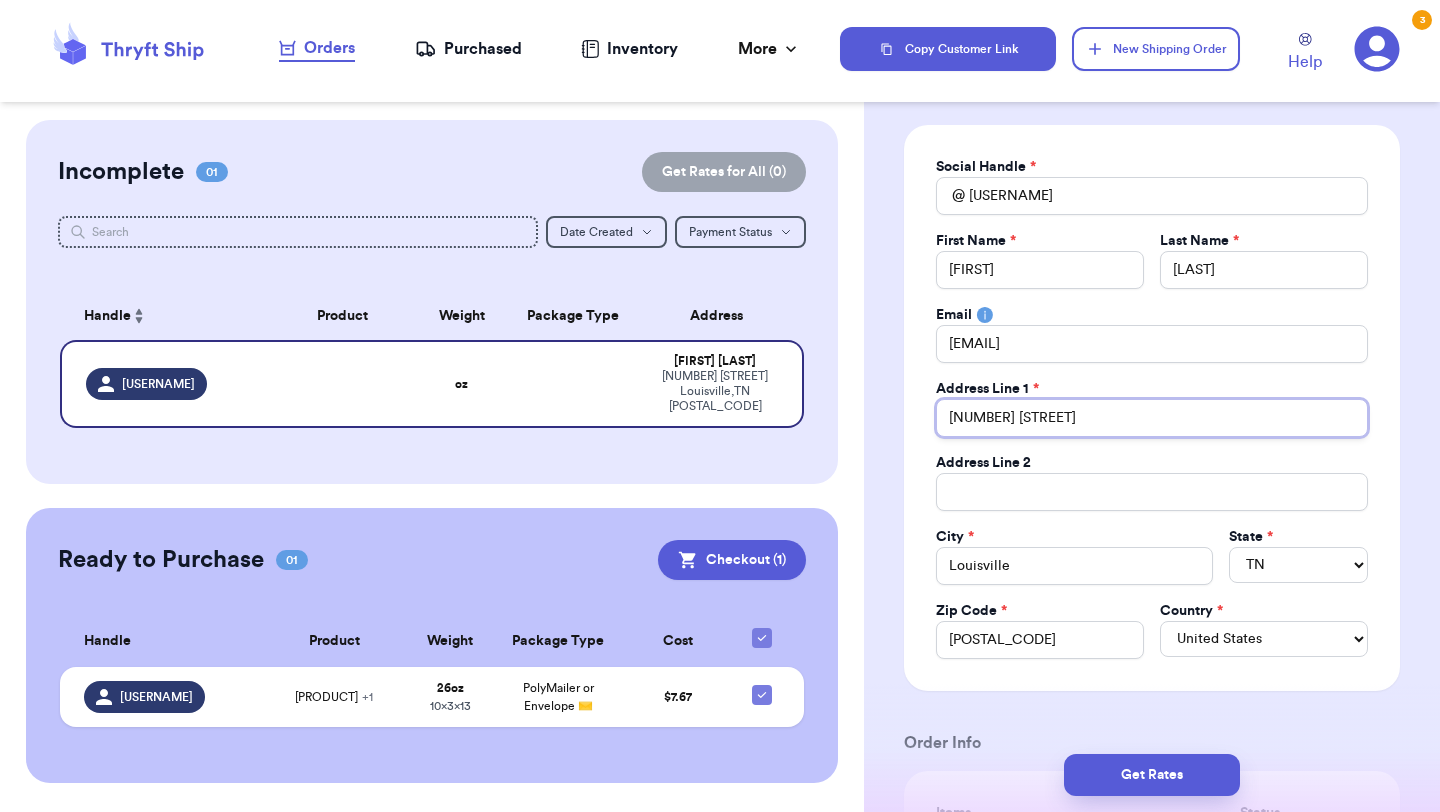 type on "3662 Hu" 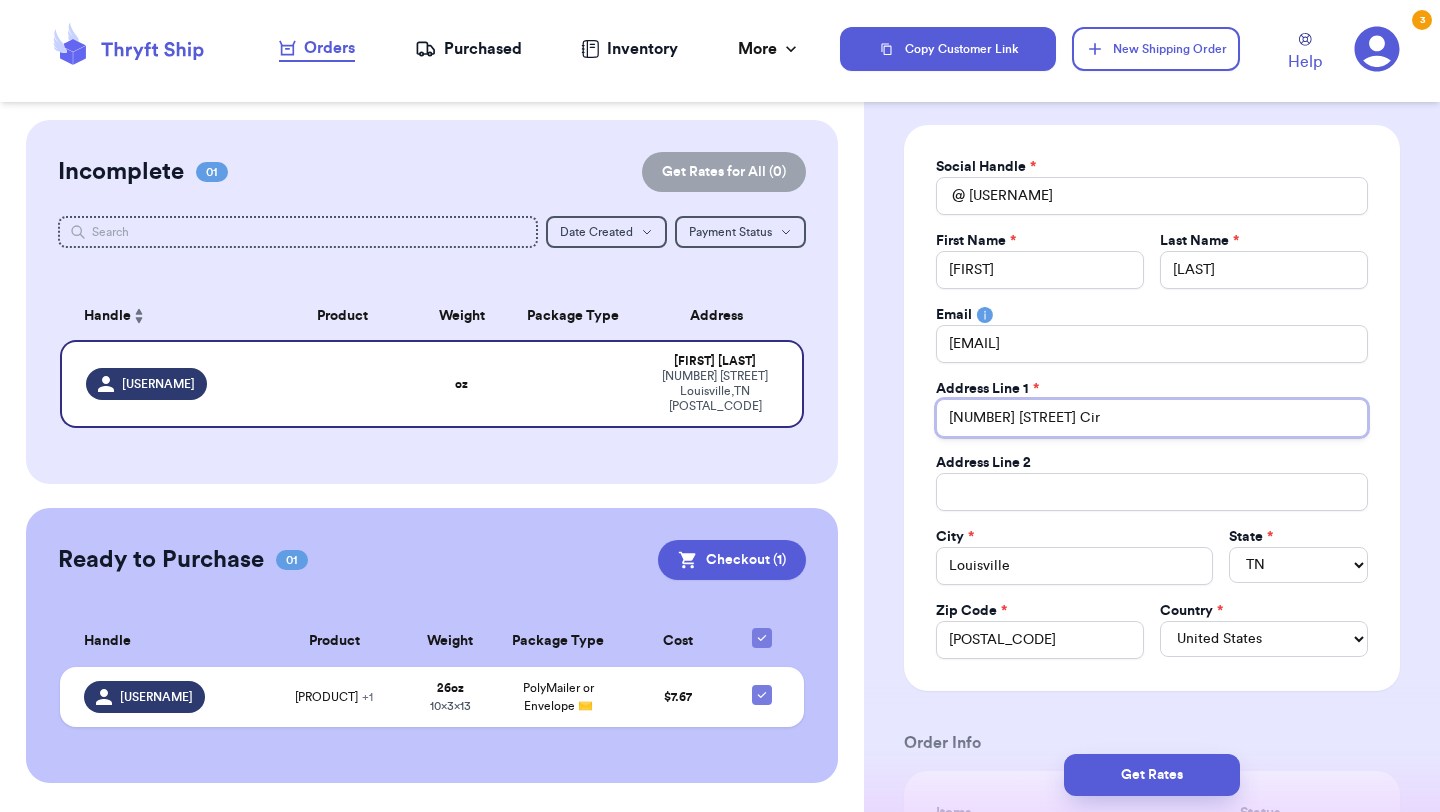 type on "3662 Hurtgen Circ" 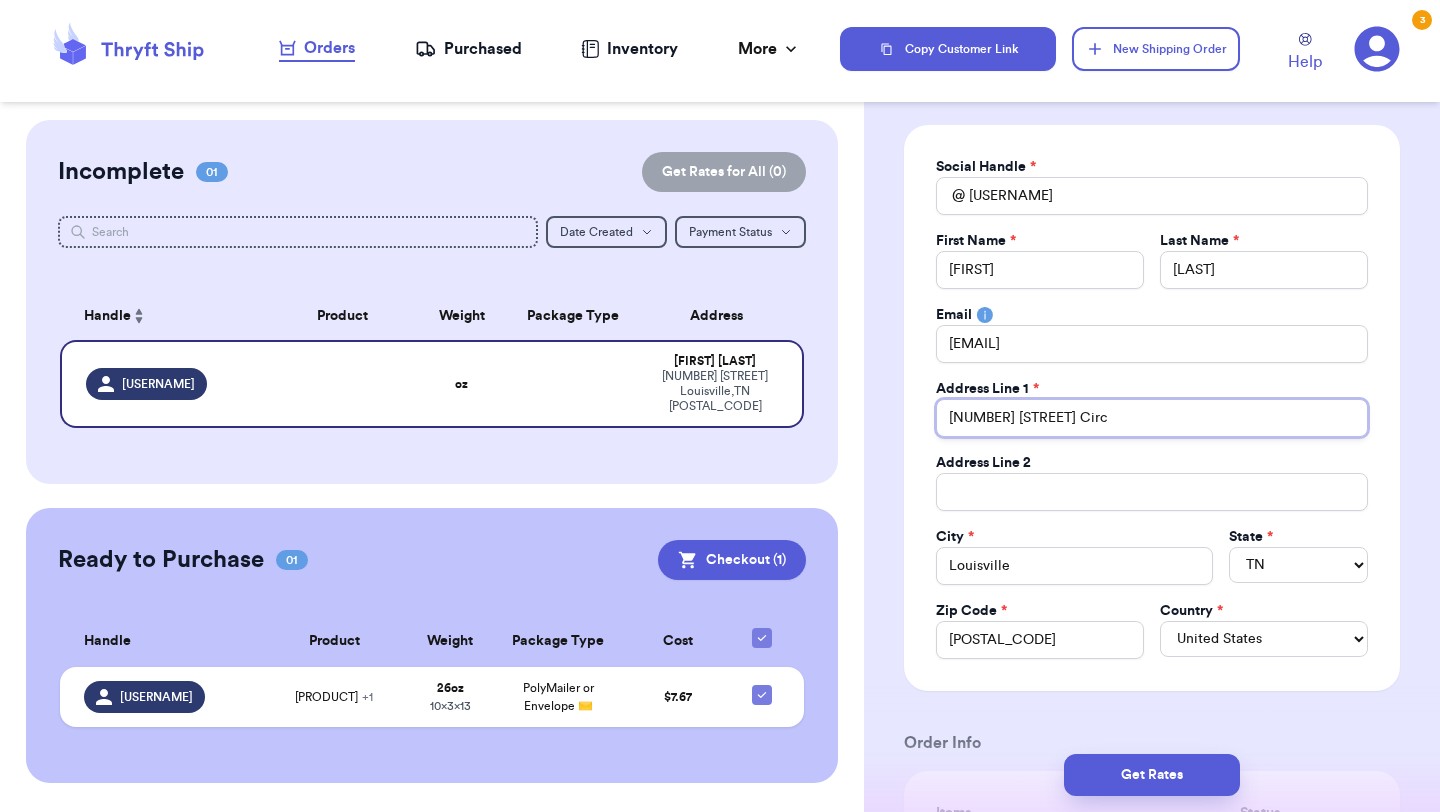 type on "3662 Hurtgen Circl" 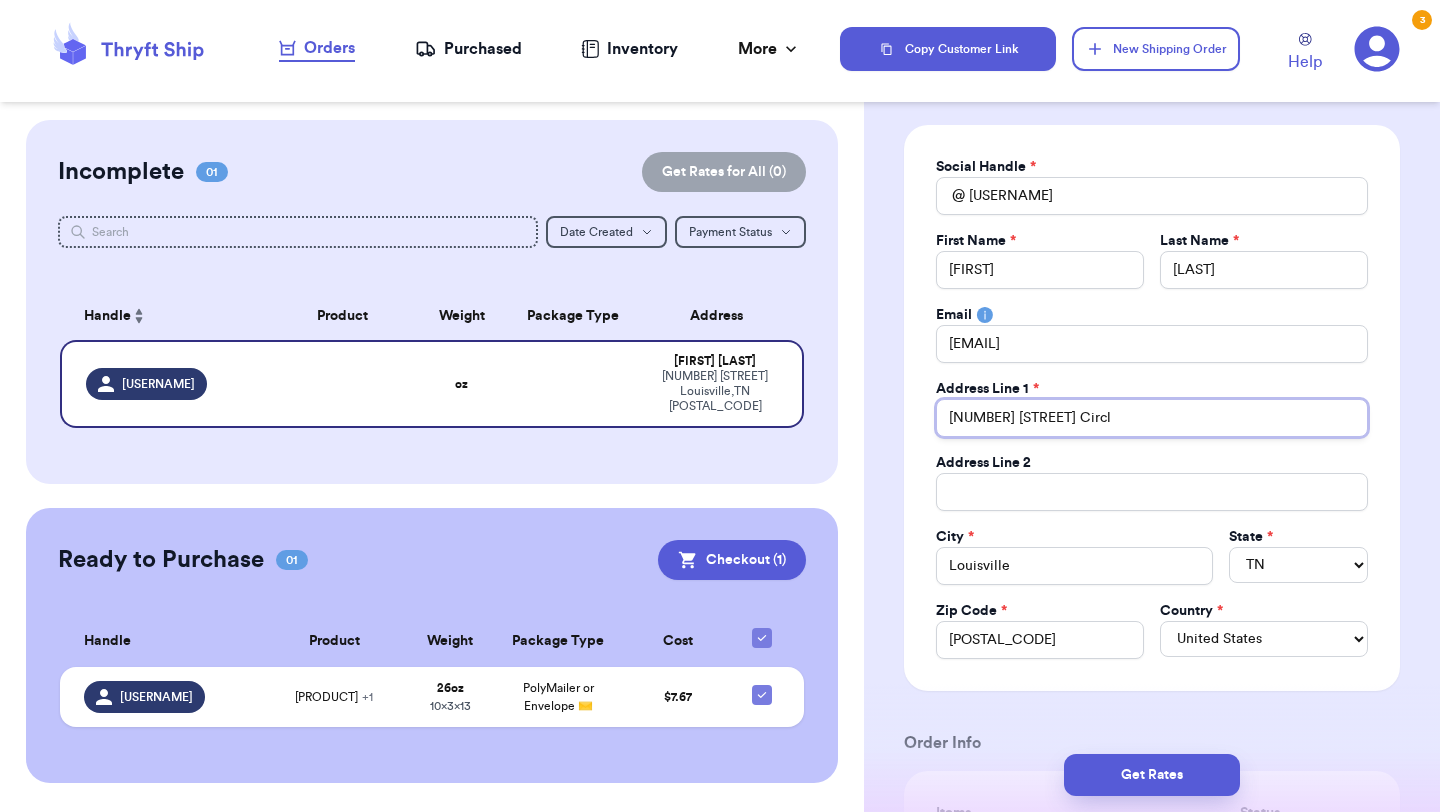 type on "3662 Hurtgen Circle" 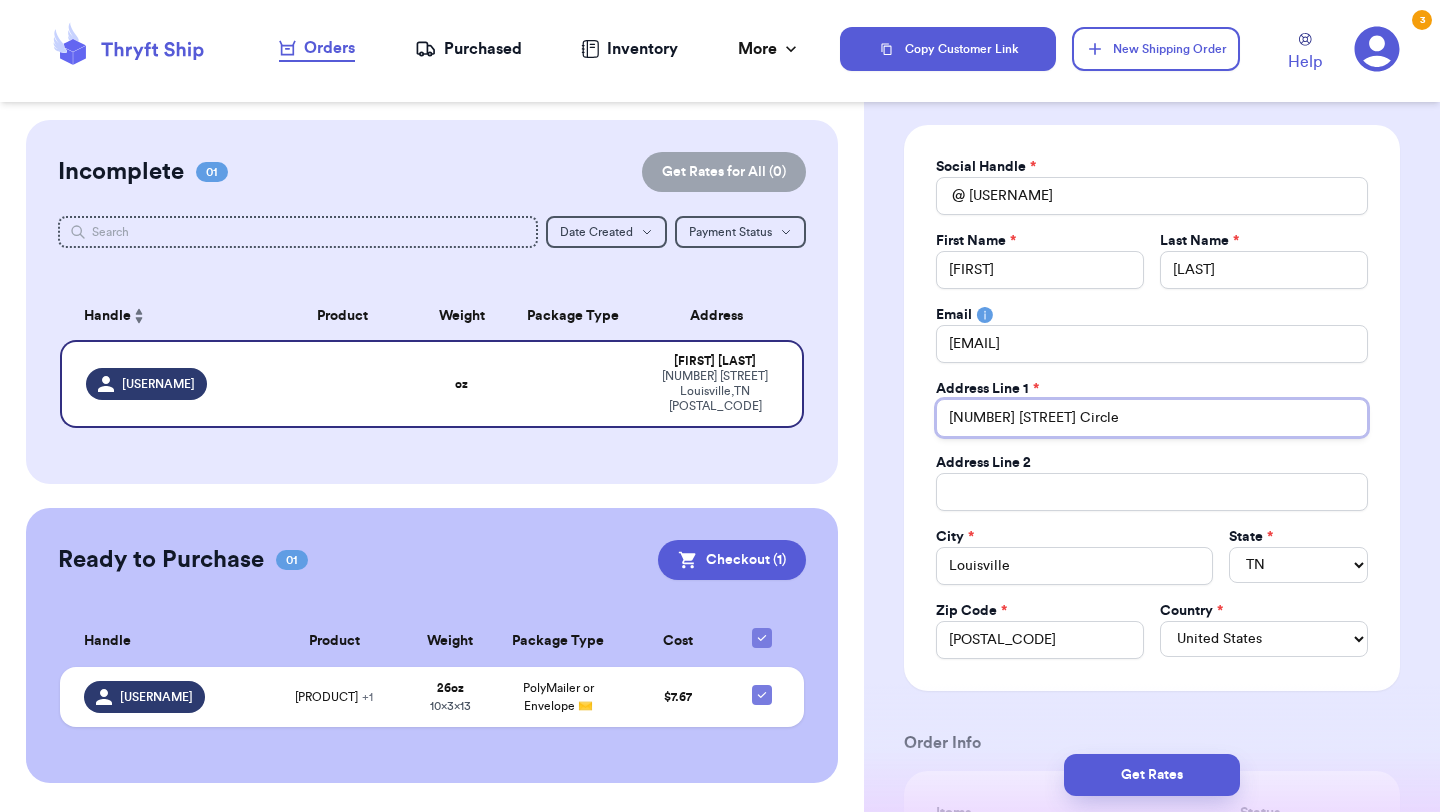 type 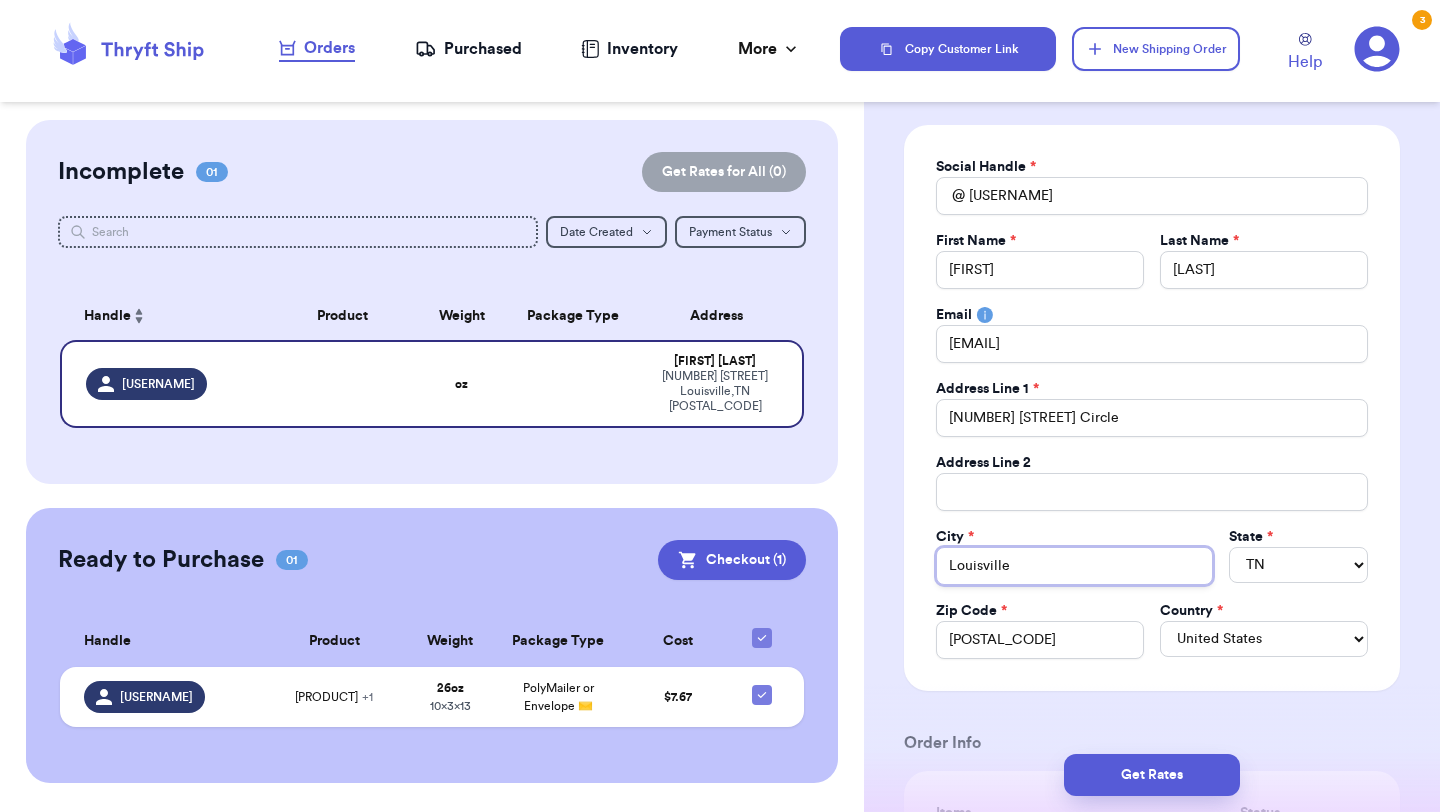 click on "Louisville" at bounding box center [1074, 566] 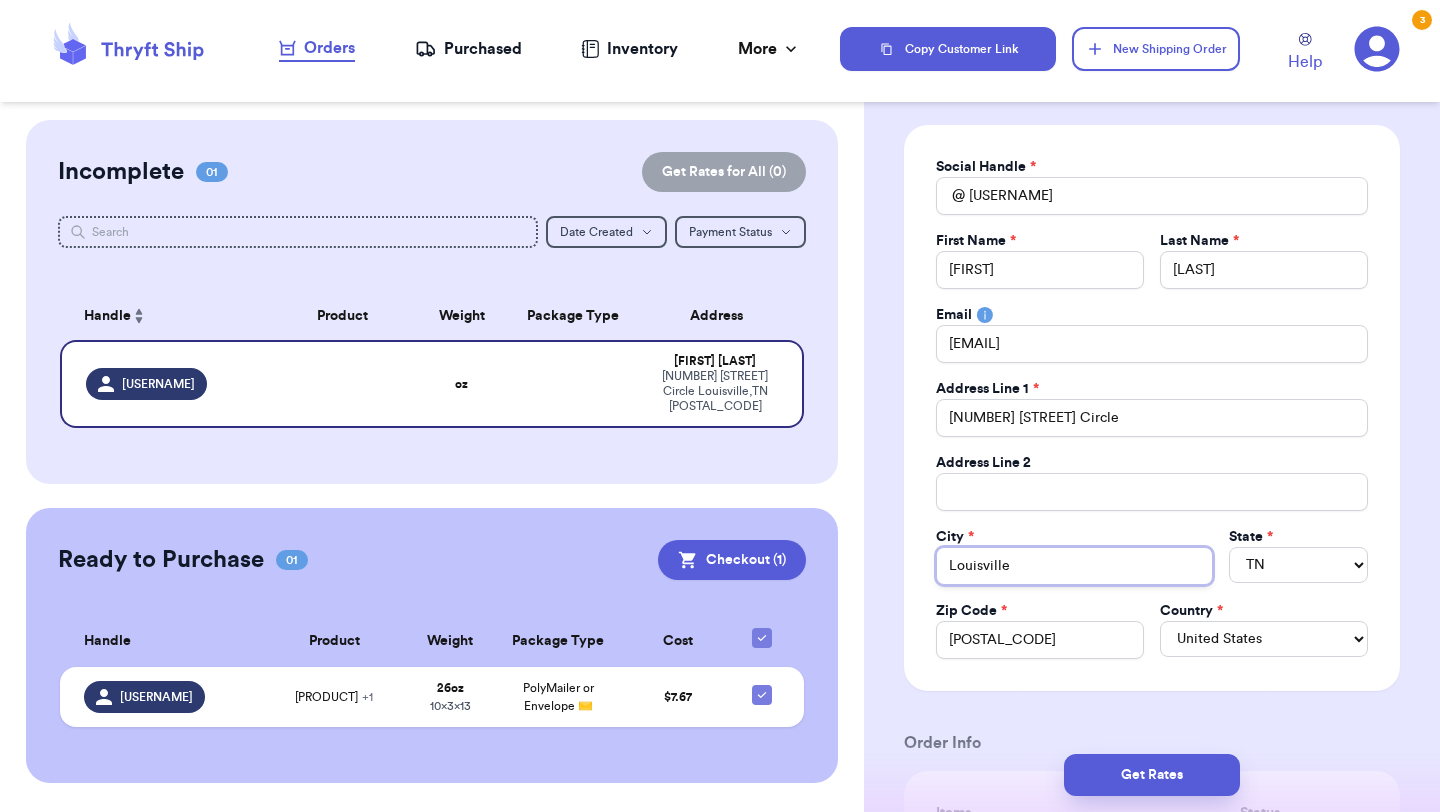 type on "F" 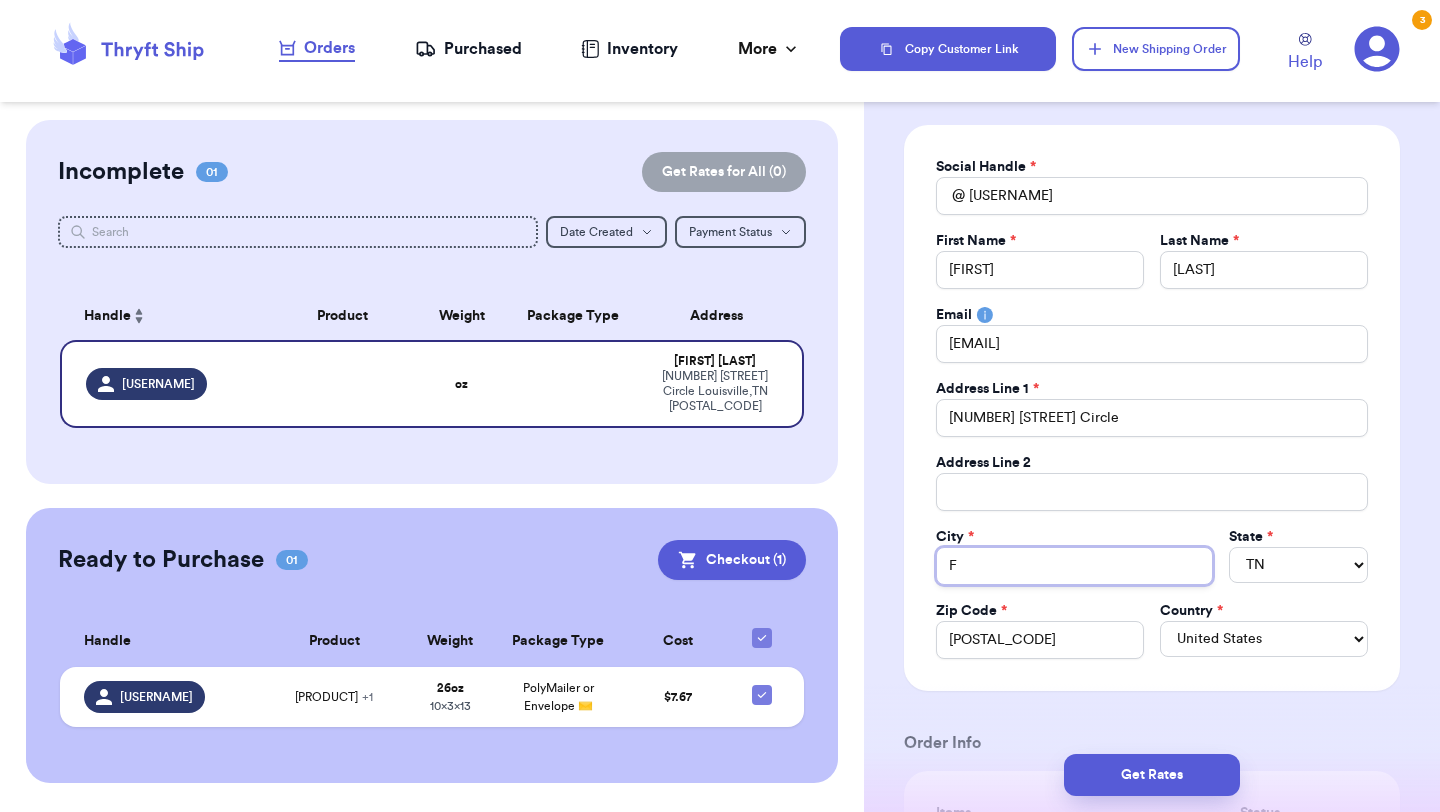 type on "Fr" 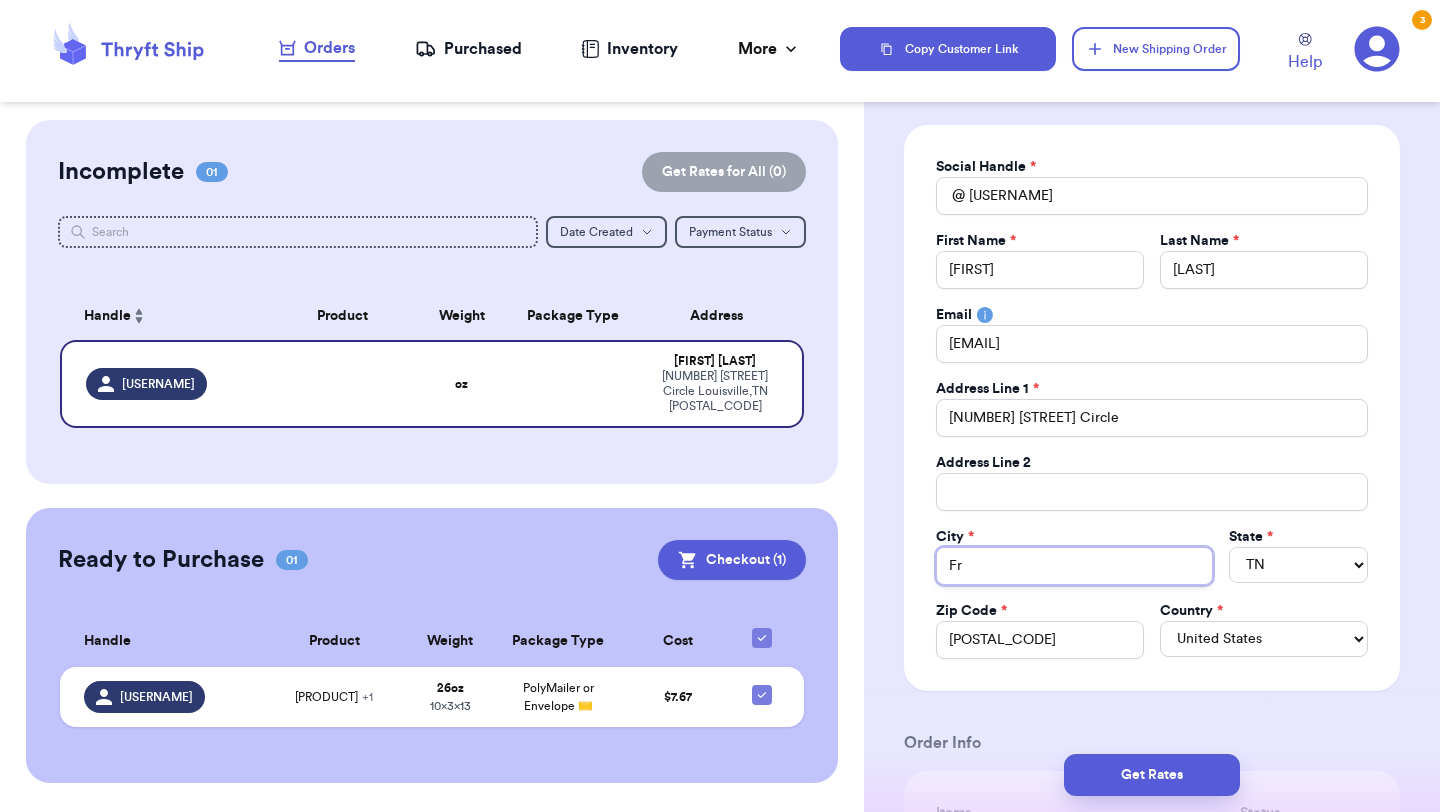 type on "Fri" 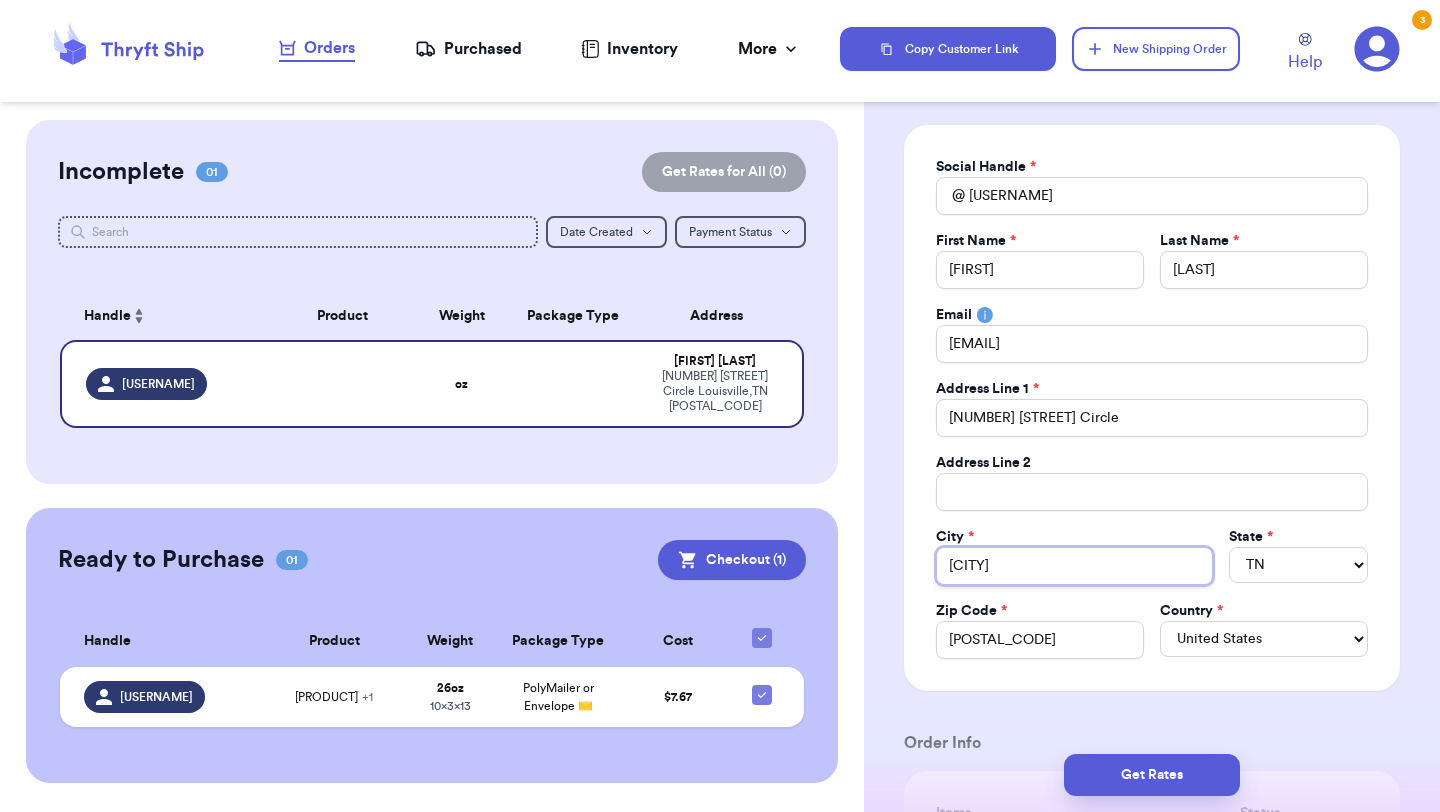 type on "Frie" 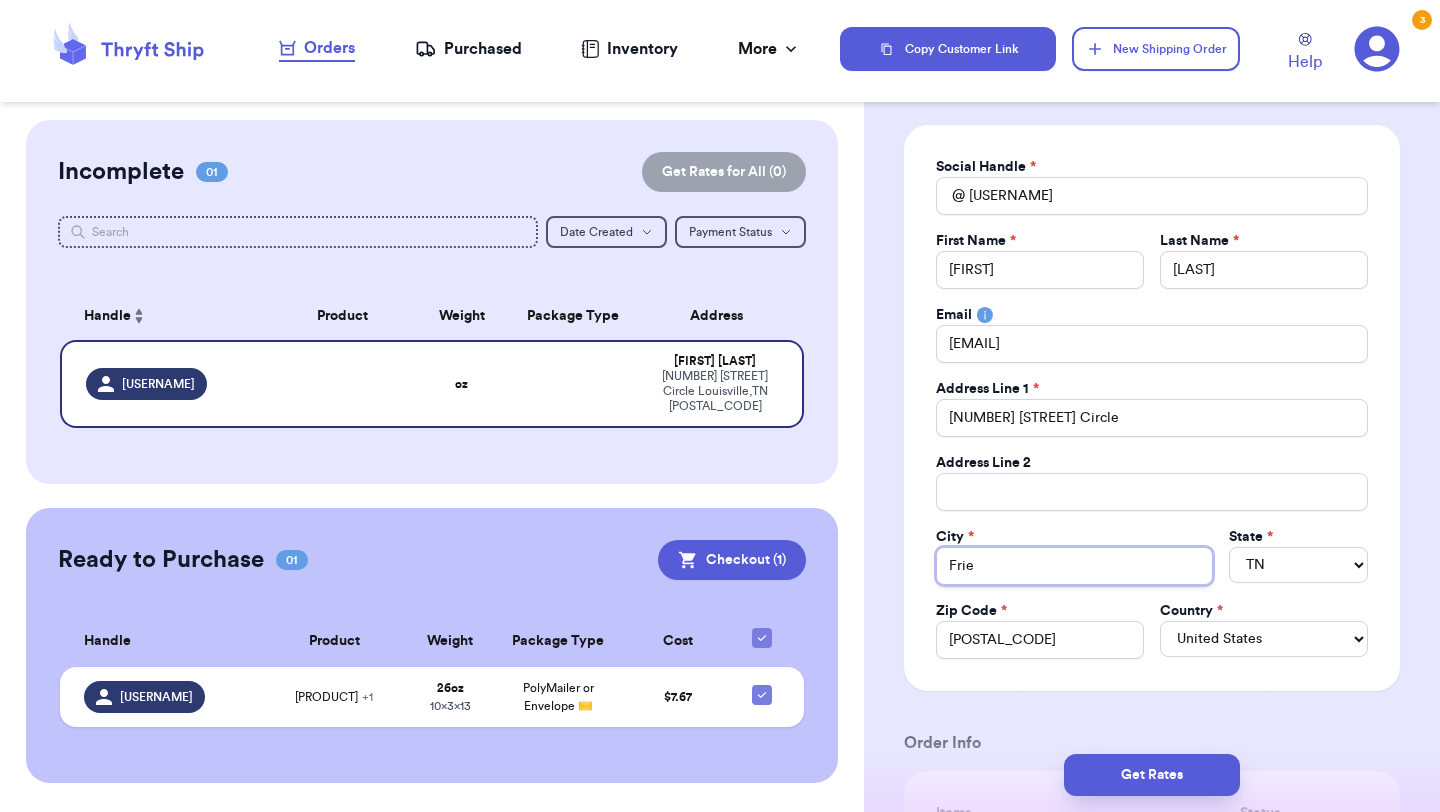 type 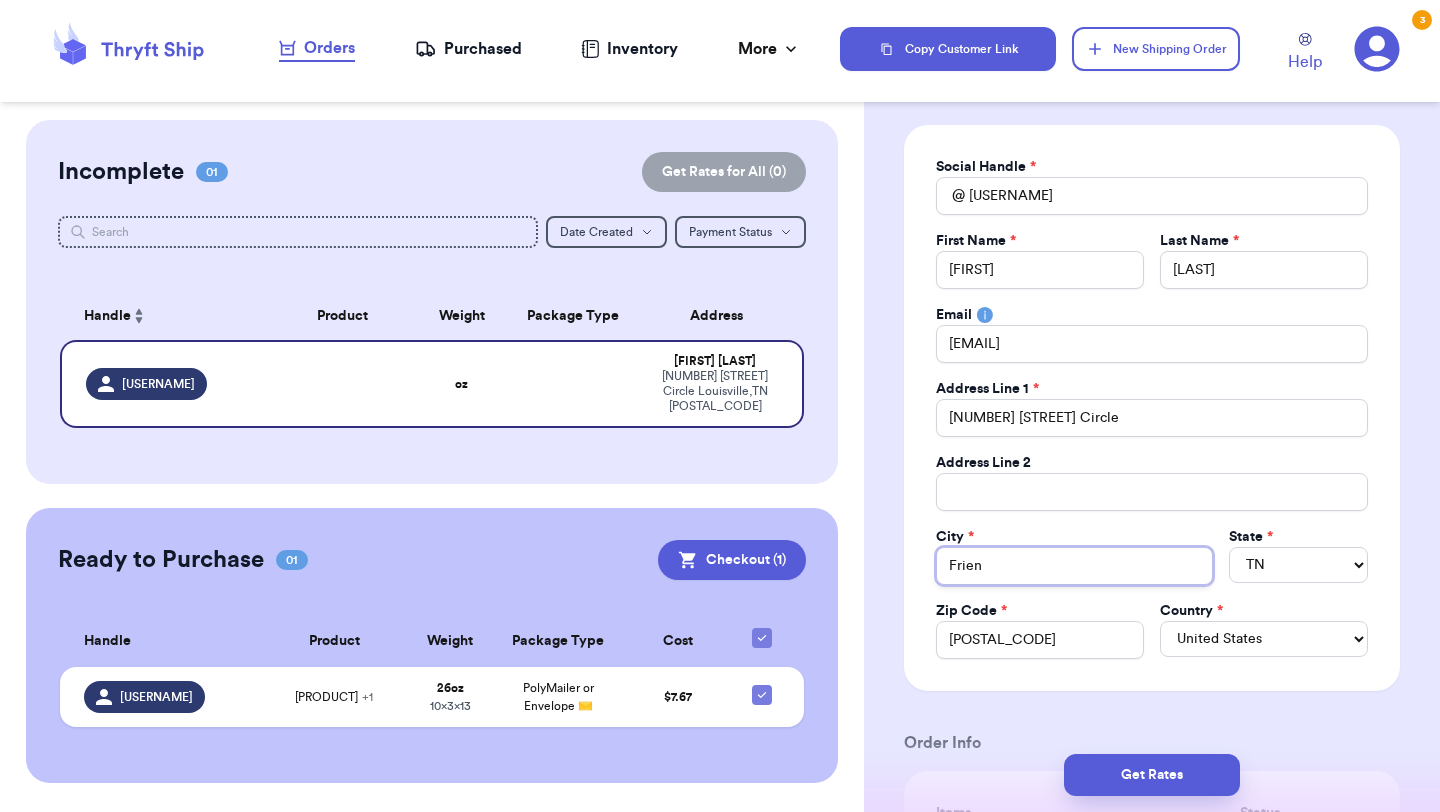 type on "Friend" 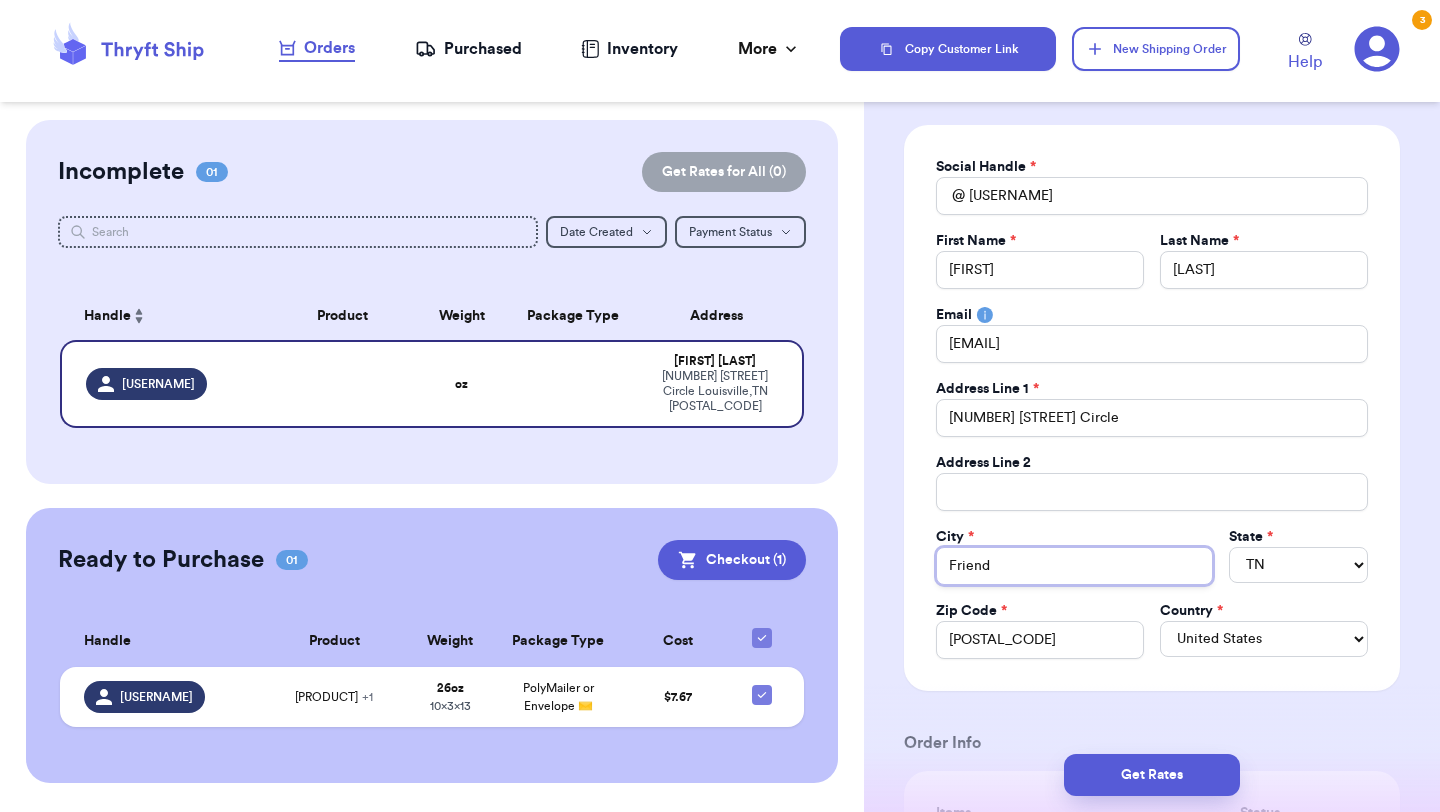 type on "Friends" 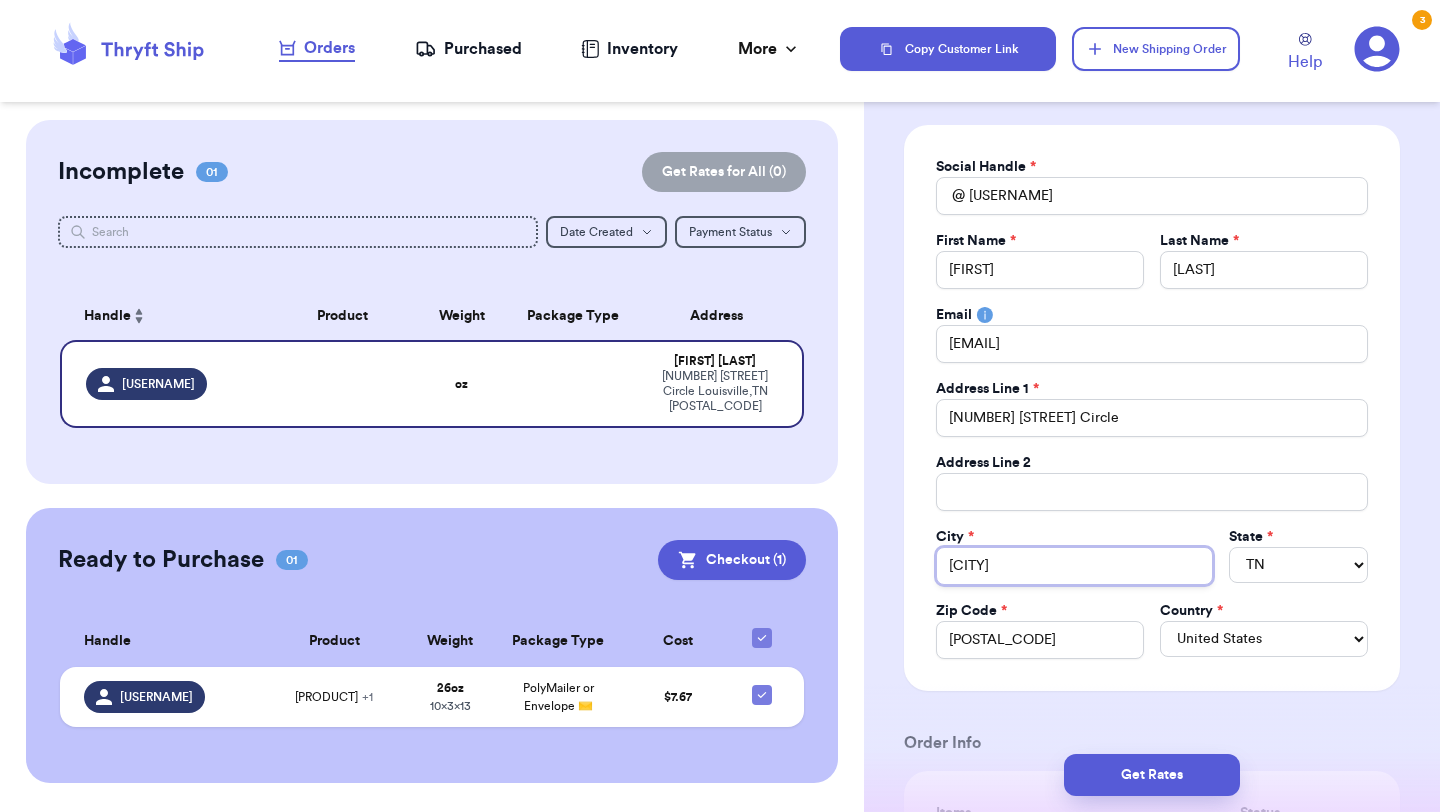 type on "Friendsv" 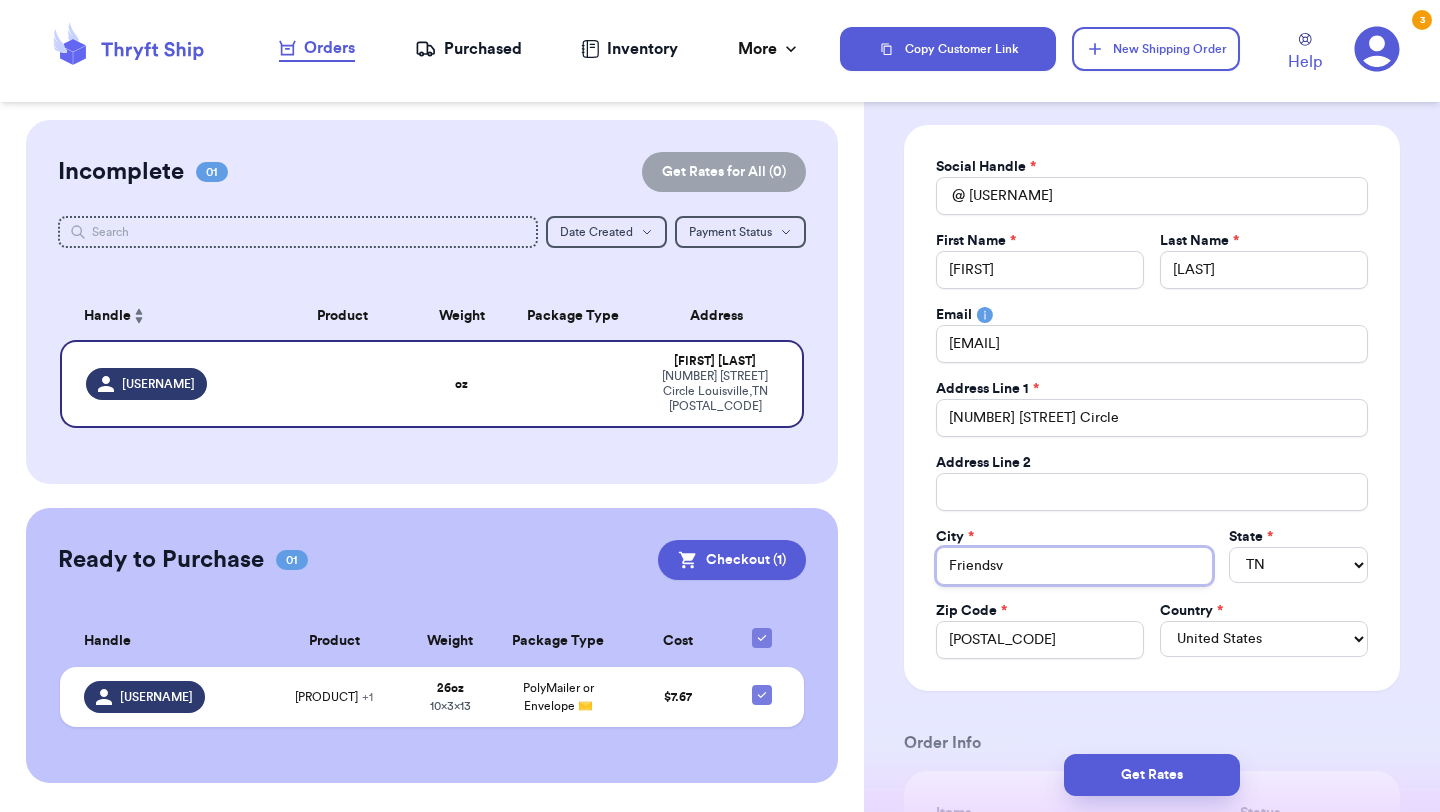 type on "Friendsvi" 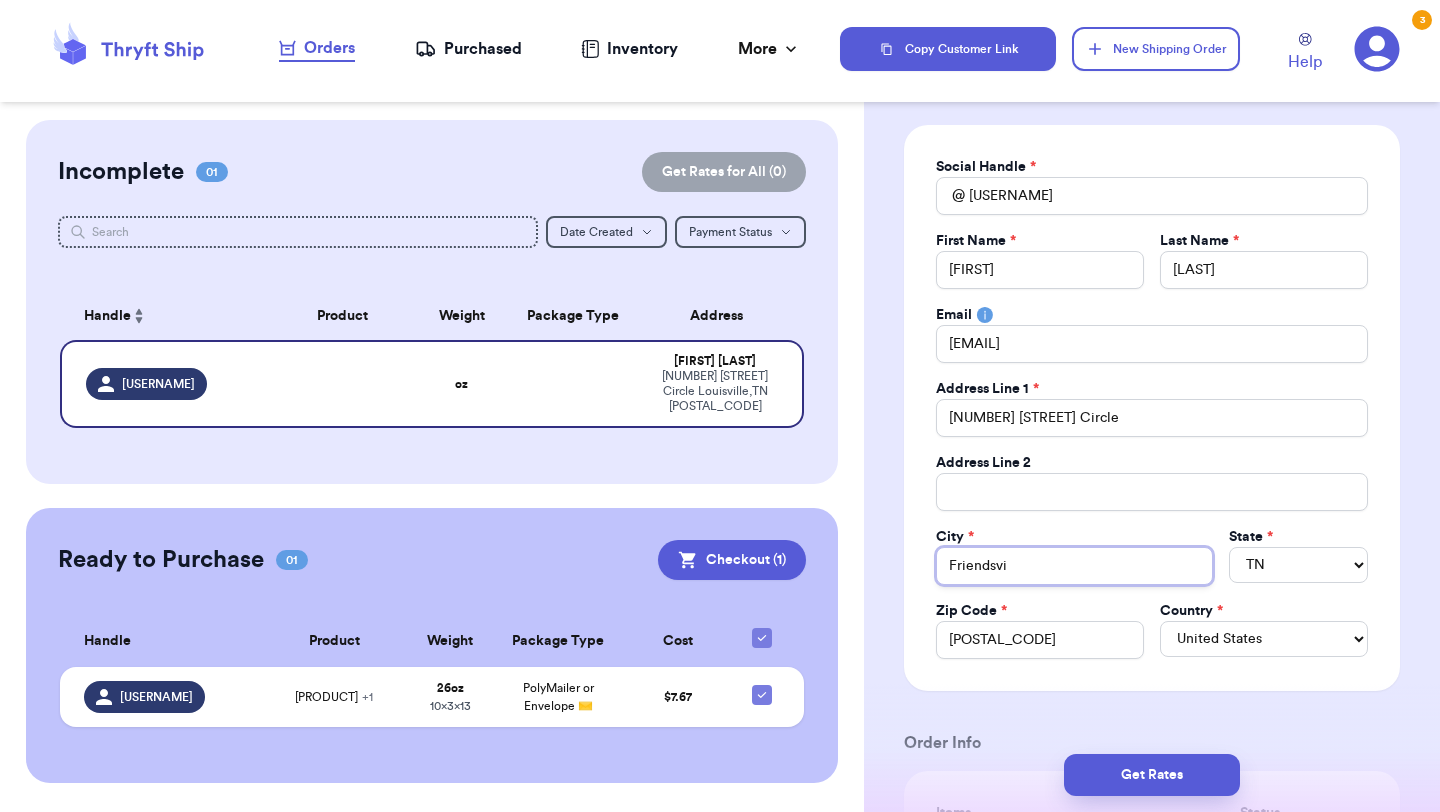 type 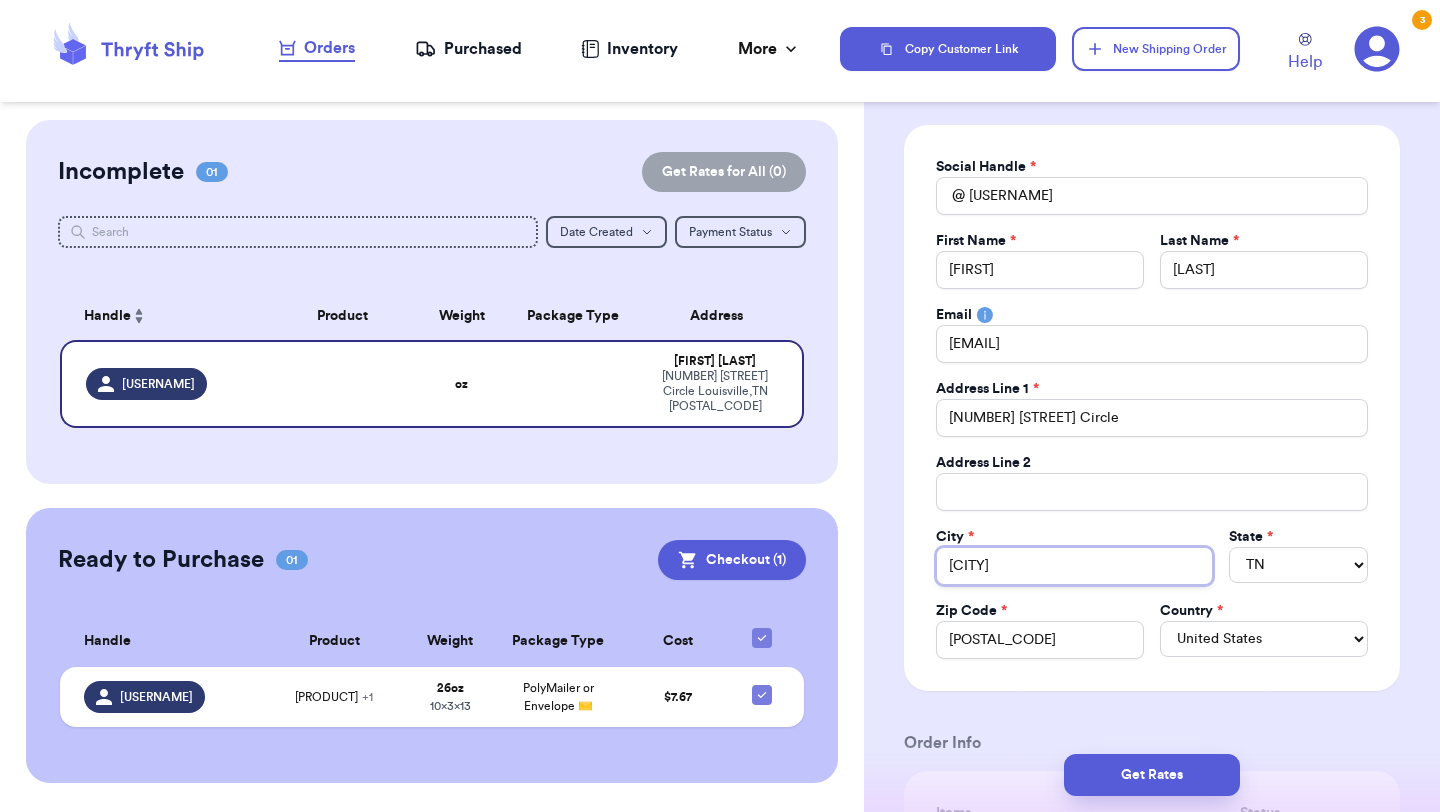 type on "Friendsvill" 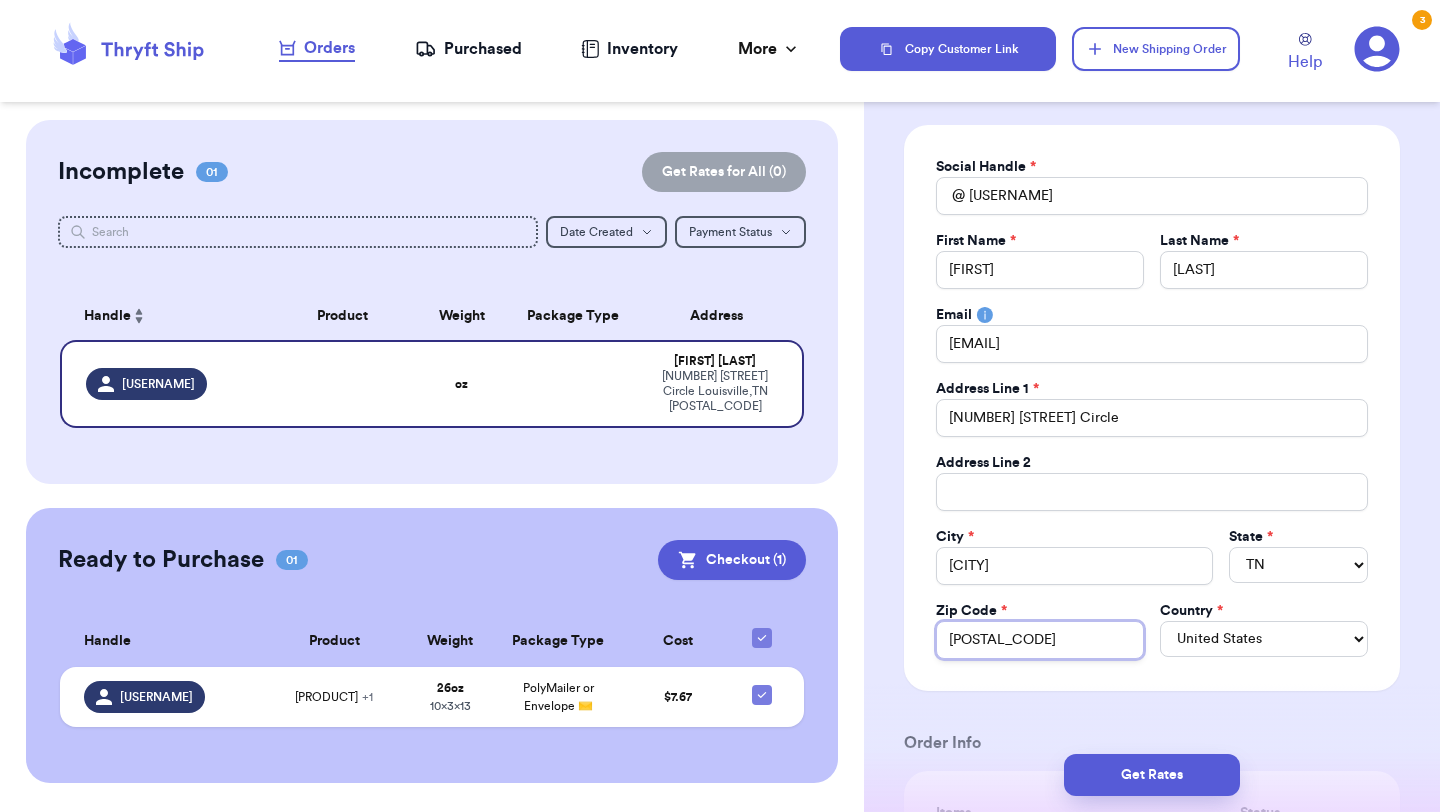 click on "37777" at bounding box center (1040, 640) 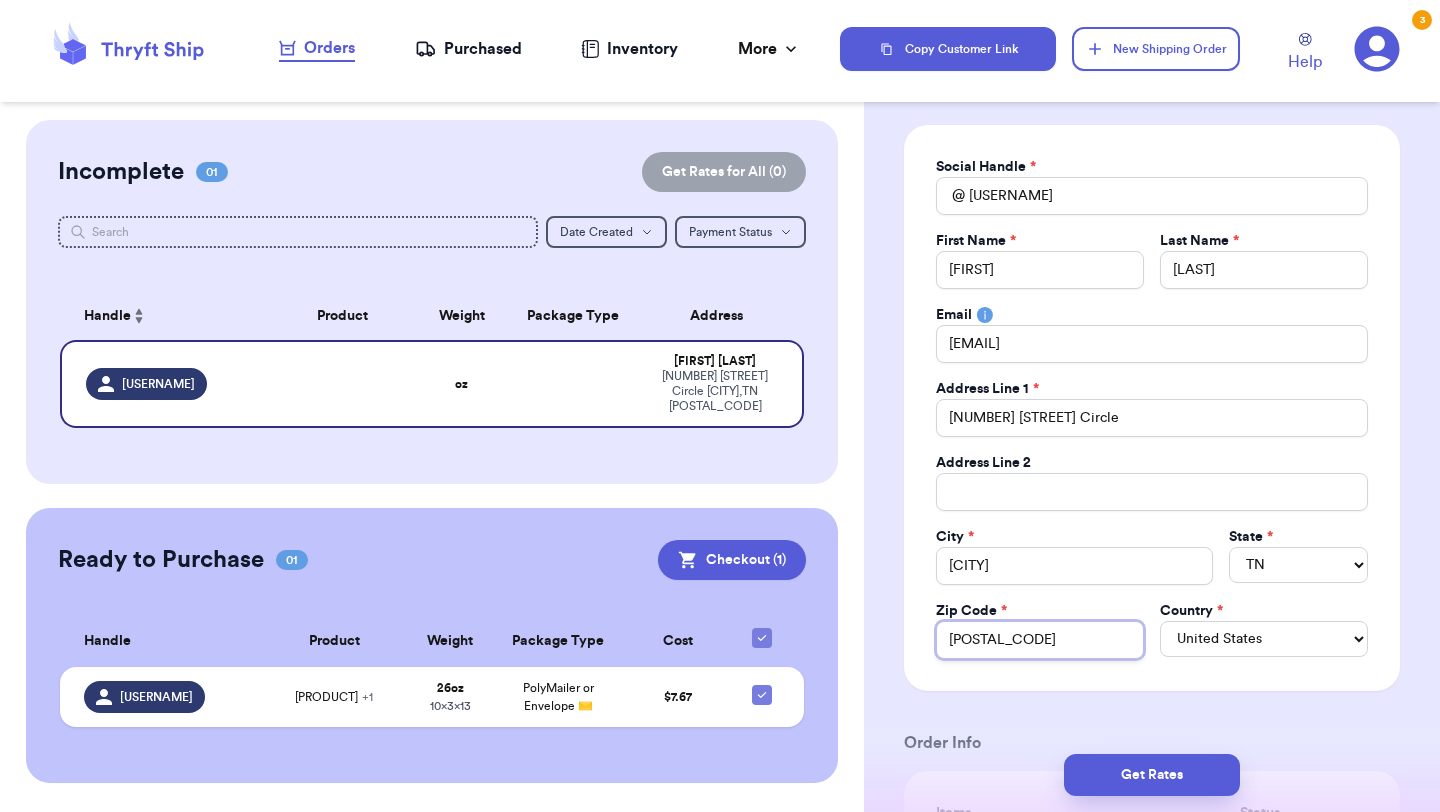 type 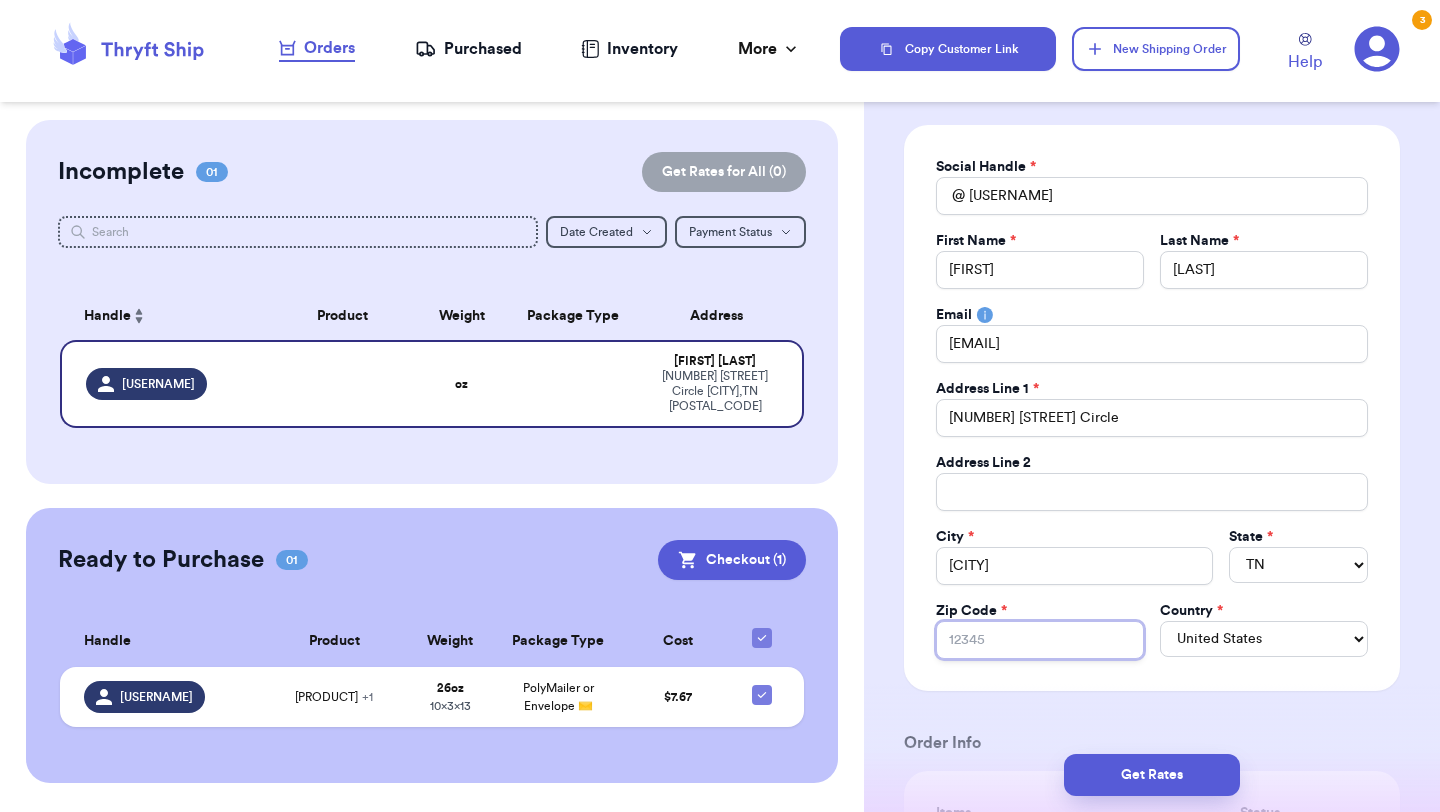 type on "3" 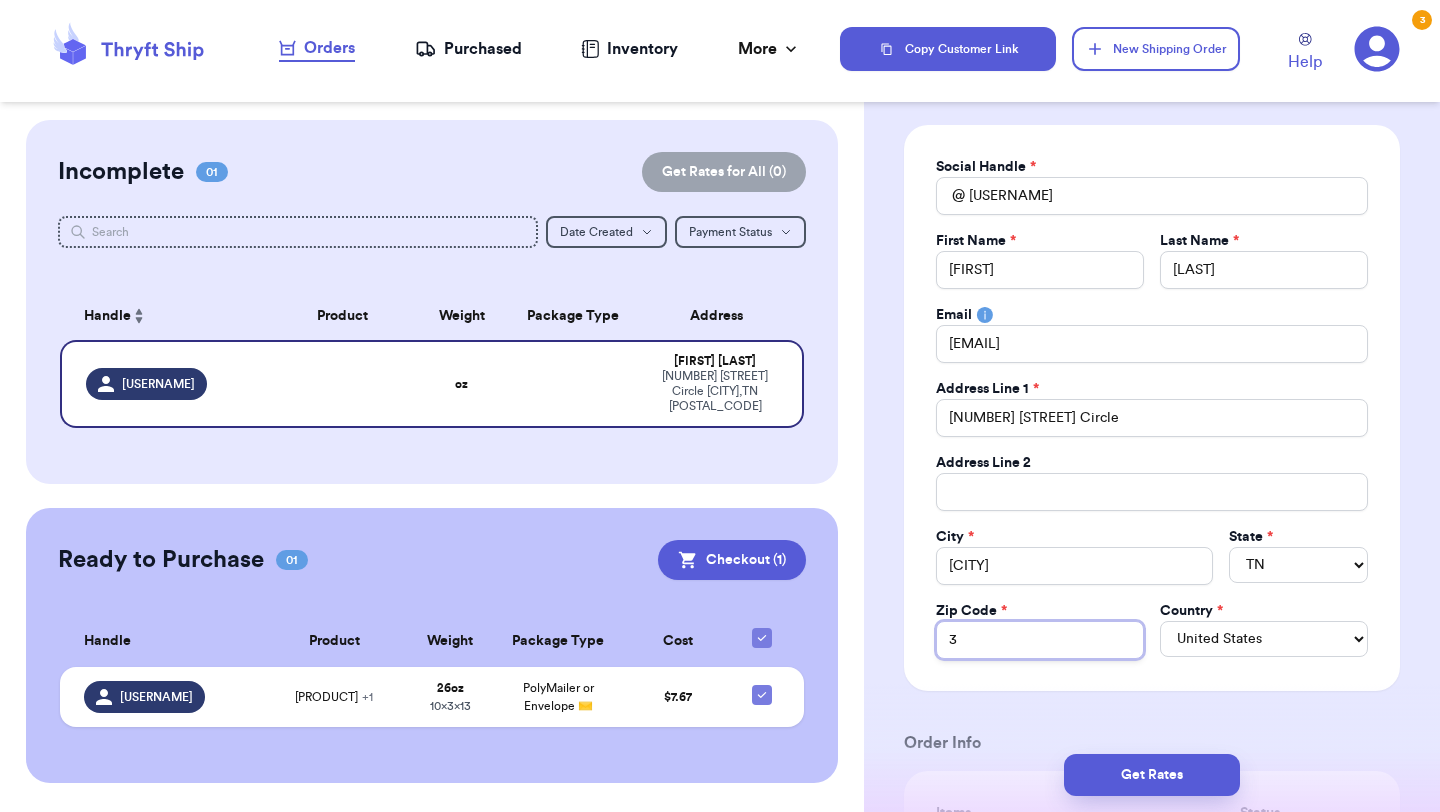 type on "37" 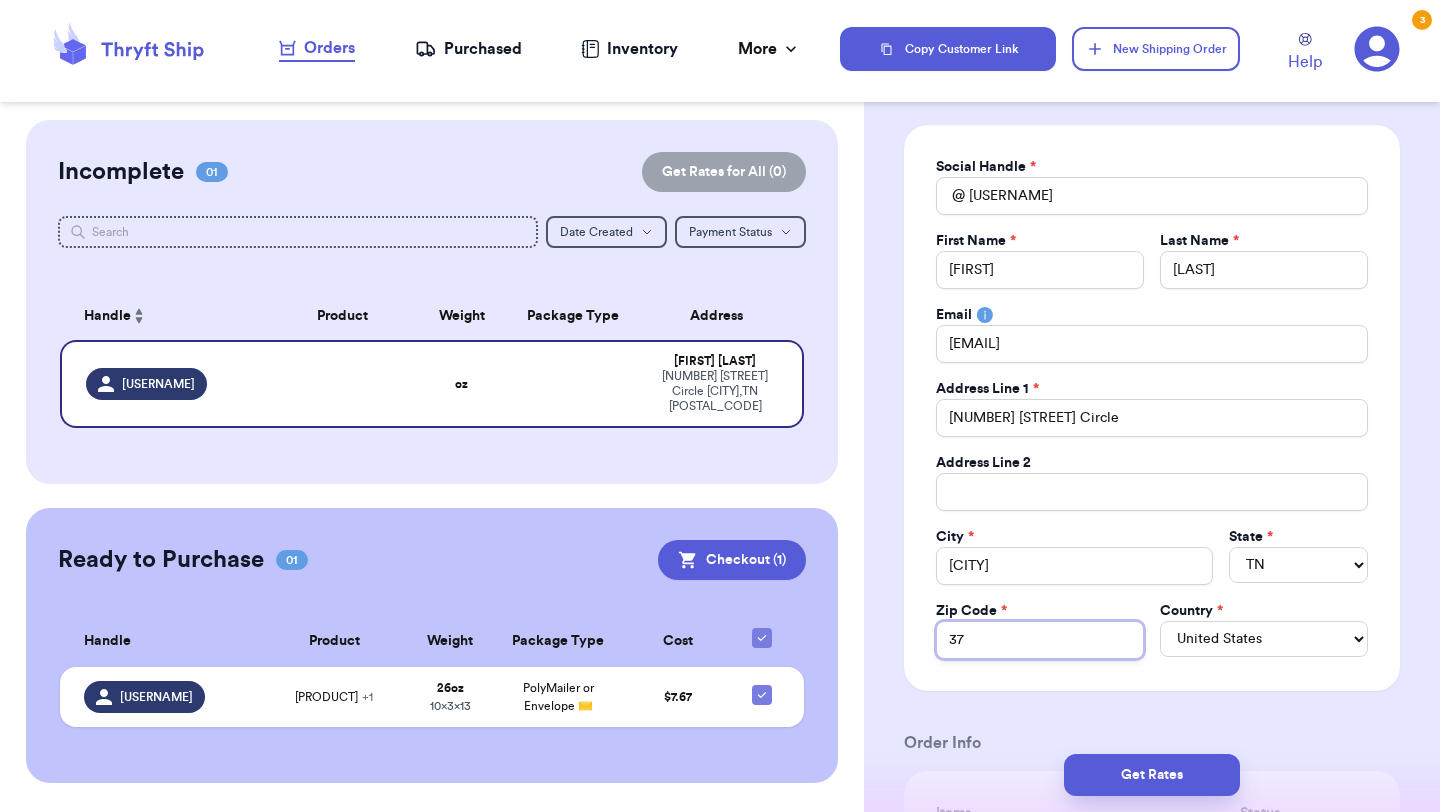 type on "377" 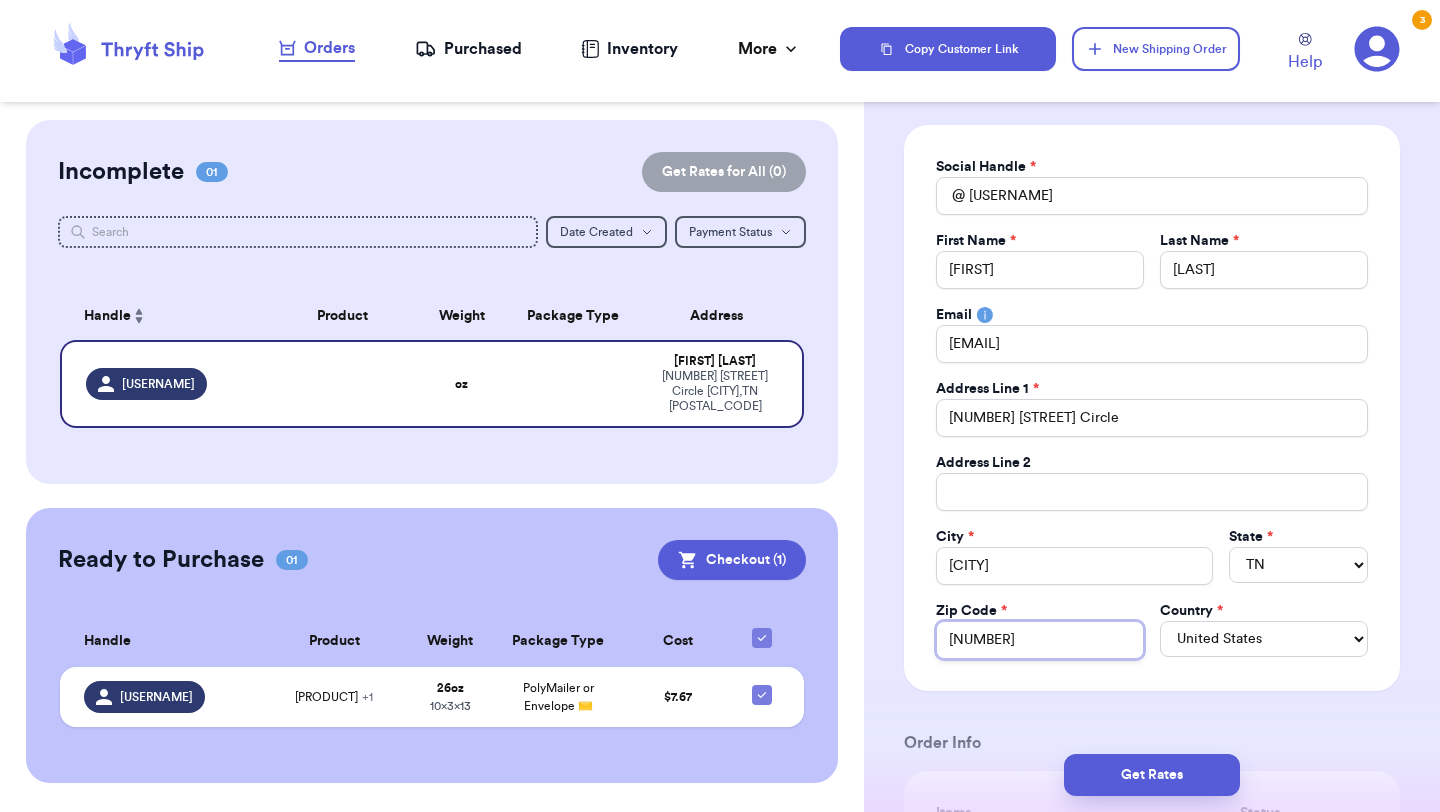 type on "3773" 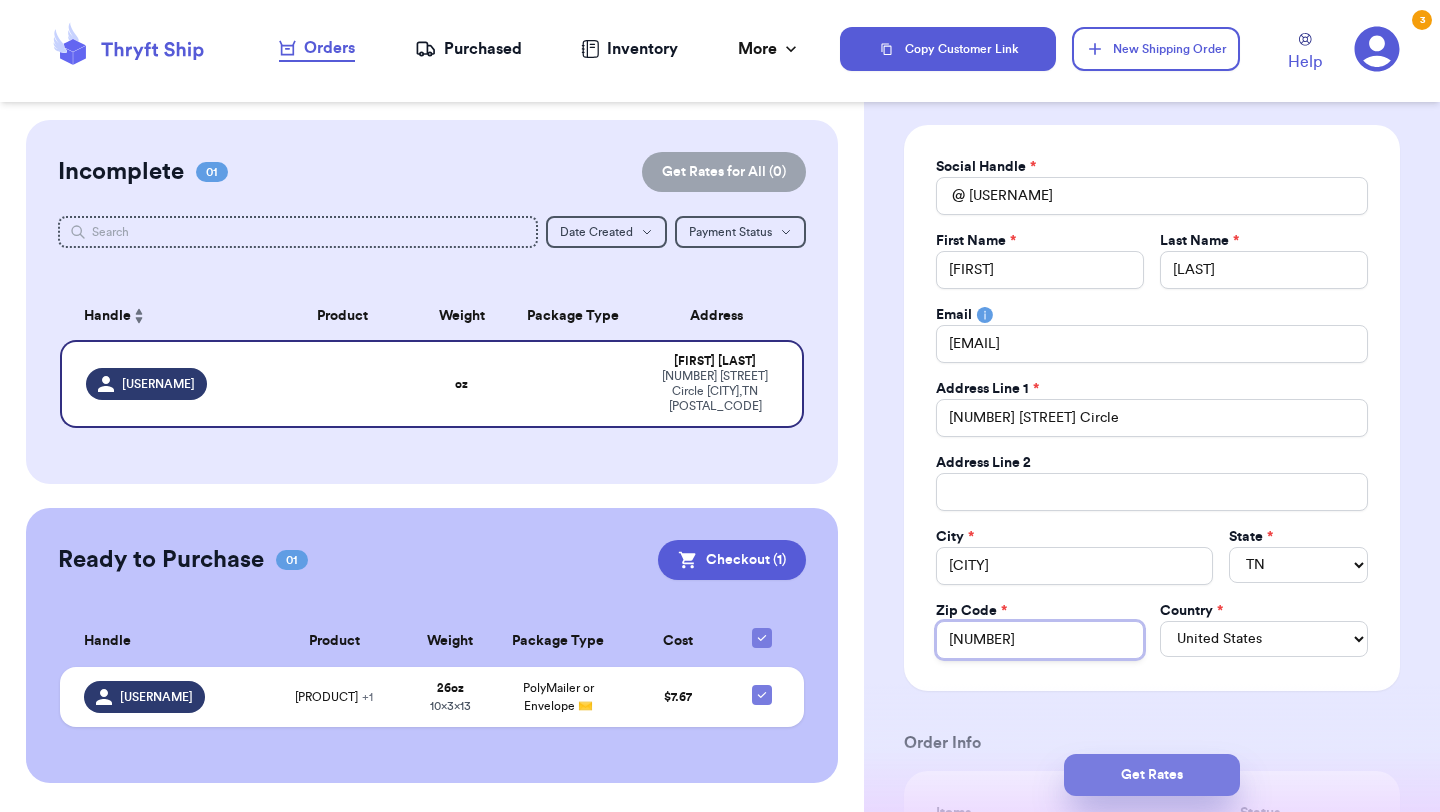 type 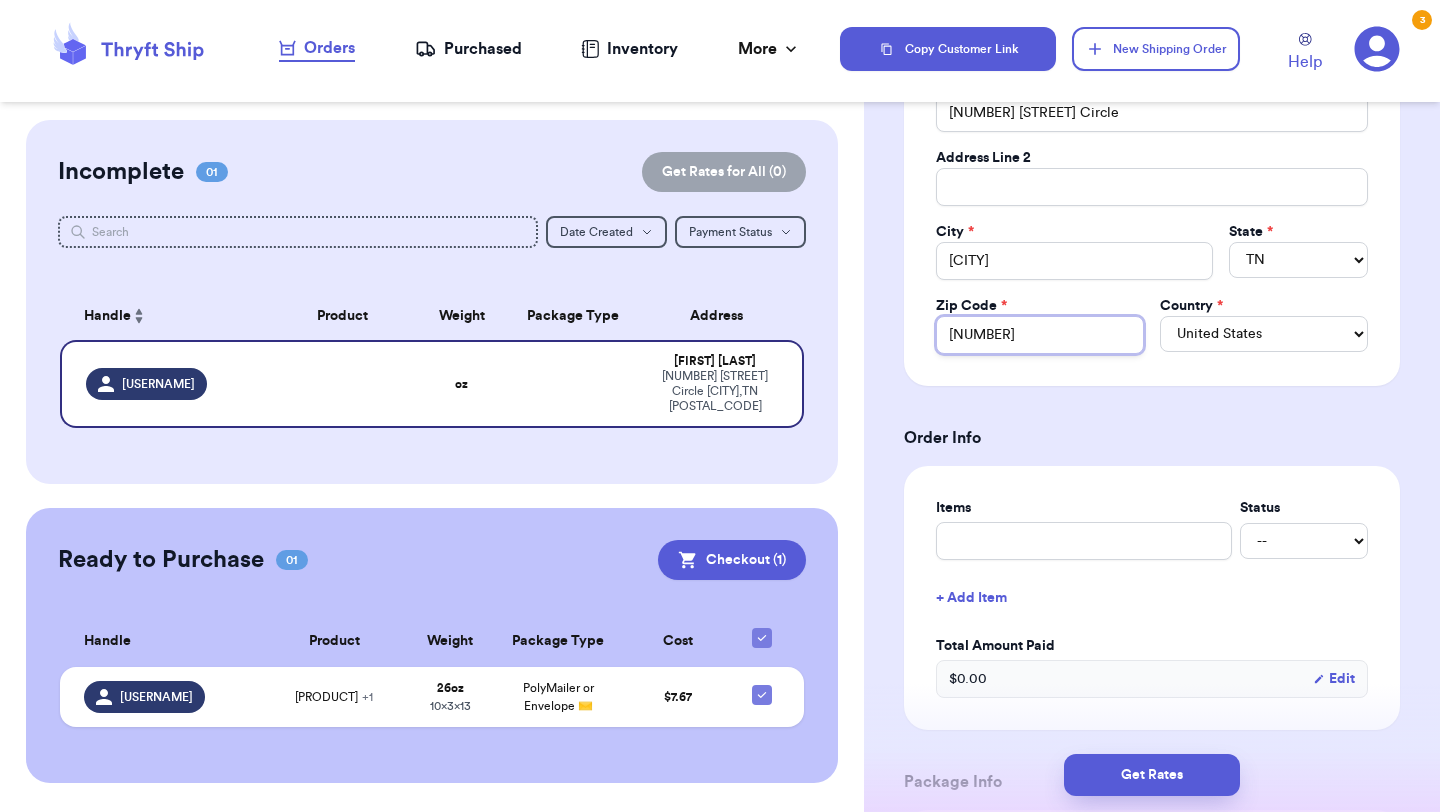 scroll, scrollTop: 543, scrollLeft: 0, axis: vertical 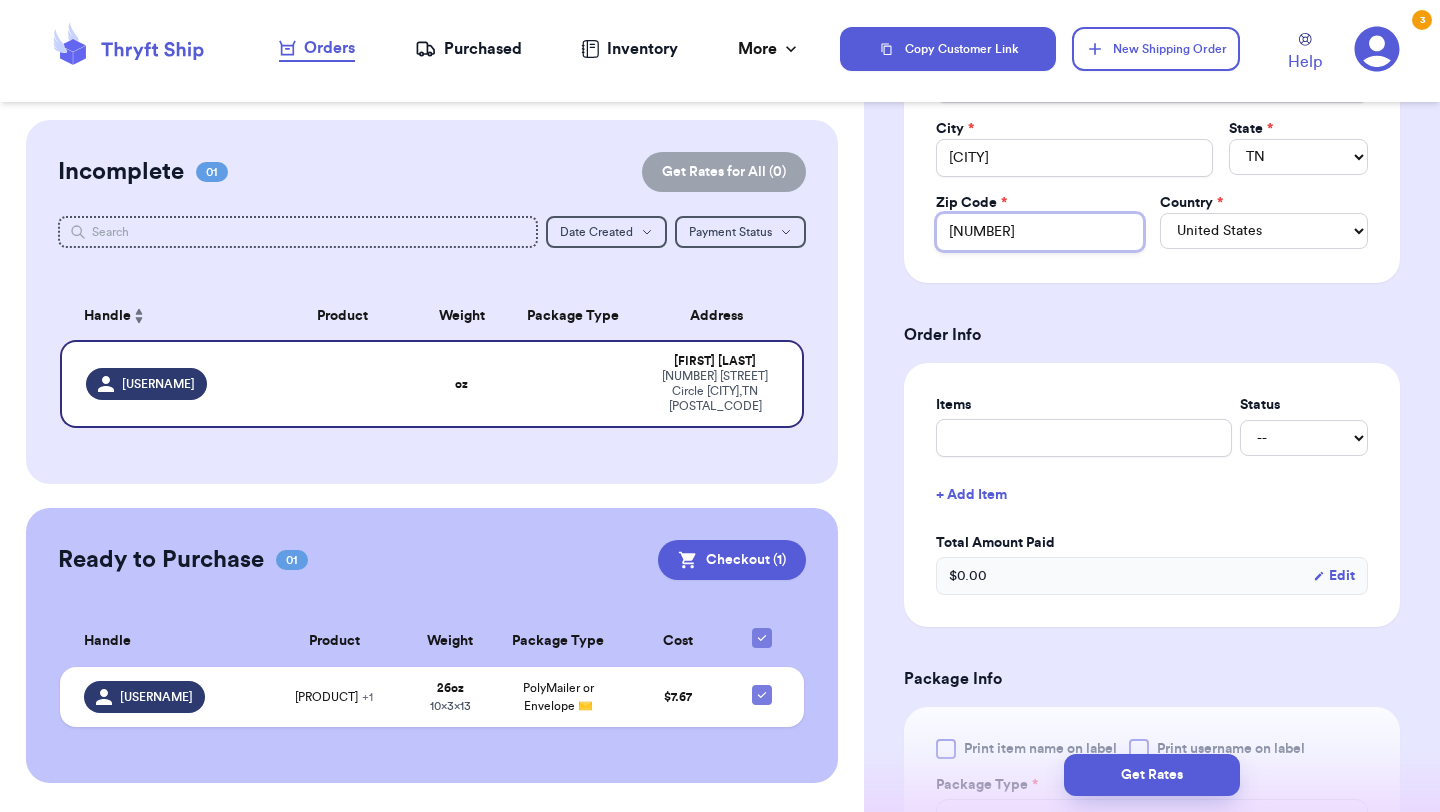 type on "37737" 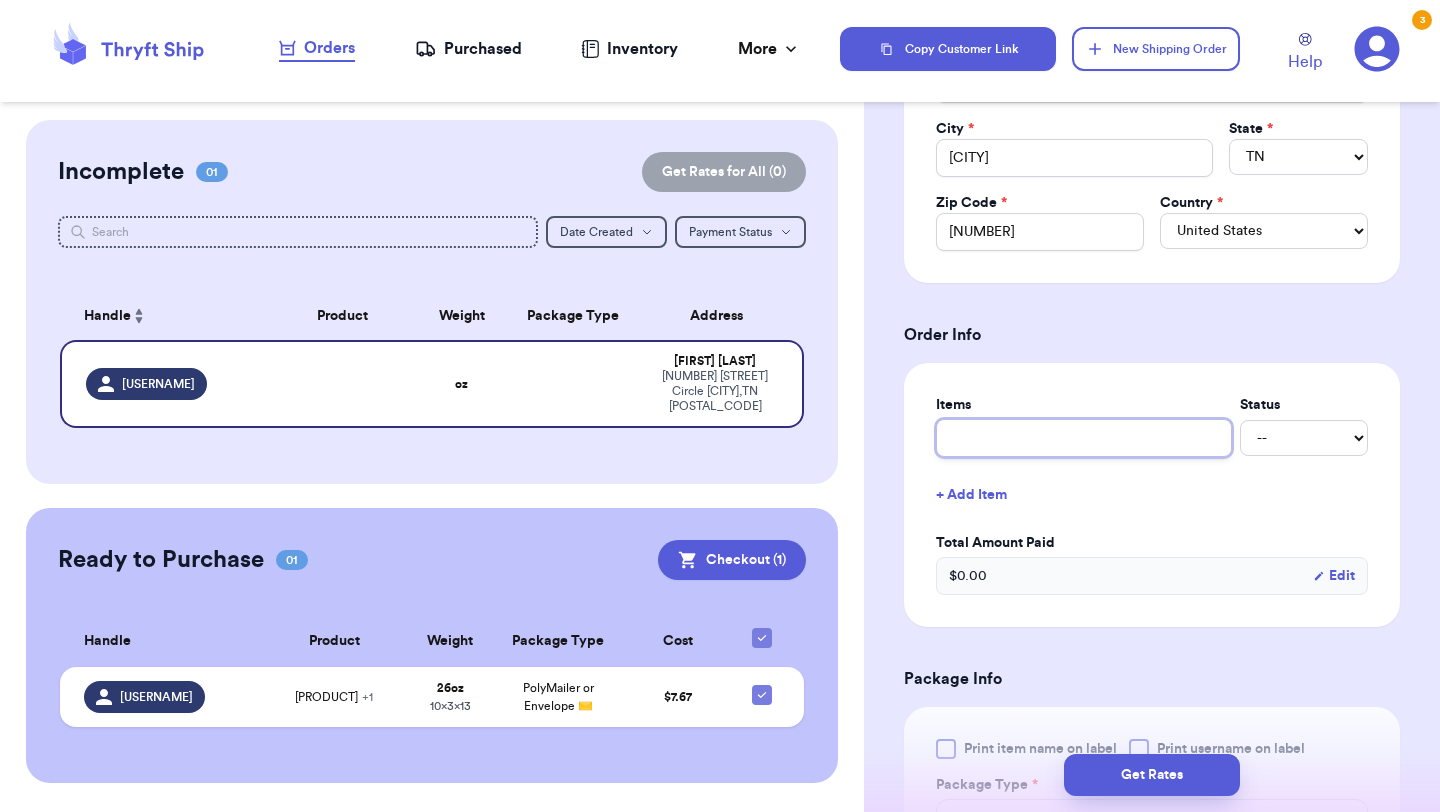 click at bounding box center (1084, 438) 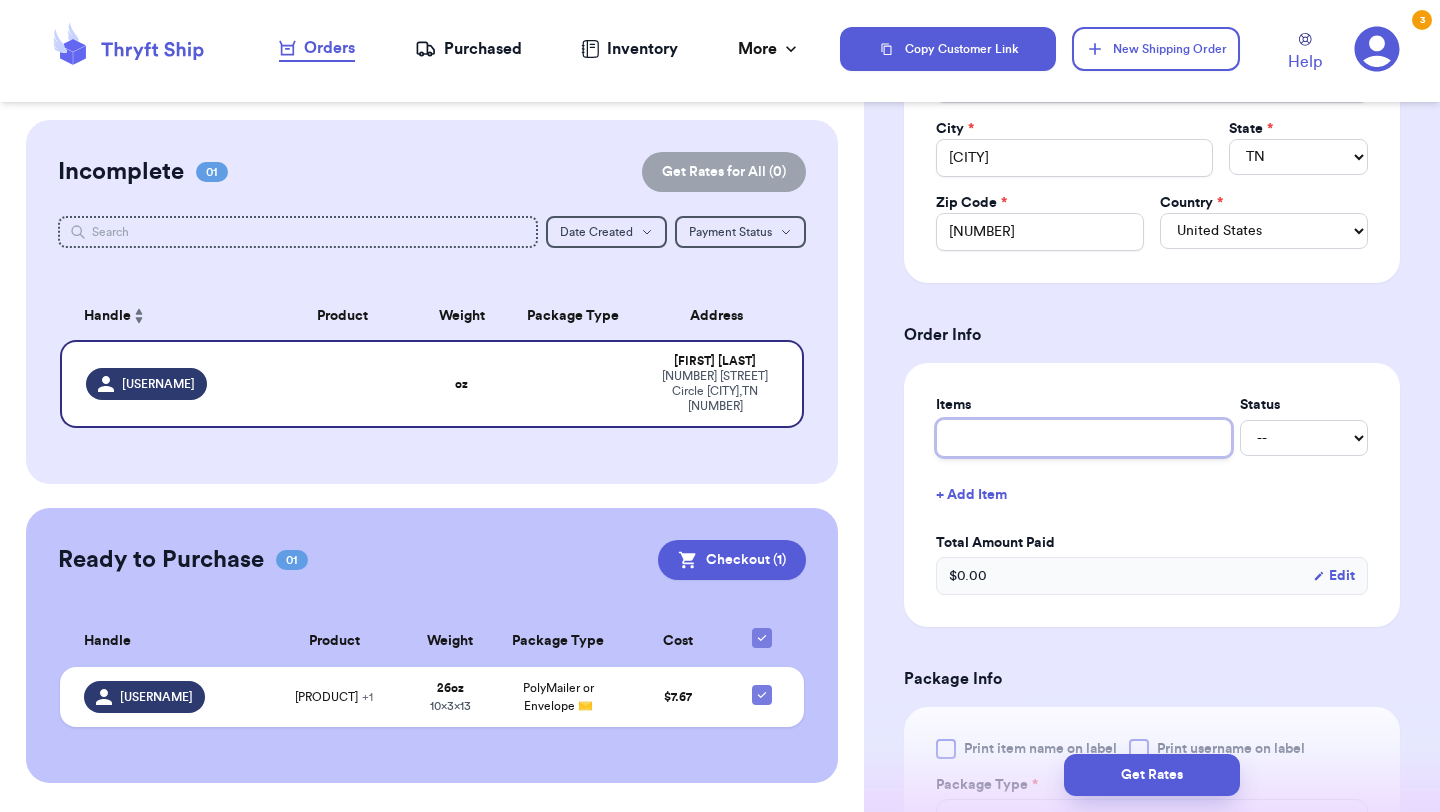 type on "N" 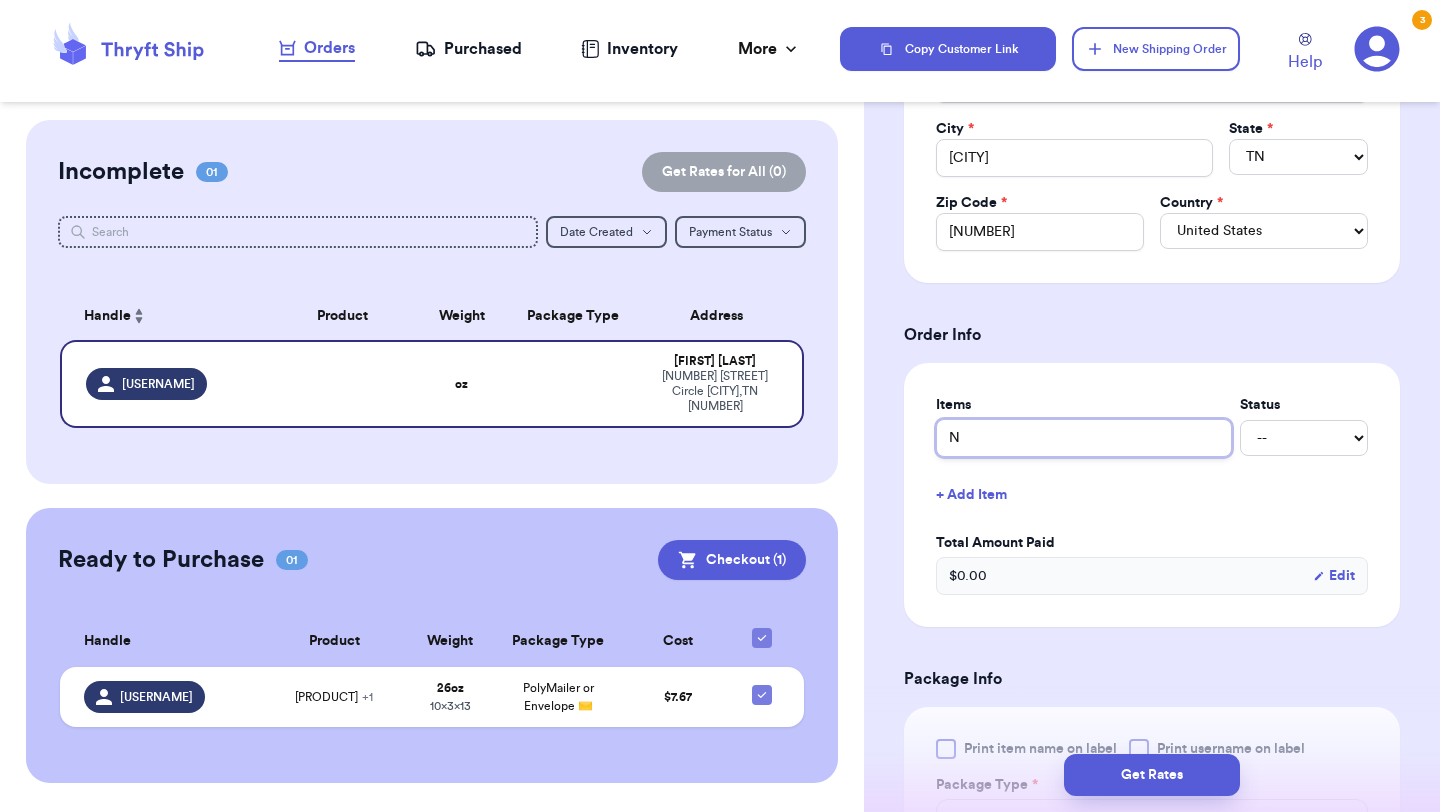 type 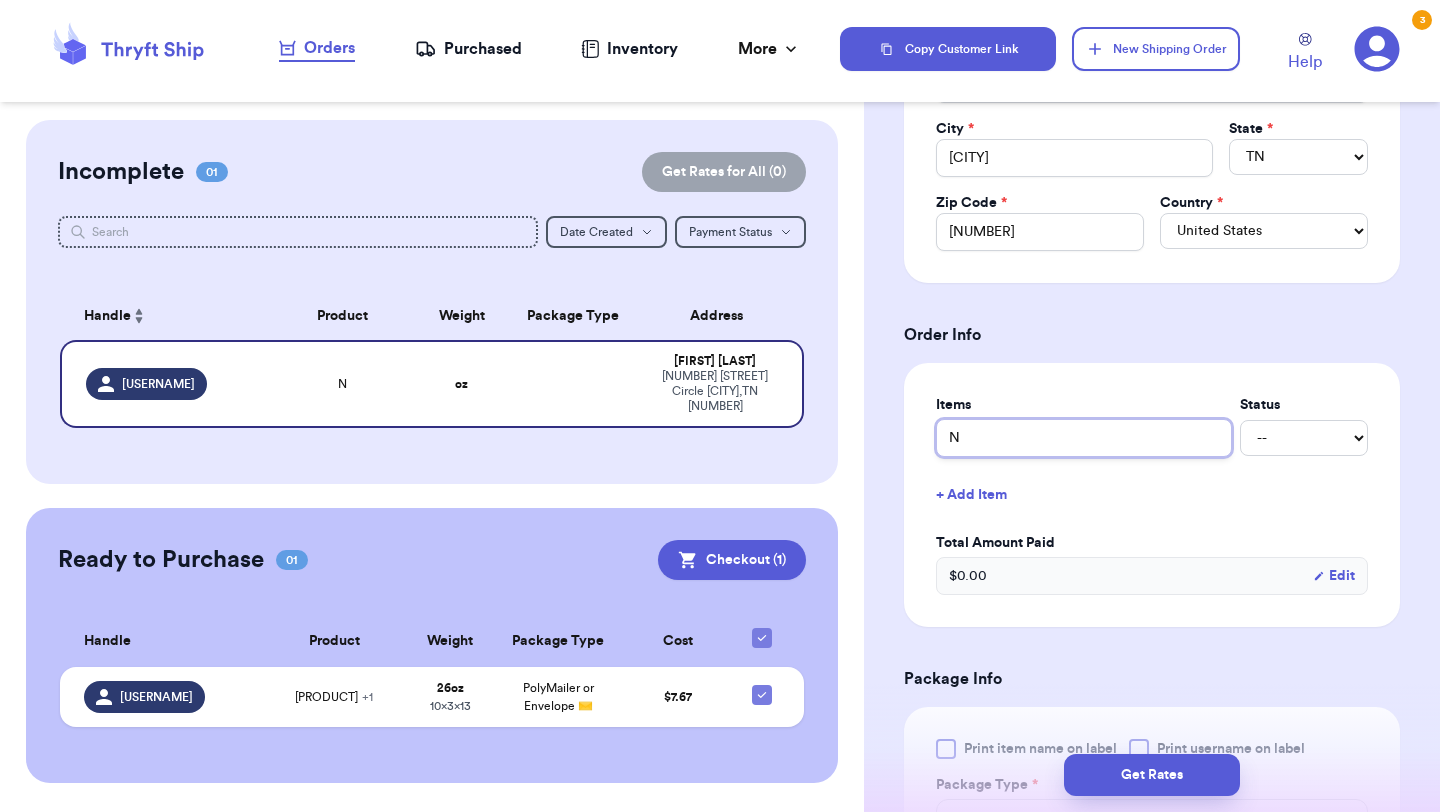 type on "NW" 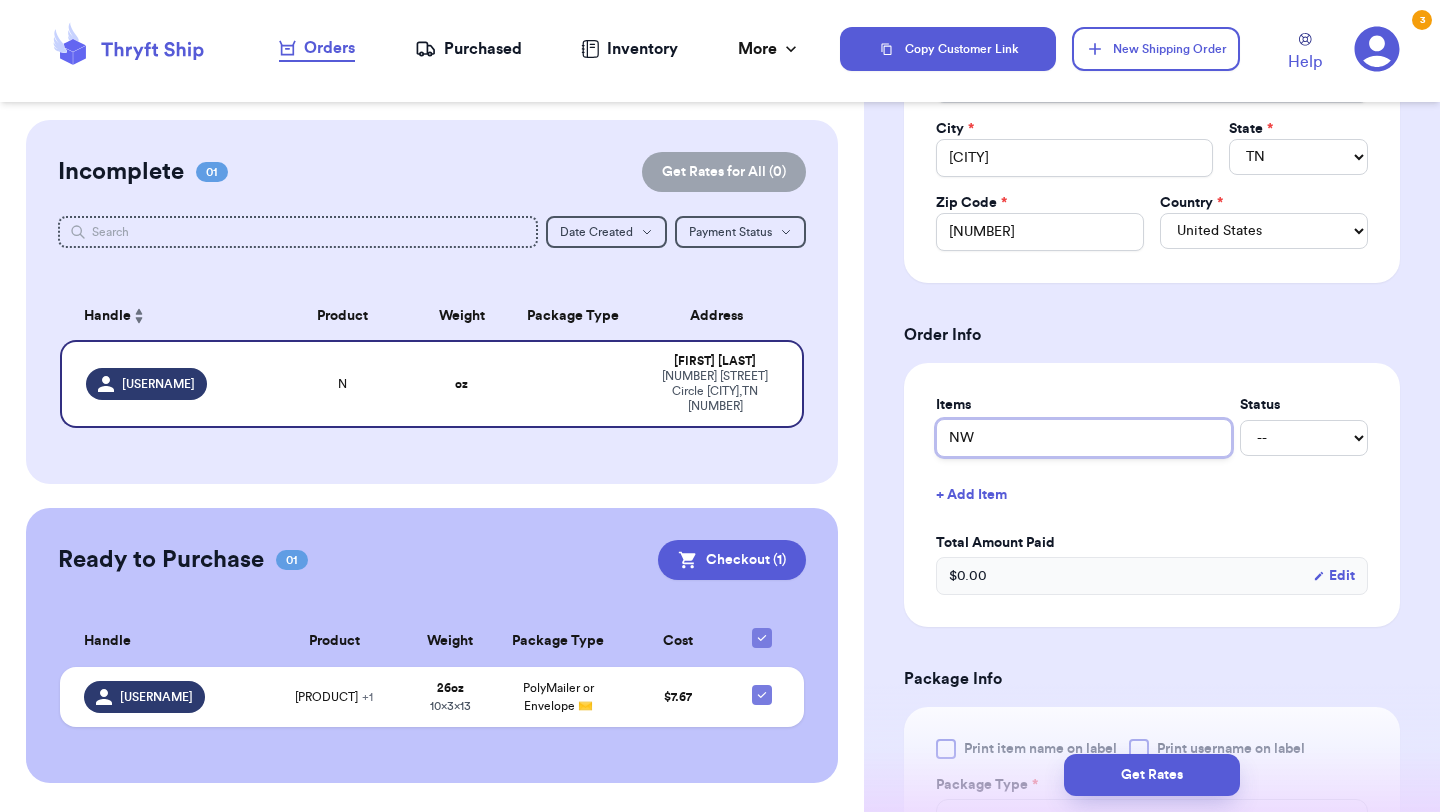 type 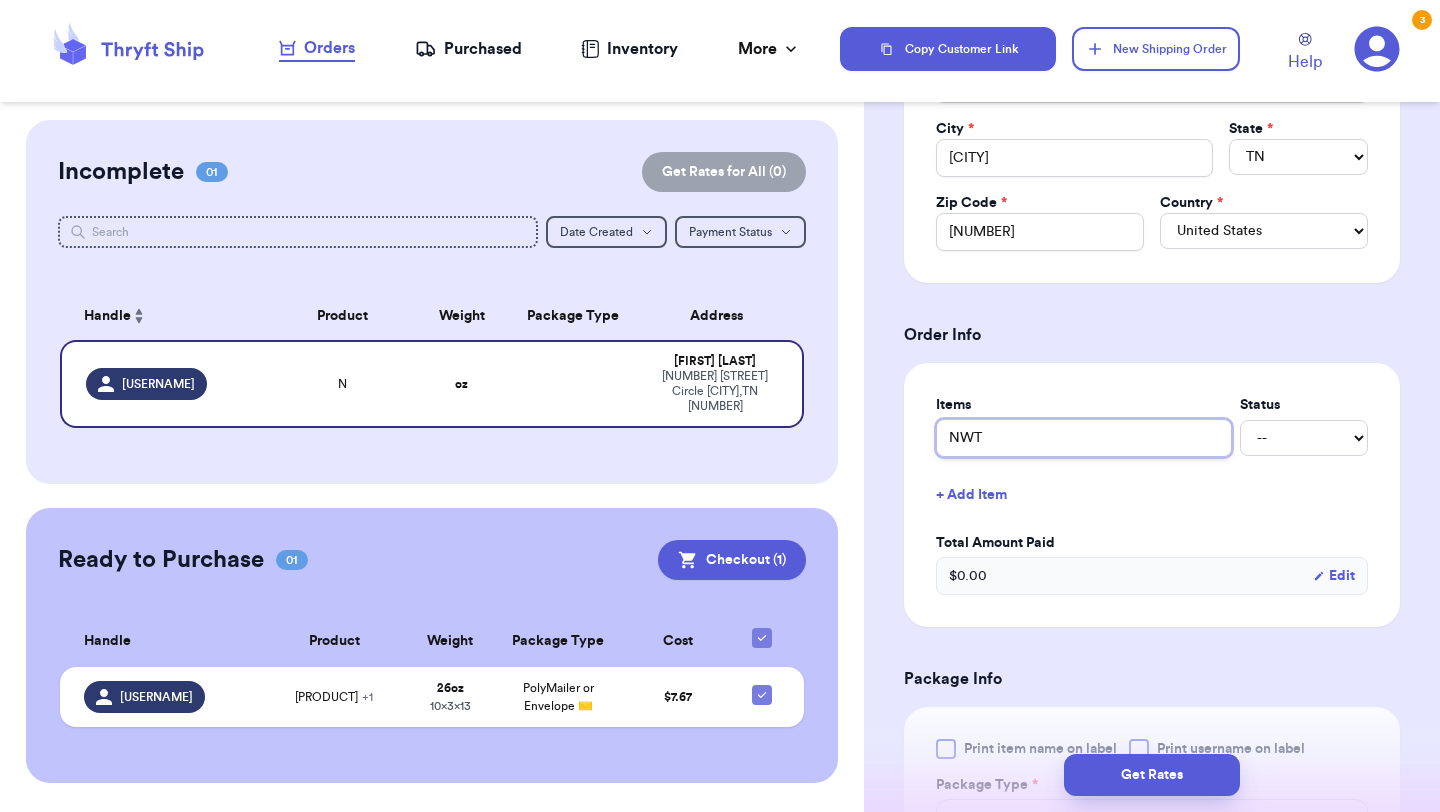 type 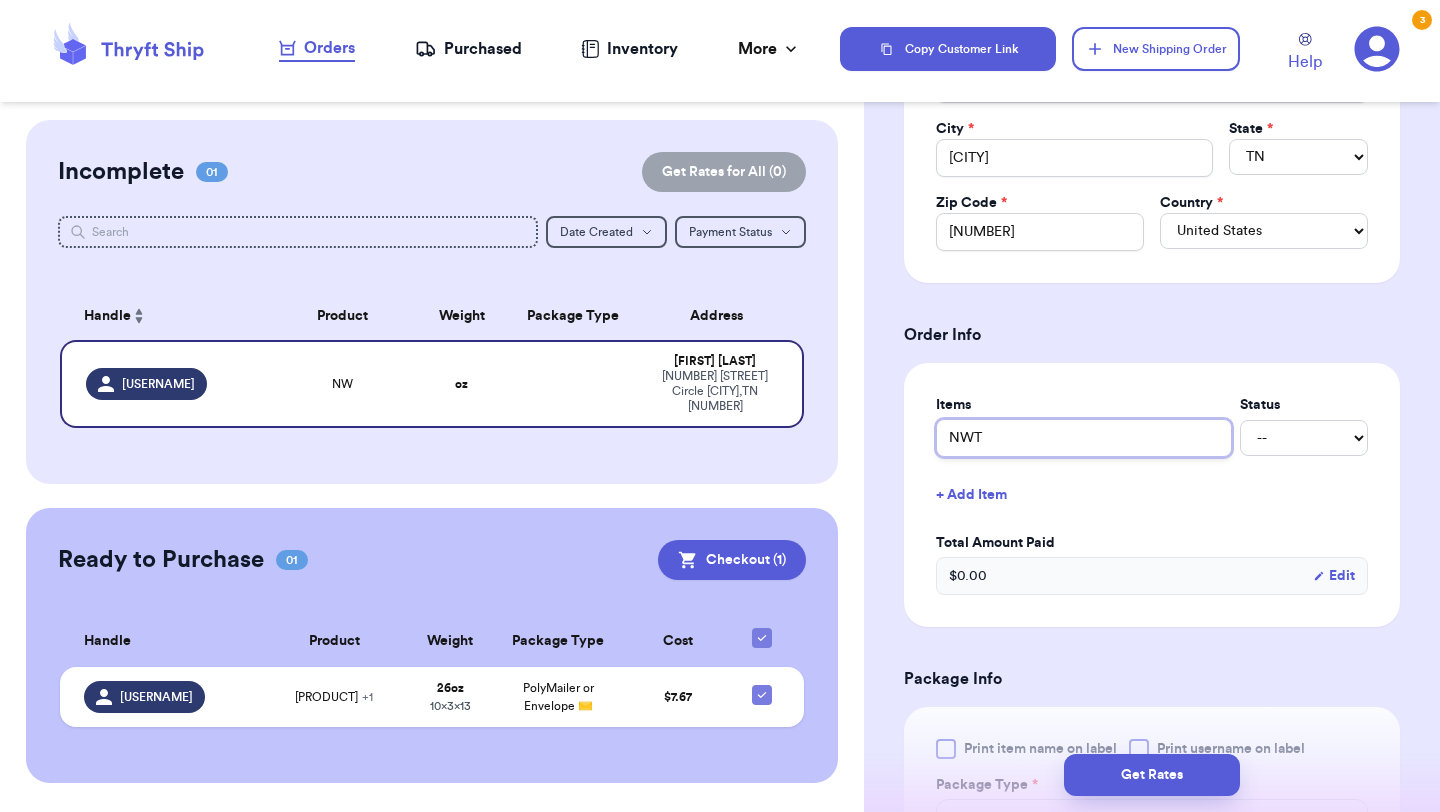 type 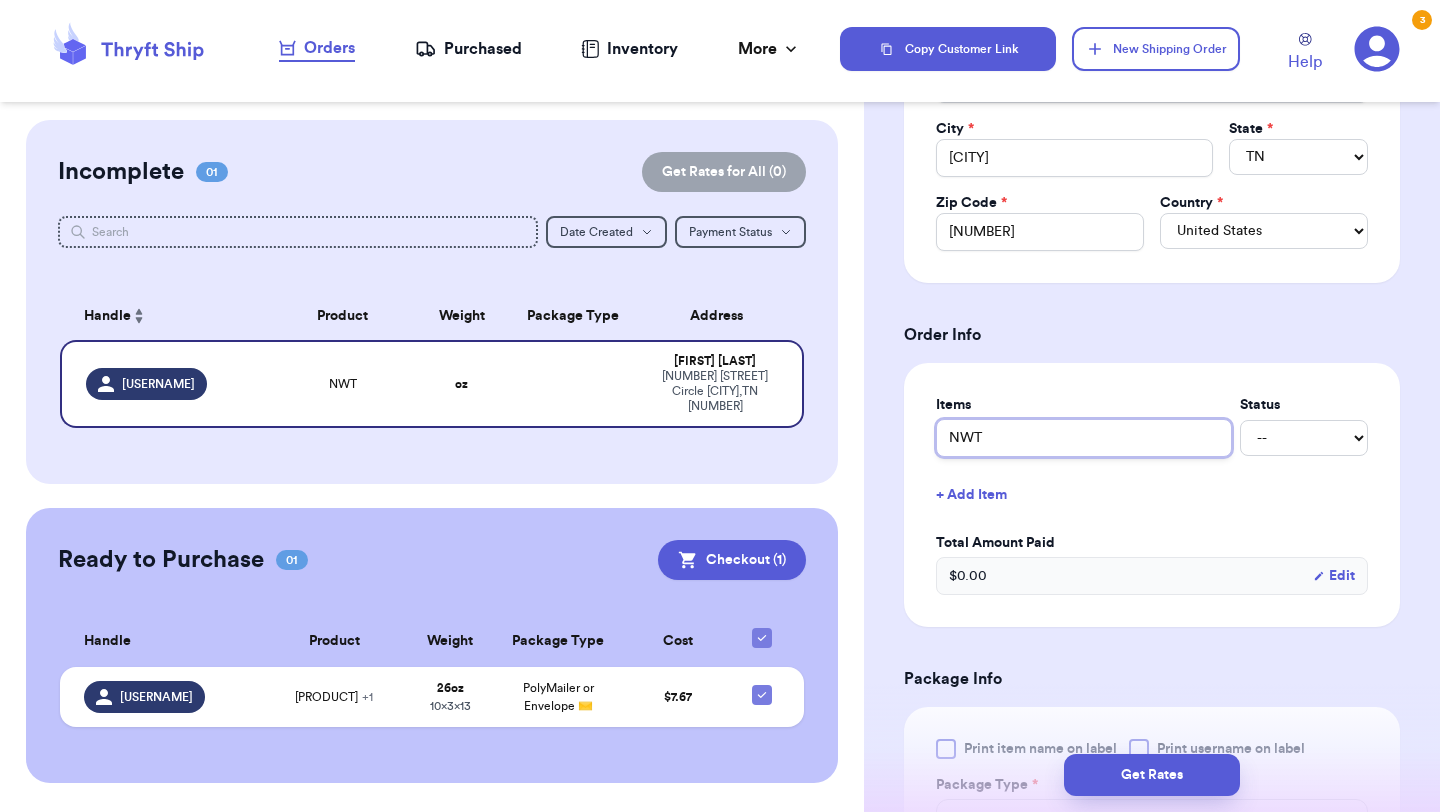 type on "NWT T" 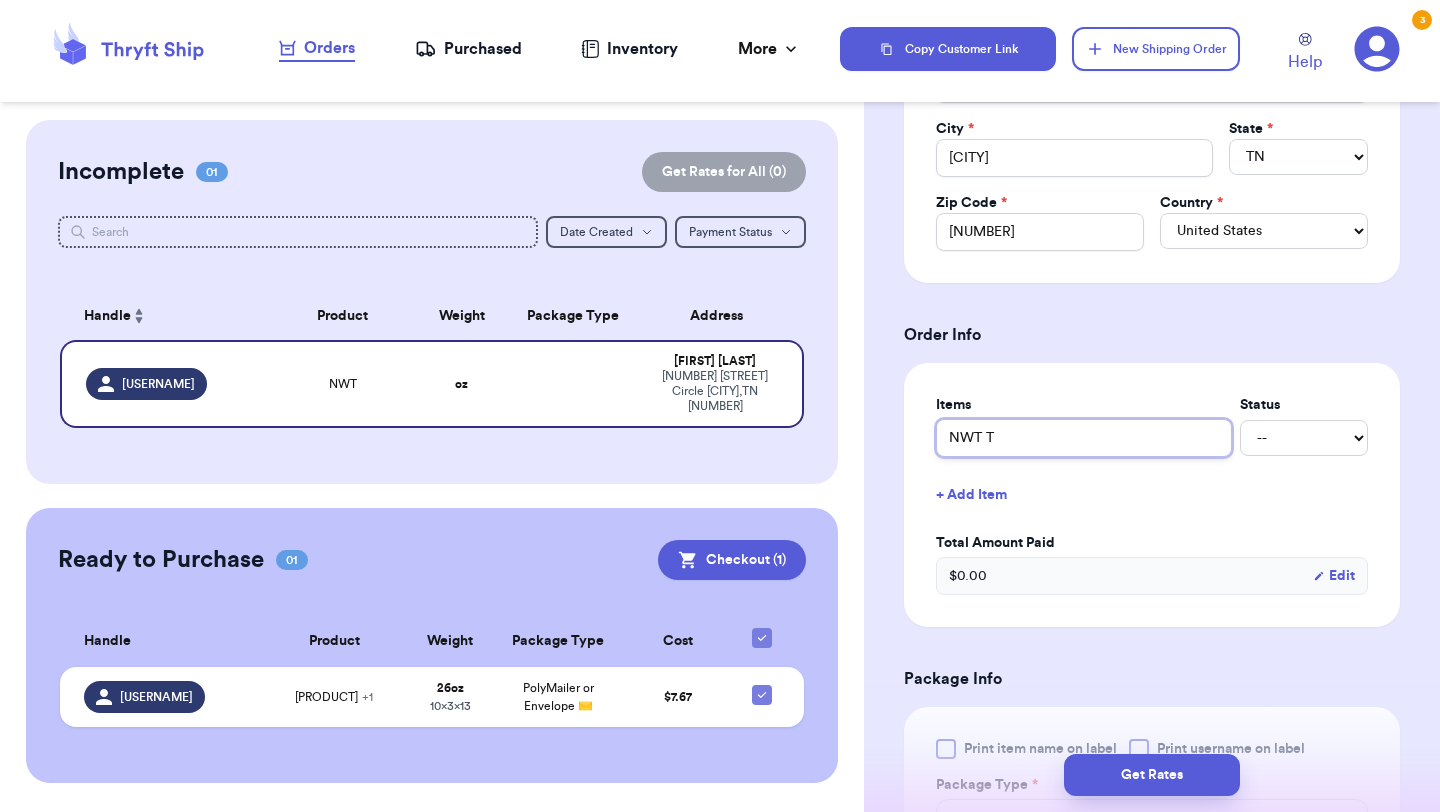 type 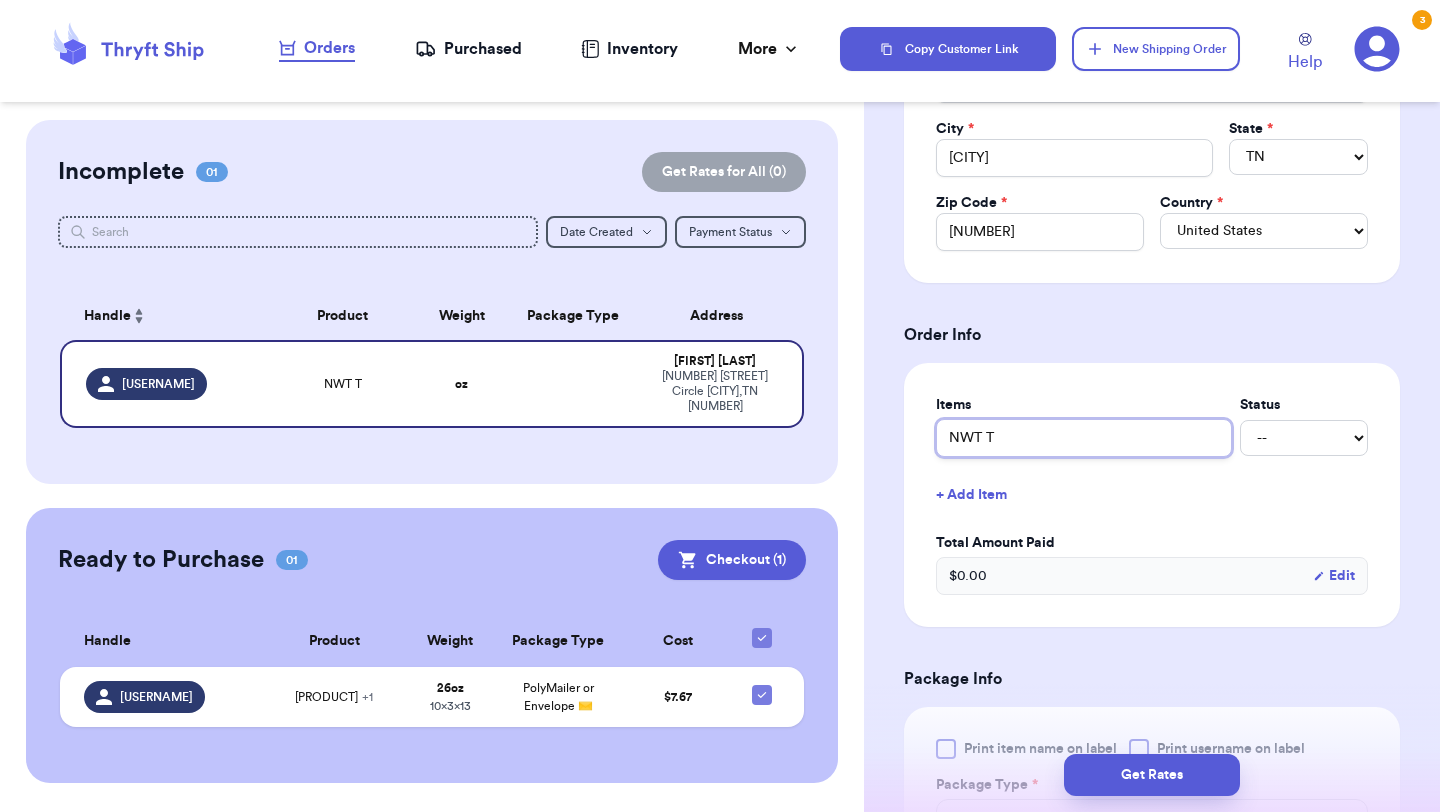 type on "NWT Te" 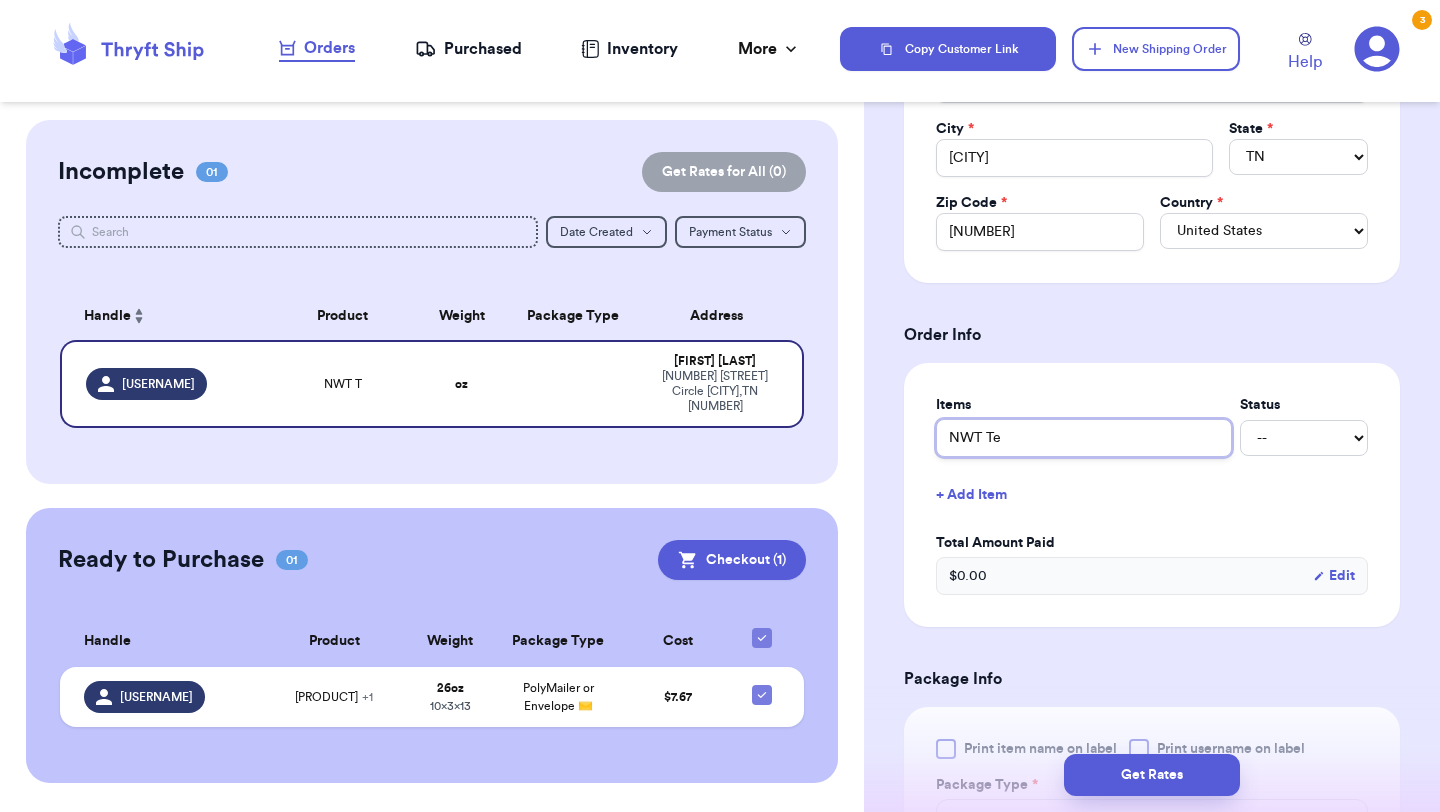 type 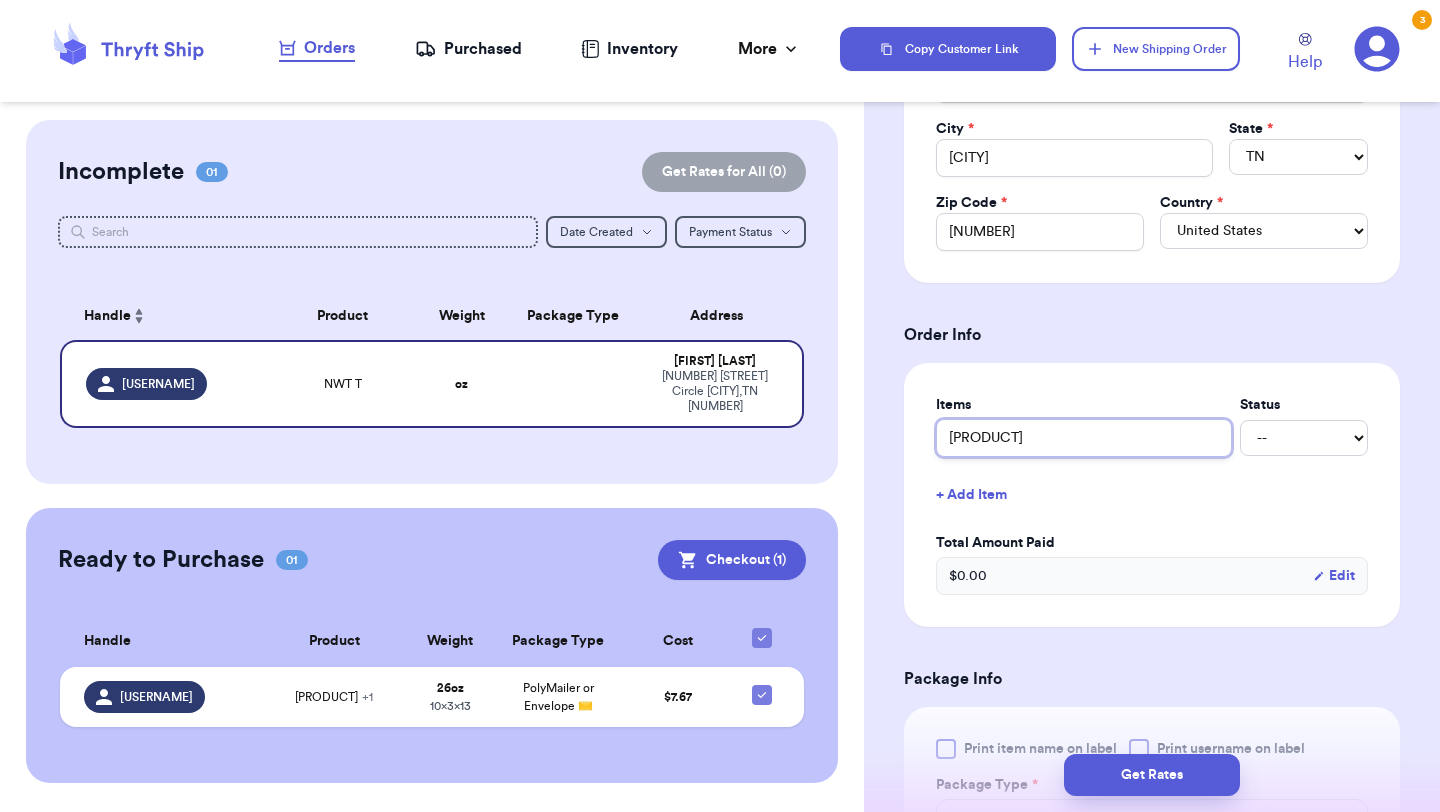 type 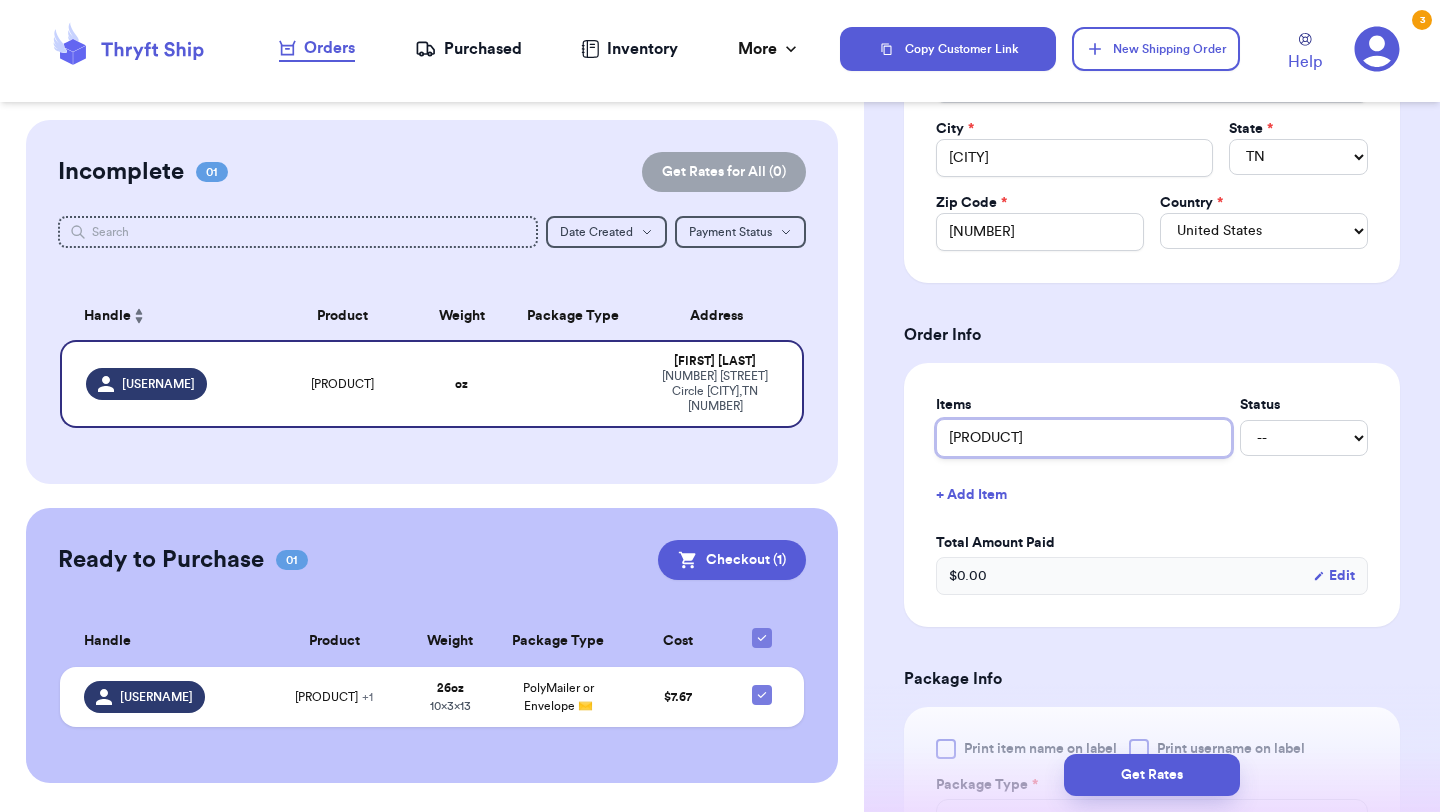 scroll, scrollTop: 697, scrollLeft: 0, axis: vertical 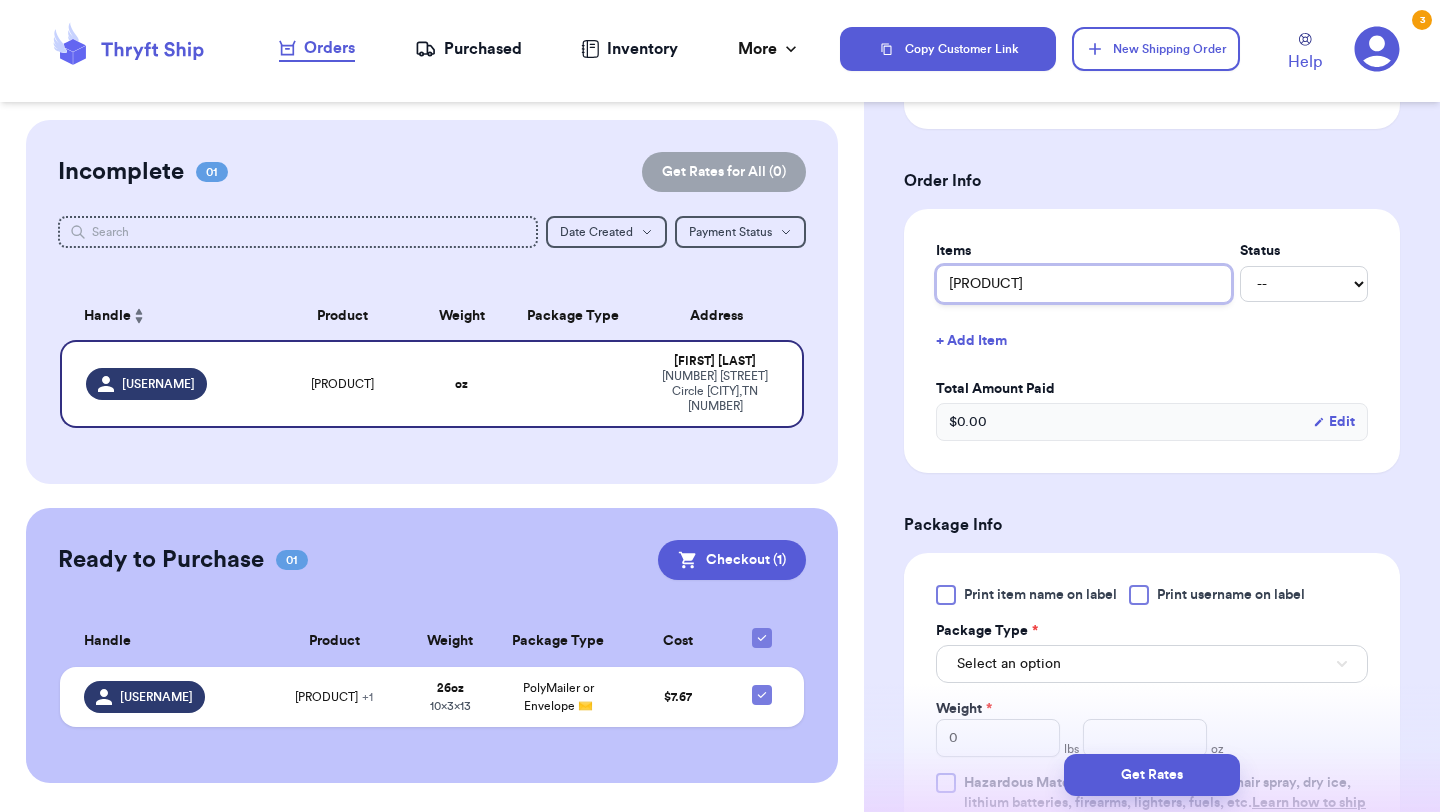 type on "NWT Tee" 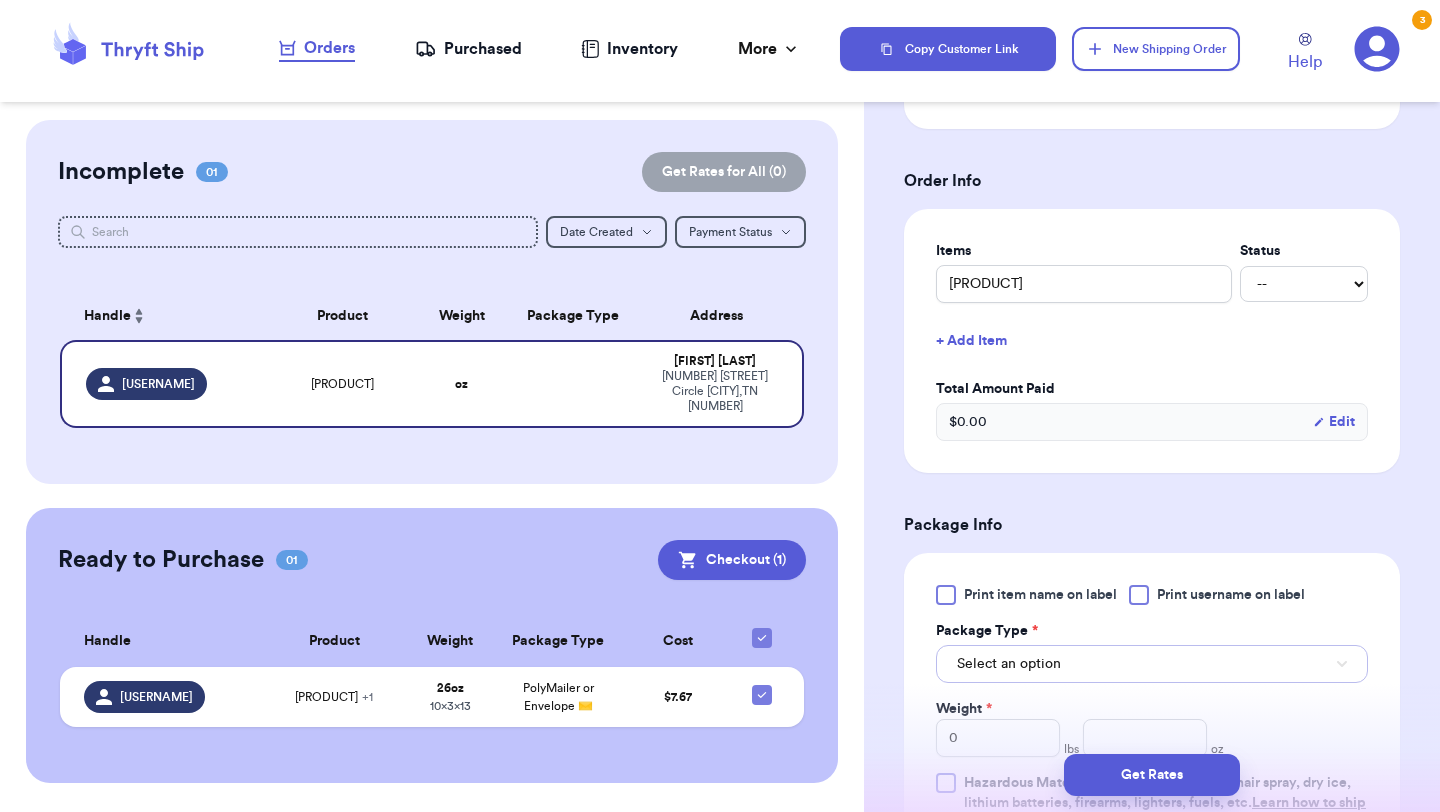 click on "Select an option" at bounding box center [1009, 664] 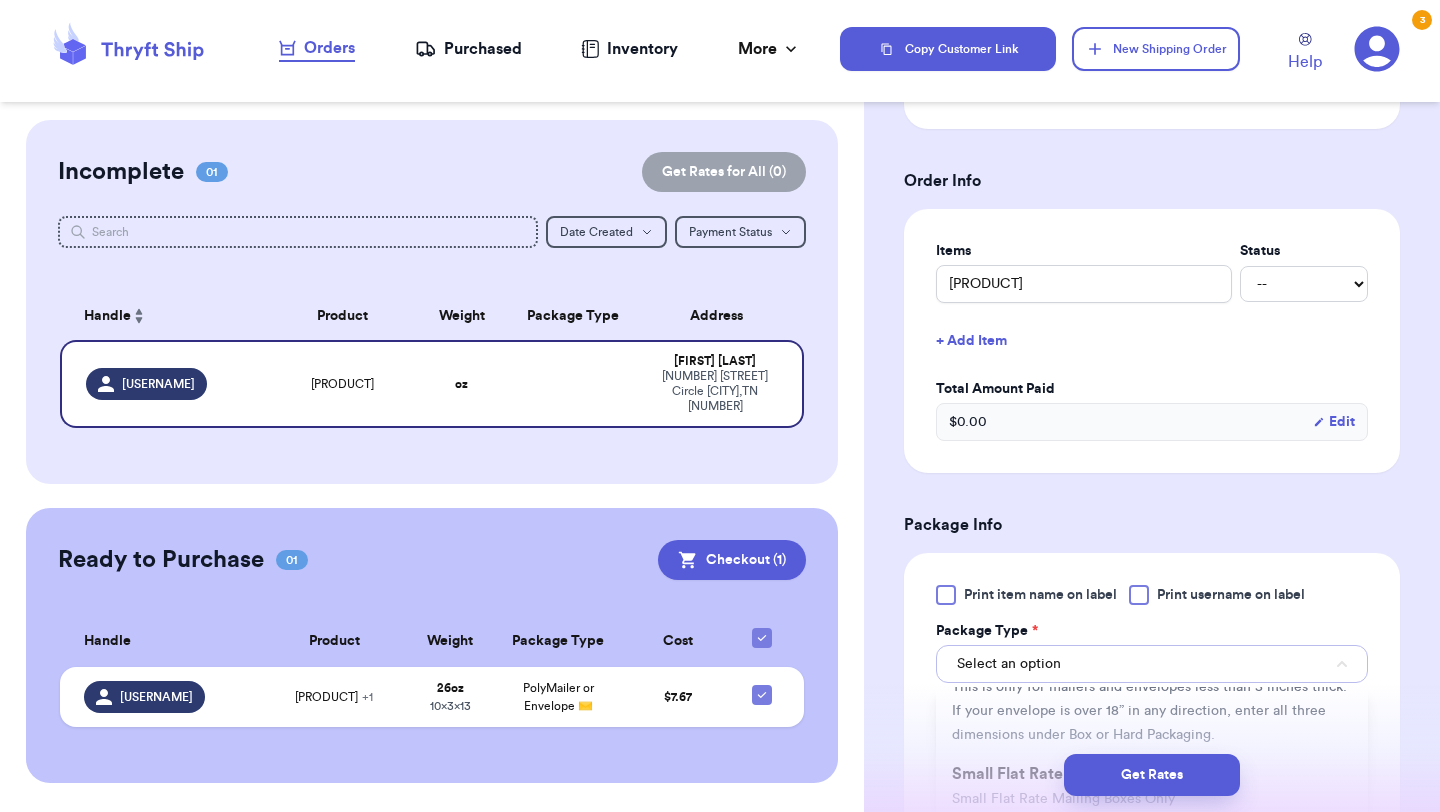 scroll, scrollTop: 200, scrollLeft: 0, axis: vertical 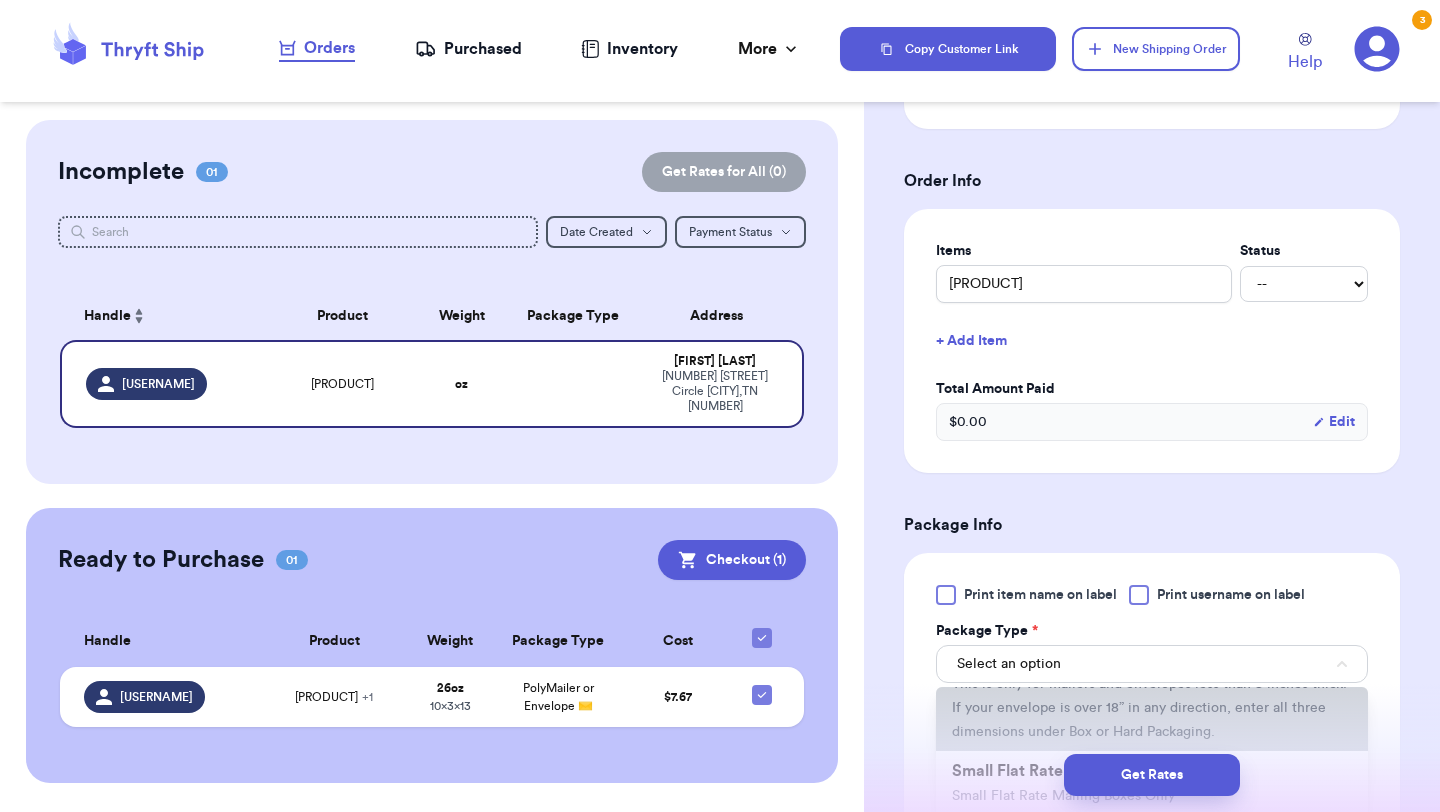 click on "This is only for mailers and envelopes less than 3 inches thick. If your envelope is over 18” in any direction, enter all three dimensions under Box or Hard Packaging." at bounding box center [1149, 708] 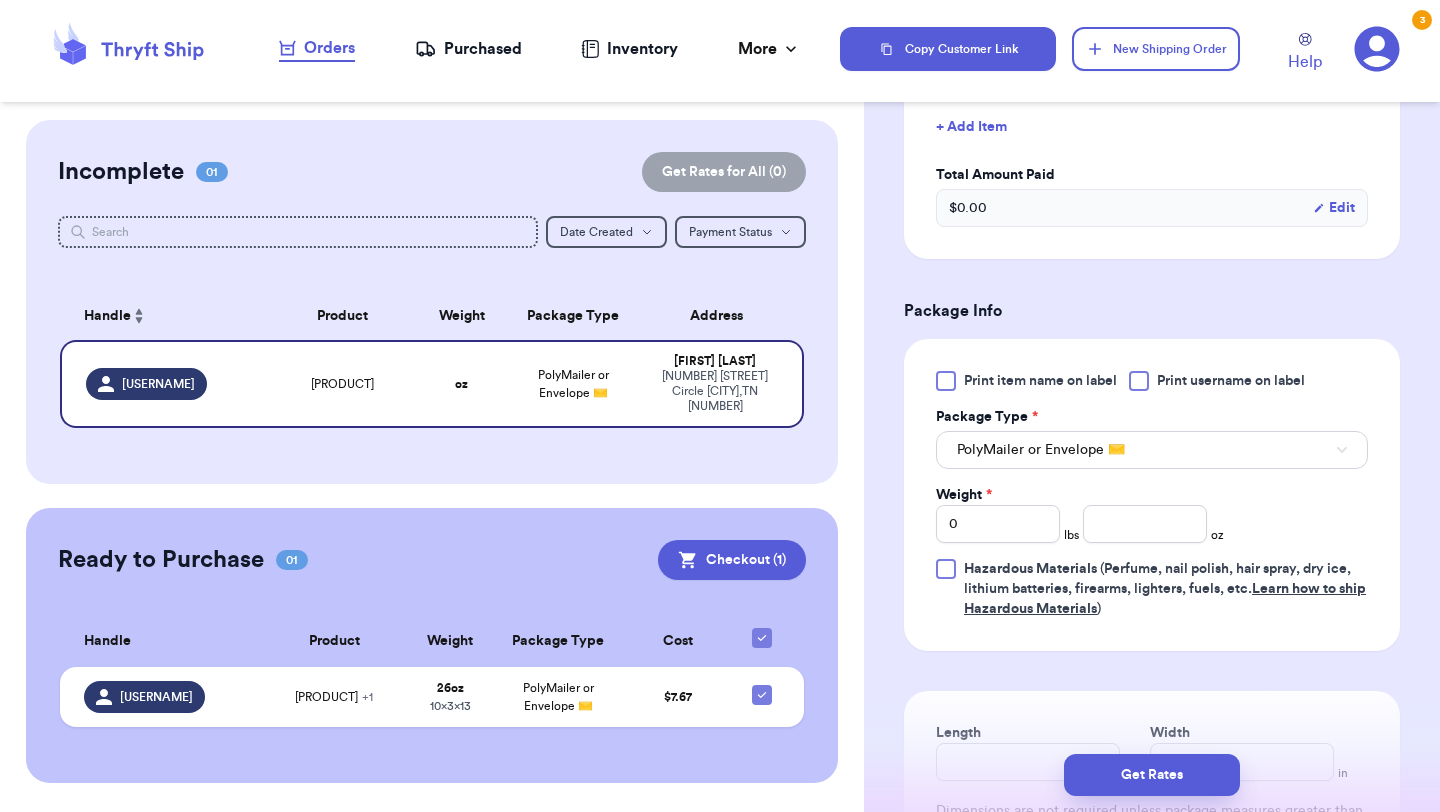 scroll, scrollTop: 943, scrollLeft: 0, axis: vertical 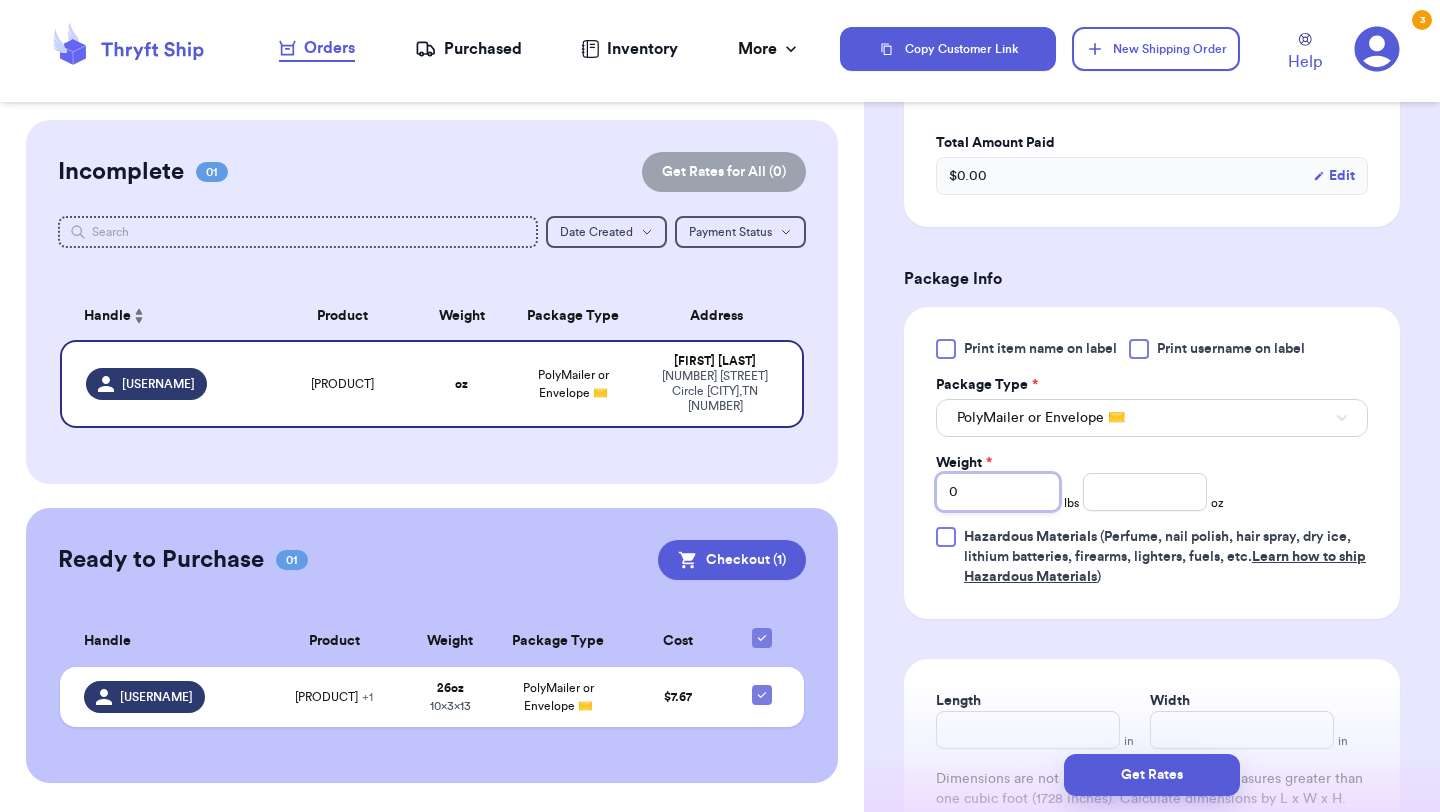 click on "0" at bounding box center (998, 492) 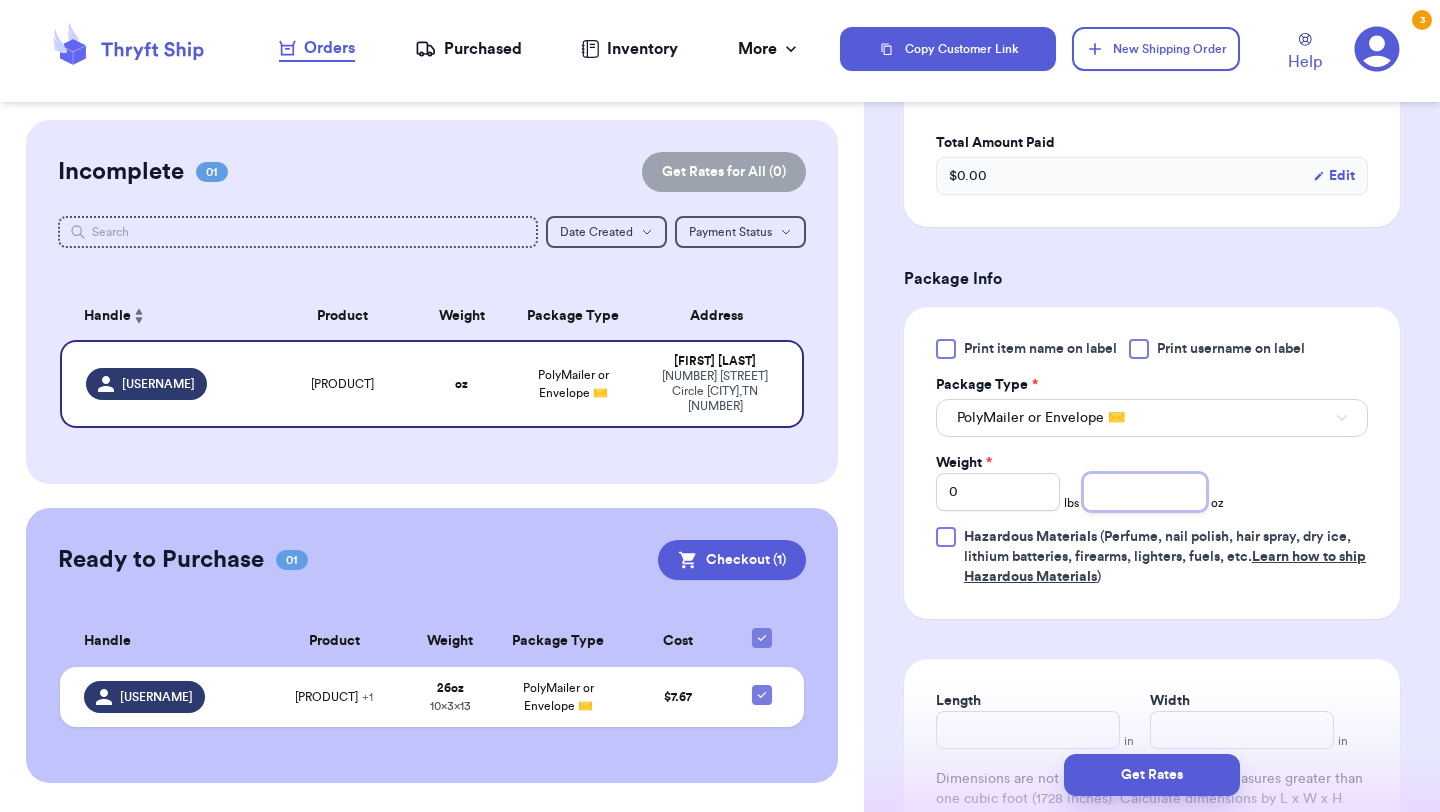 click at bounding box center (1145, 492) 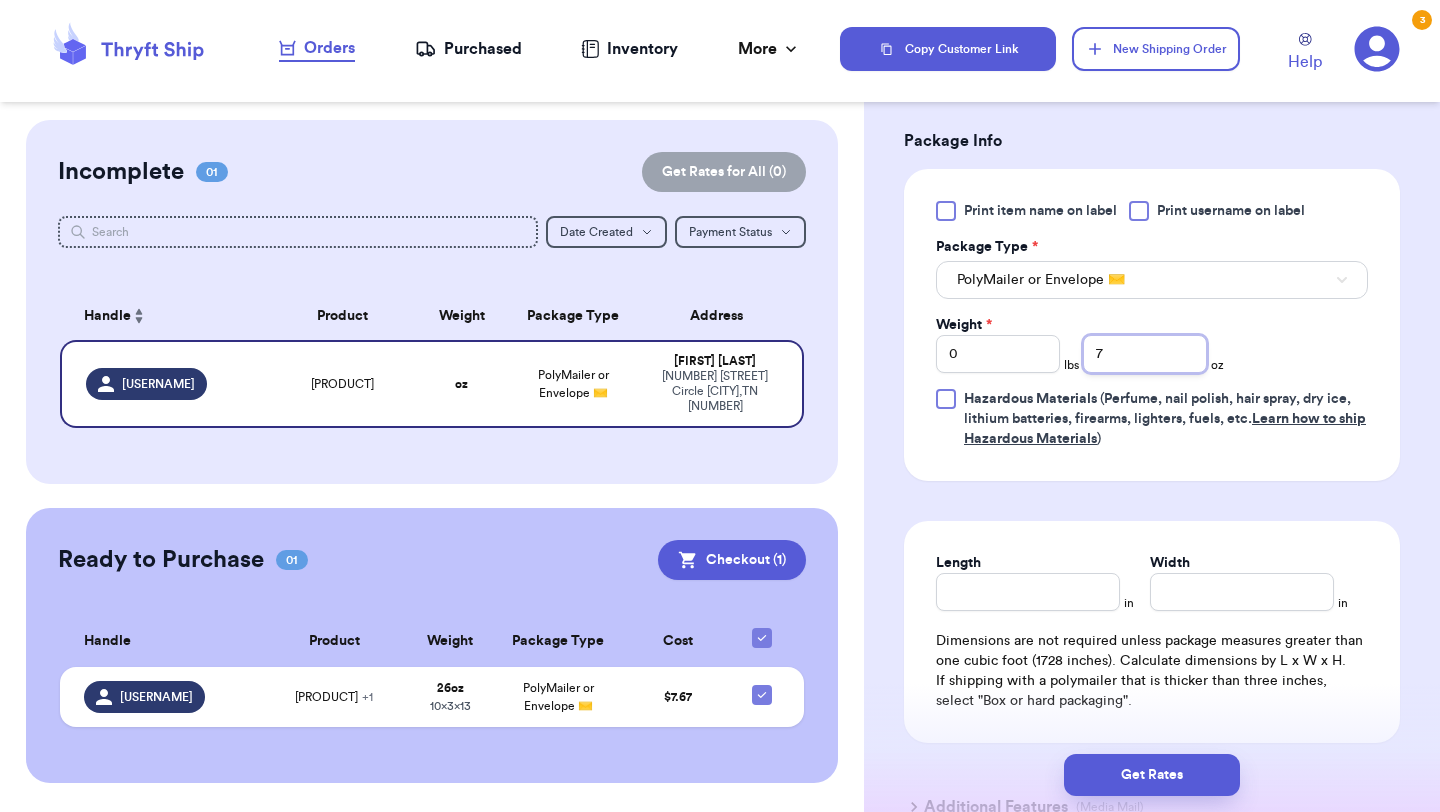 scroll, scrollTop: 1105, scrollLeft: 0, axis: vertical 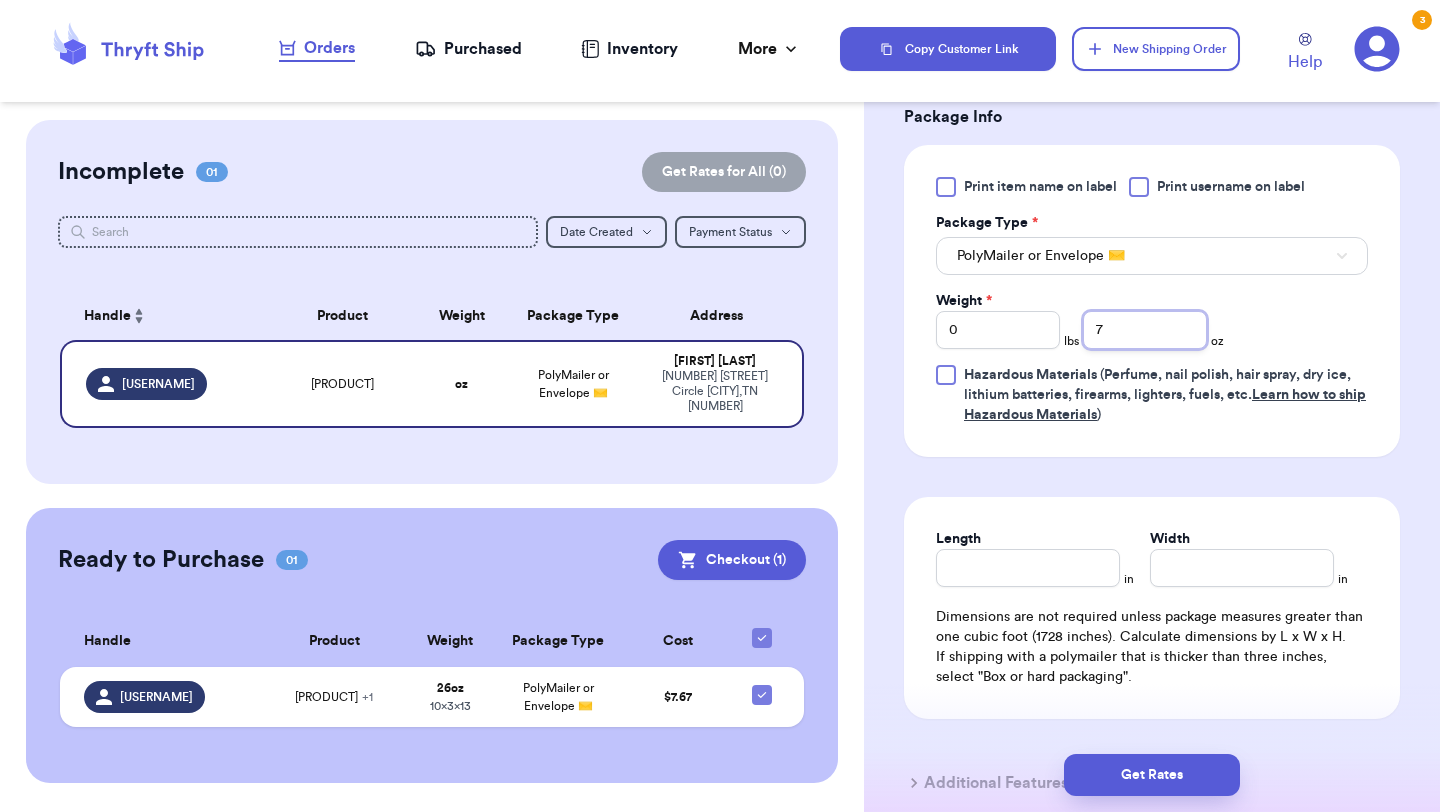 type on "7" 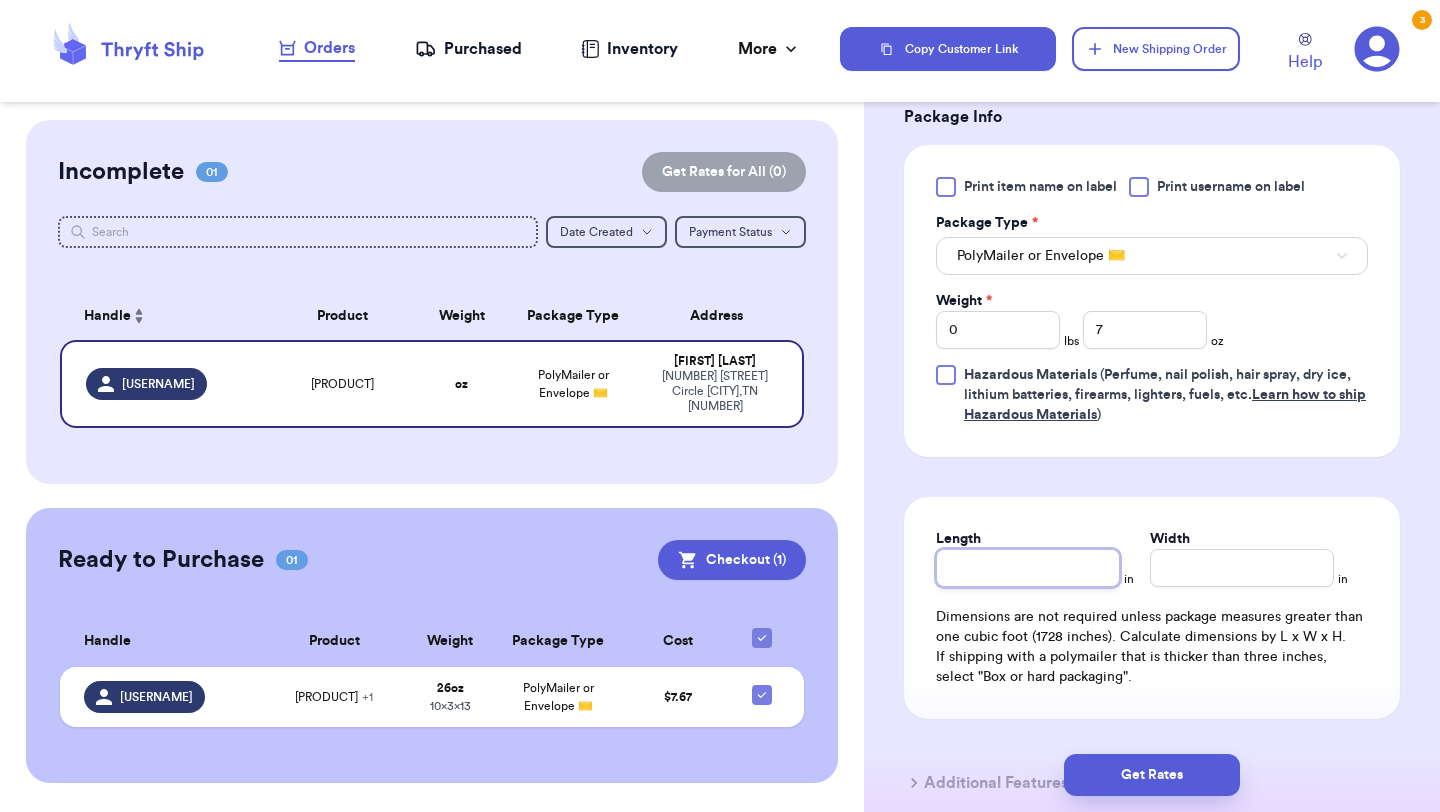 click on "Length" at bounding box center (1028, 568) 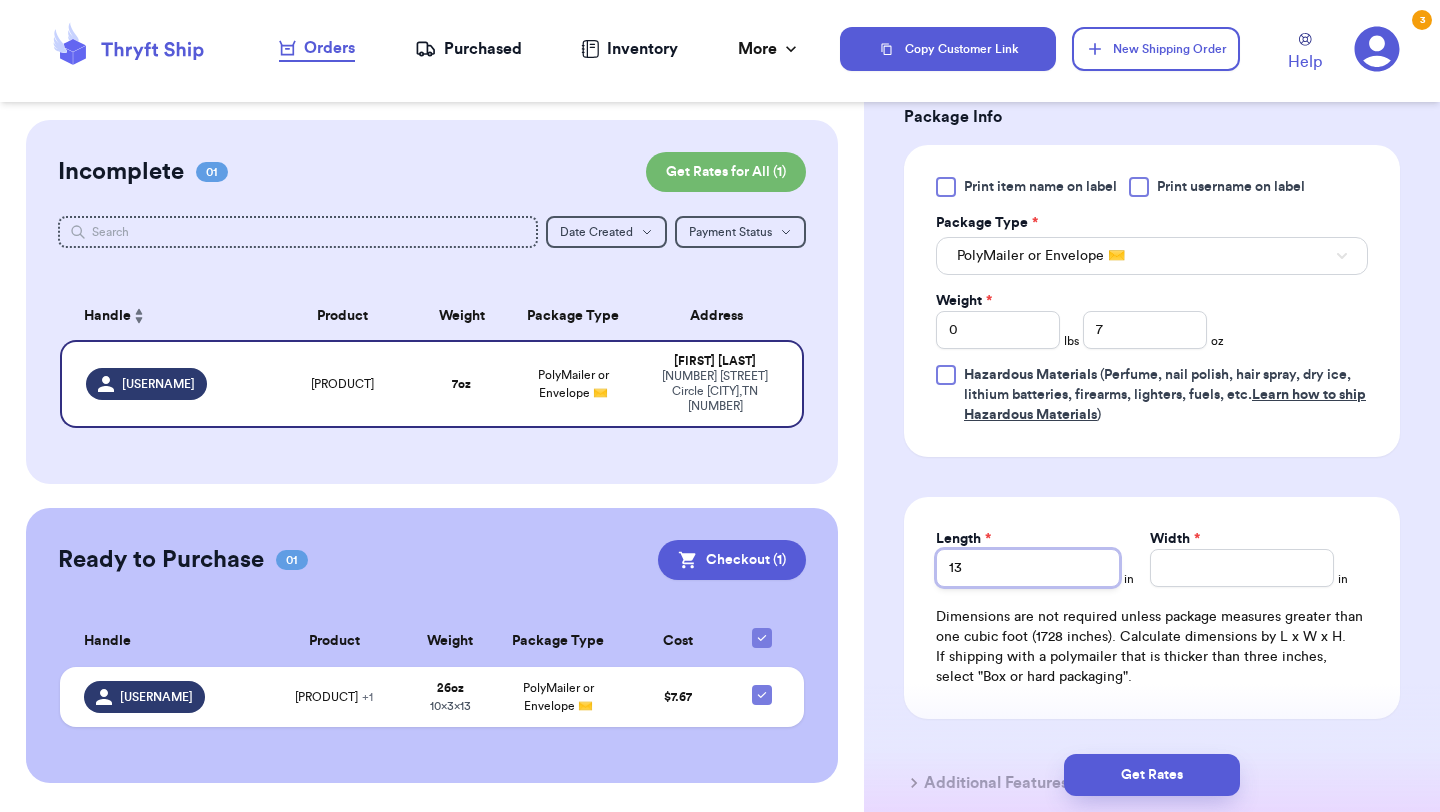type on "13" 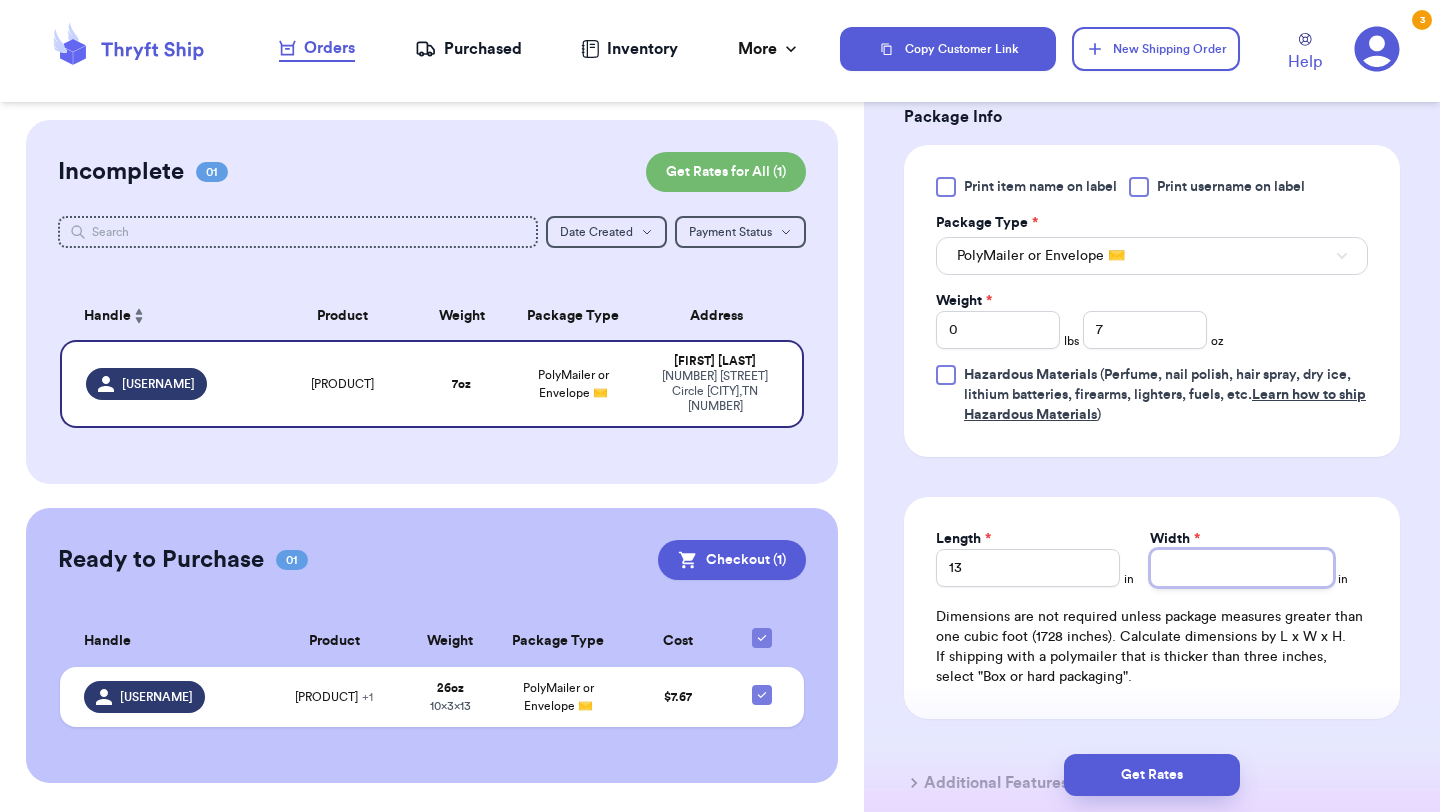 click on "Width *" at bounding box center (1242, 568) 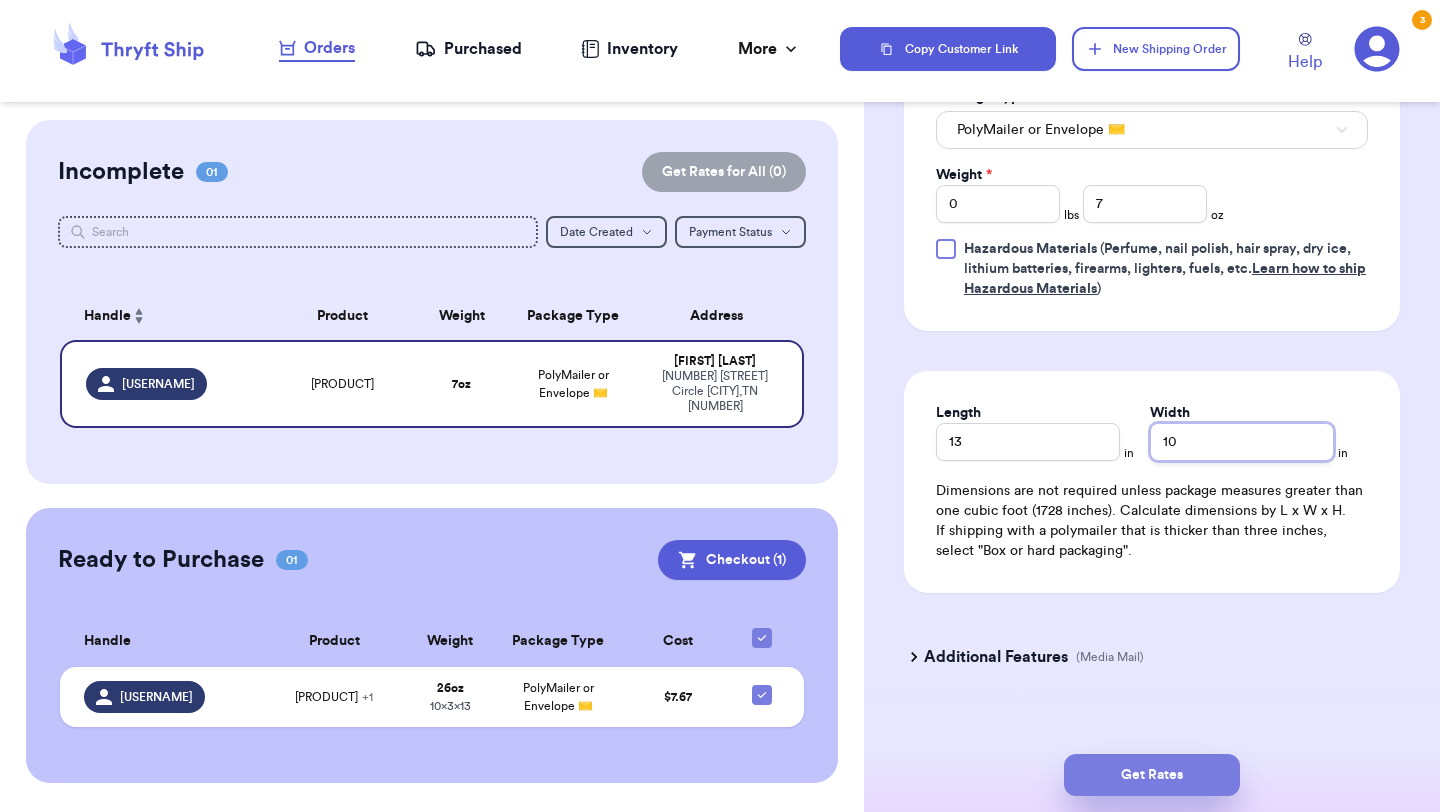 type on "10" 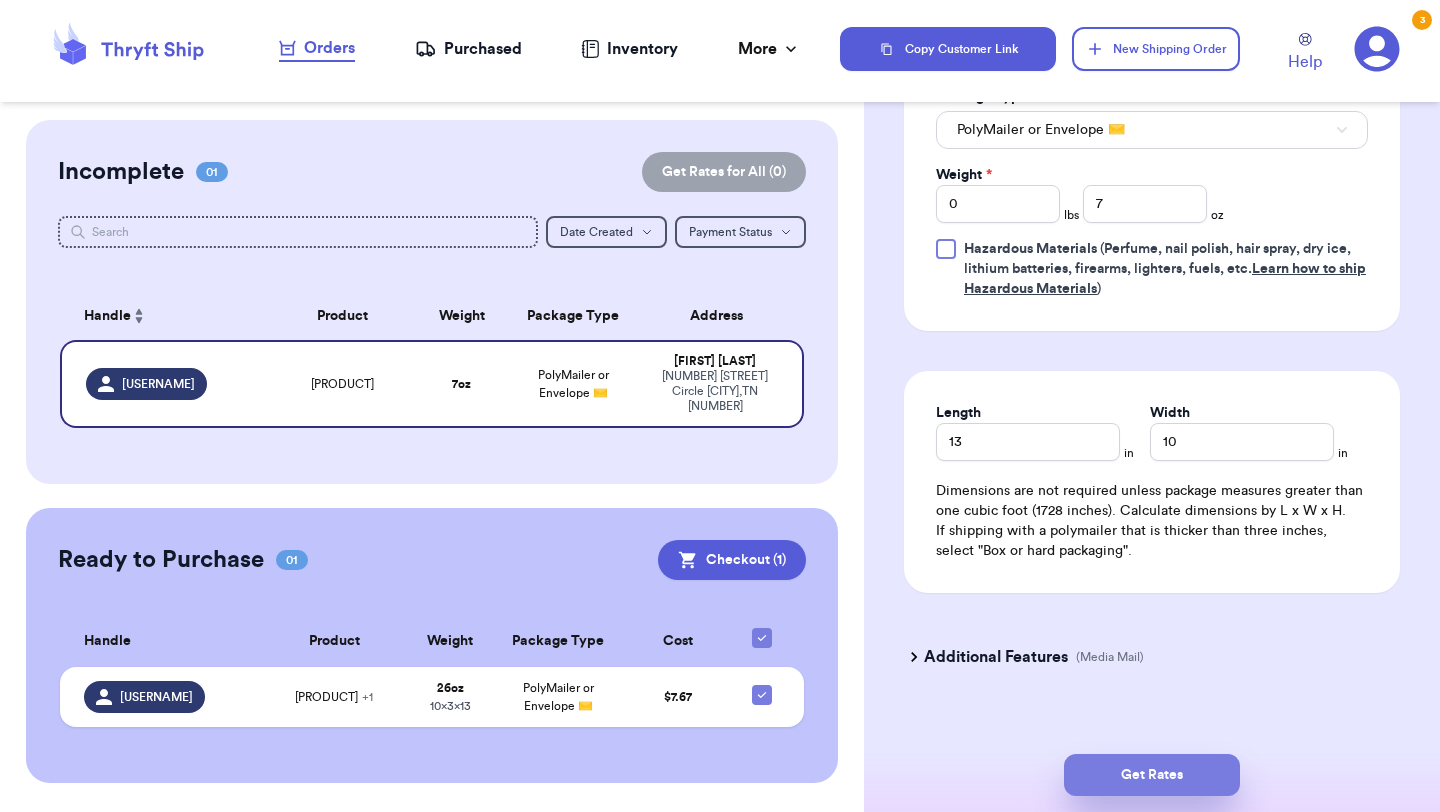 click on "Get Rates" at bounding box center (1152, 775) 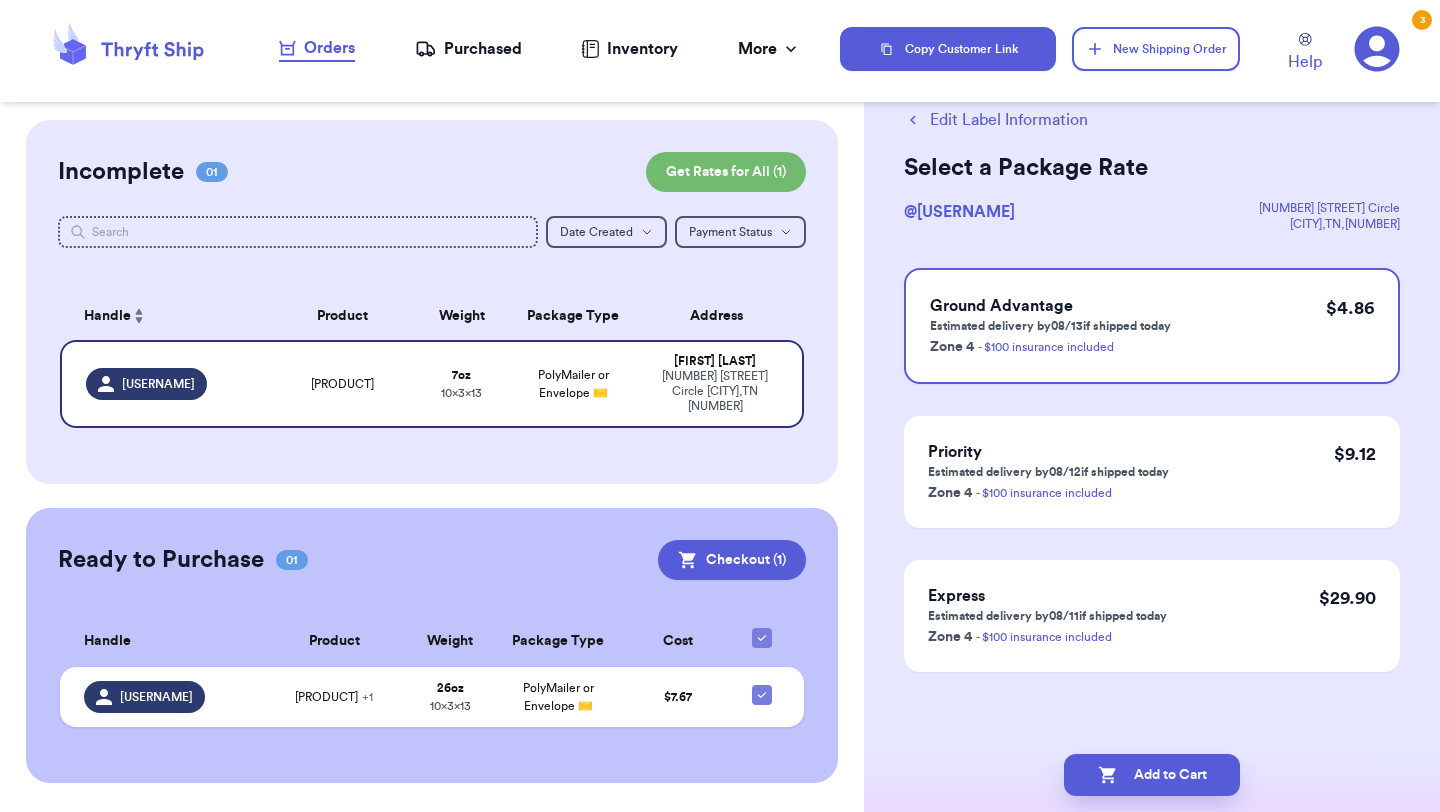 scroll, scrollTop: 0, scrollLeft: 0, axis: both 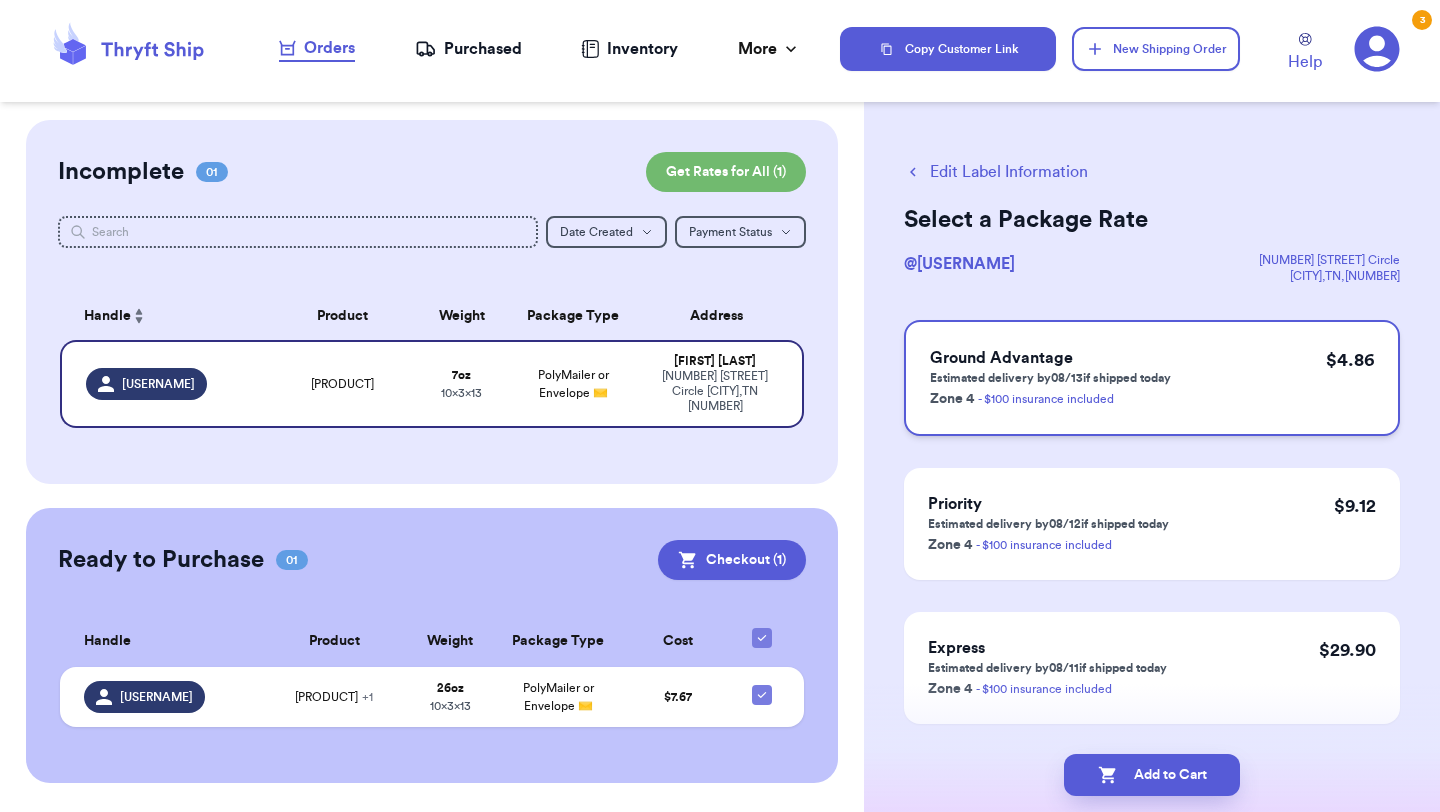click on "Ground Advantage" at bounding box center [1050, 358] 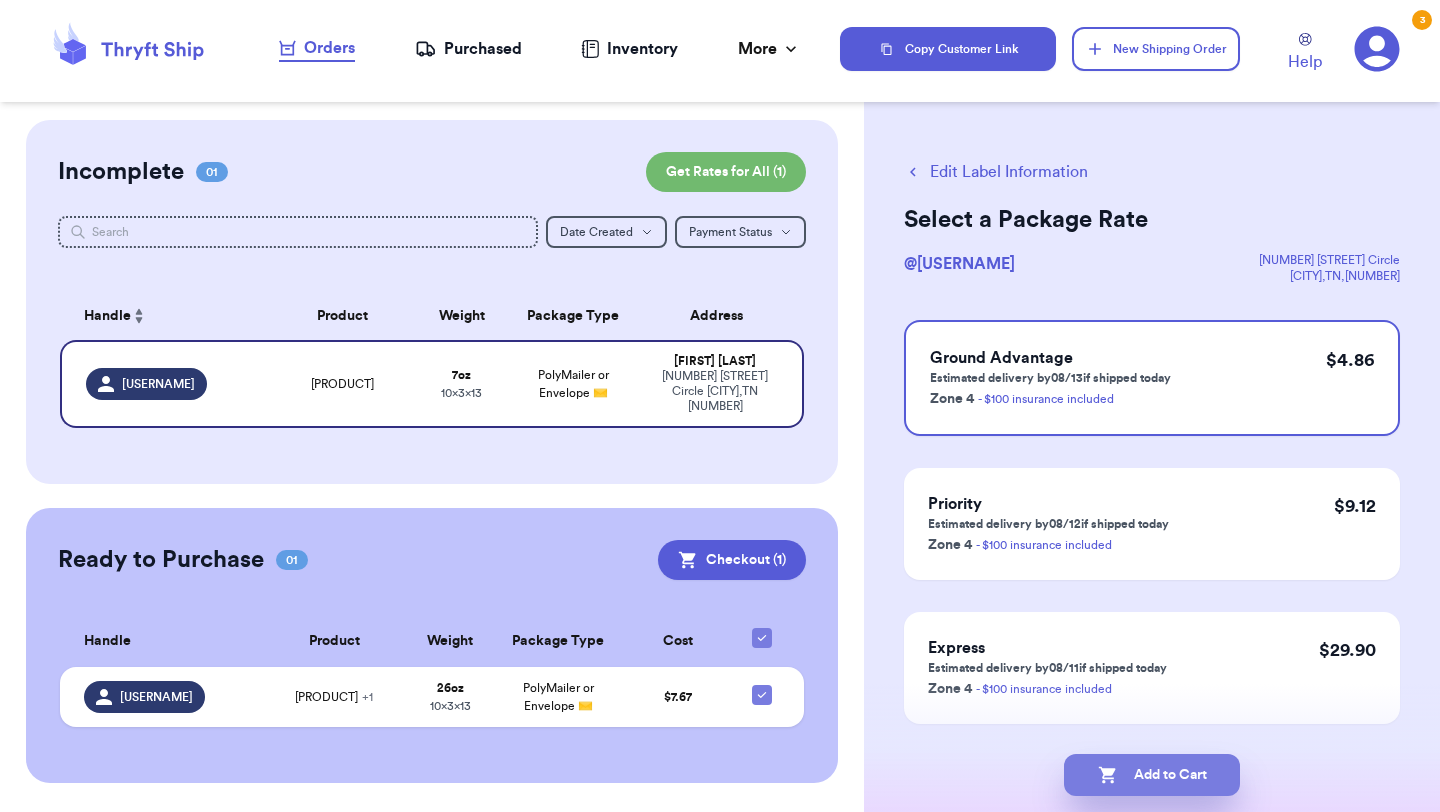 click 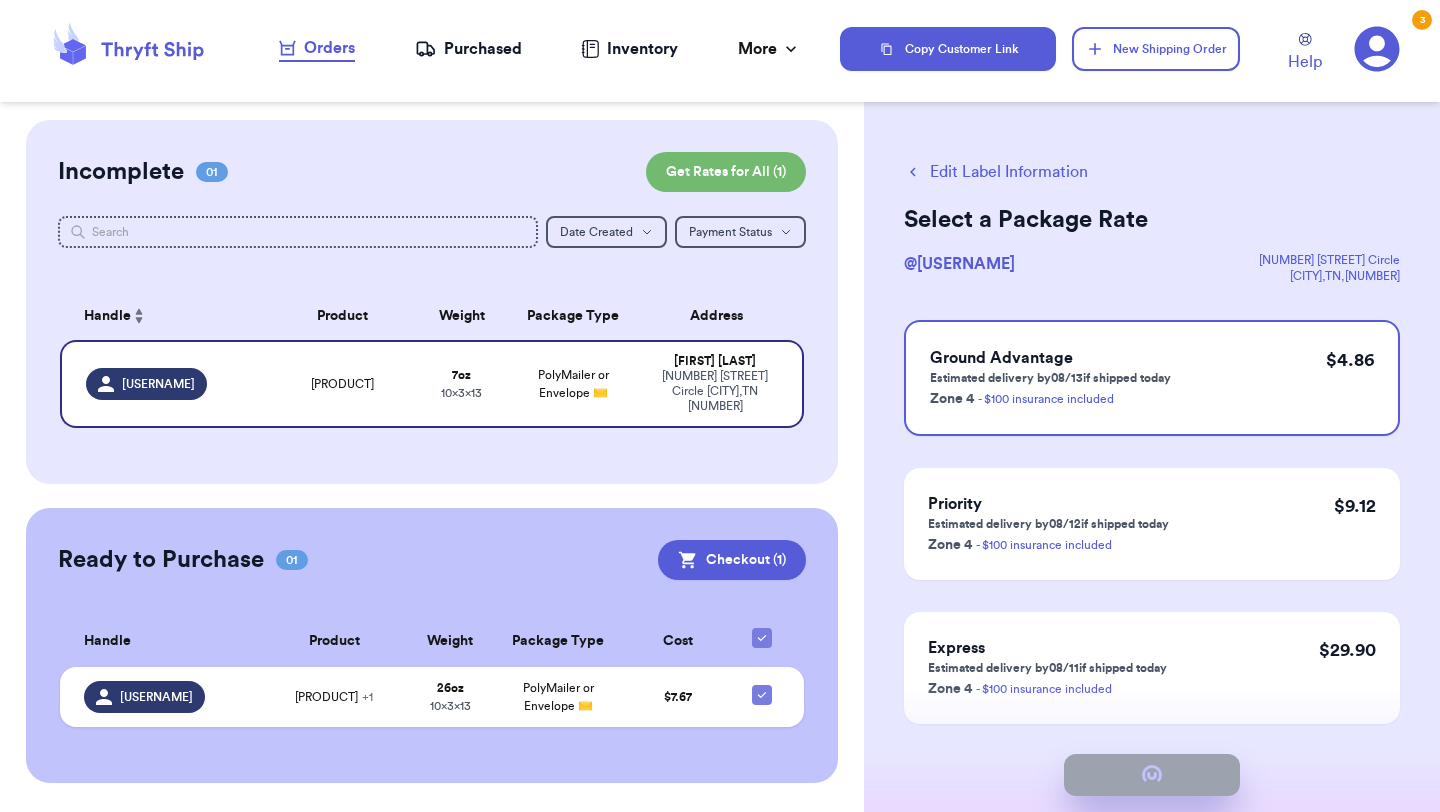 checkbox on "true" 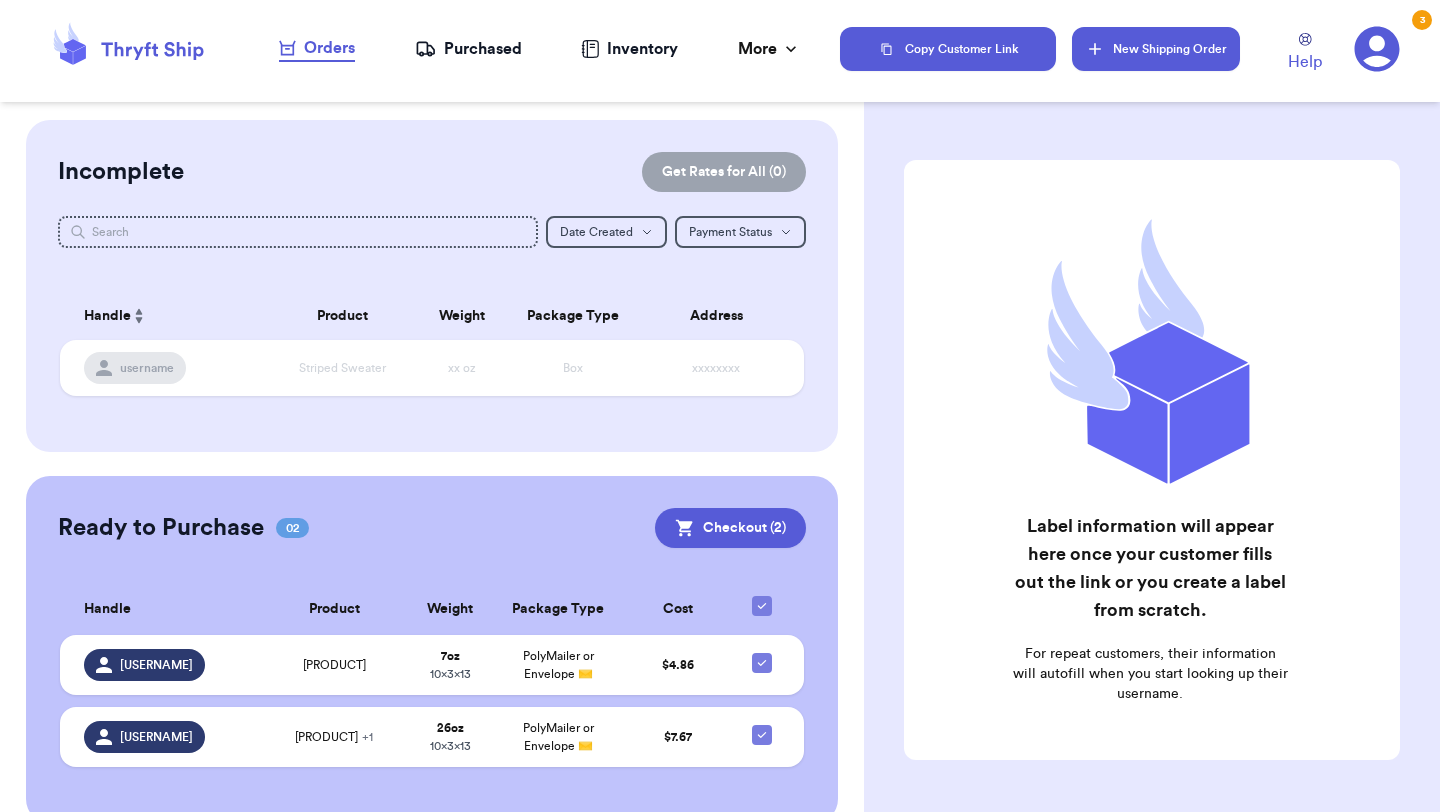 click on "New Shipping Order" at bounding box center (1156, 49) 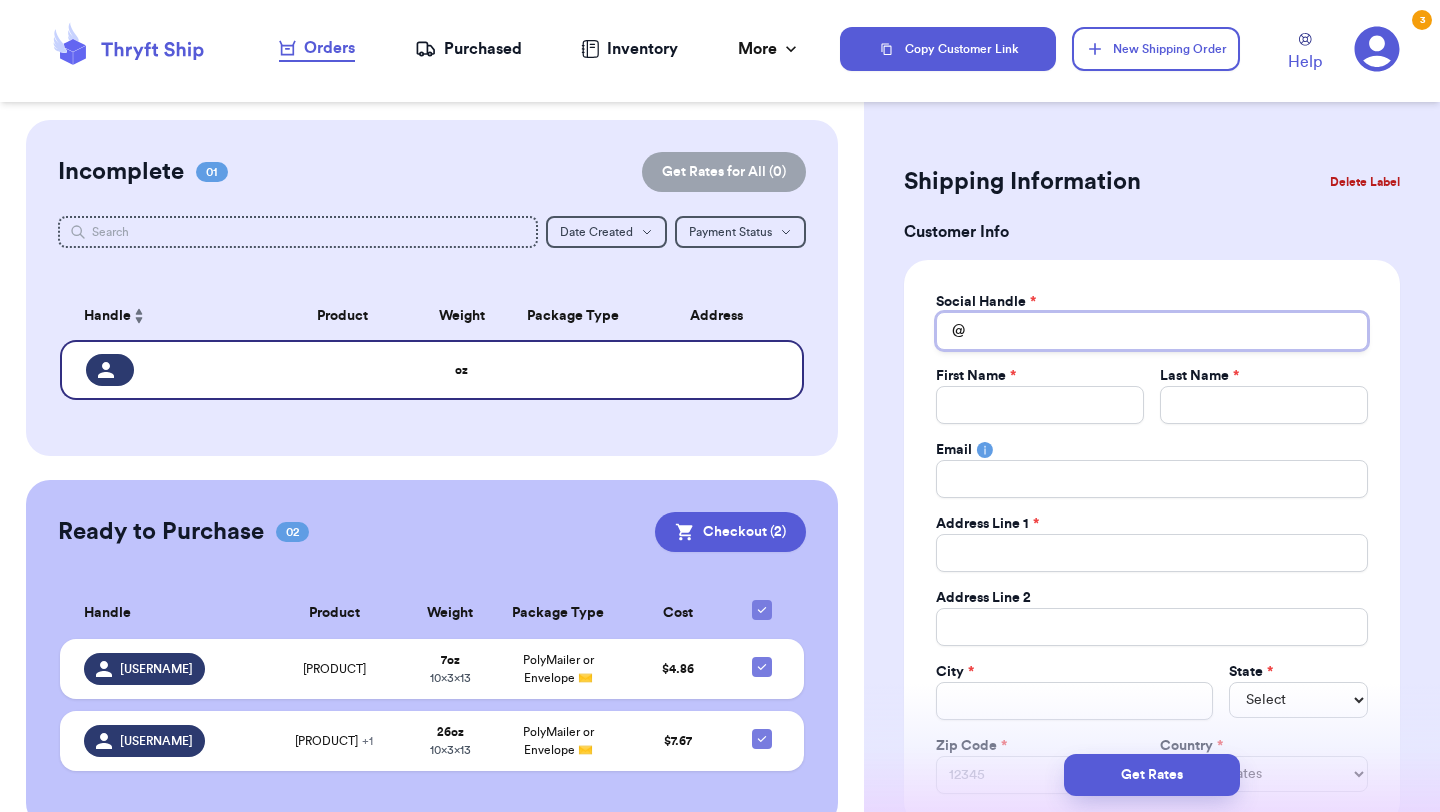 click on "Total Amount Paid" at bounding box center (1152, 331) 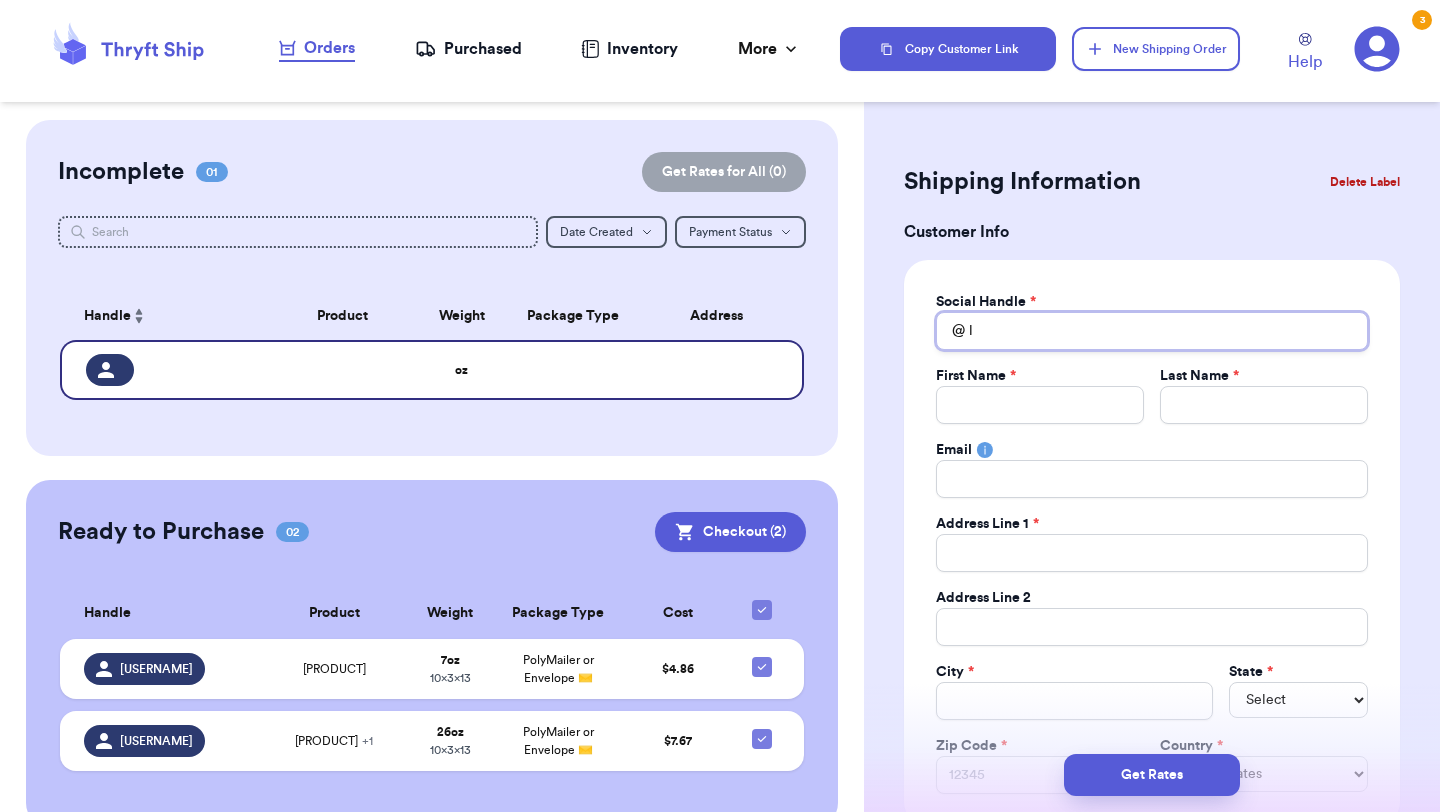 type 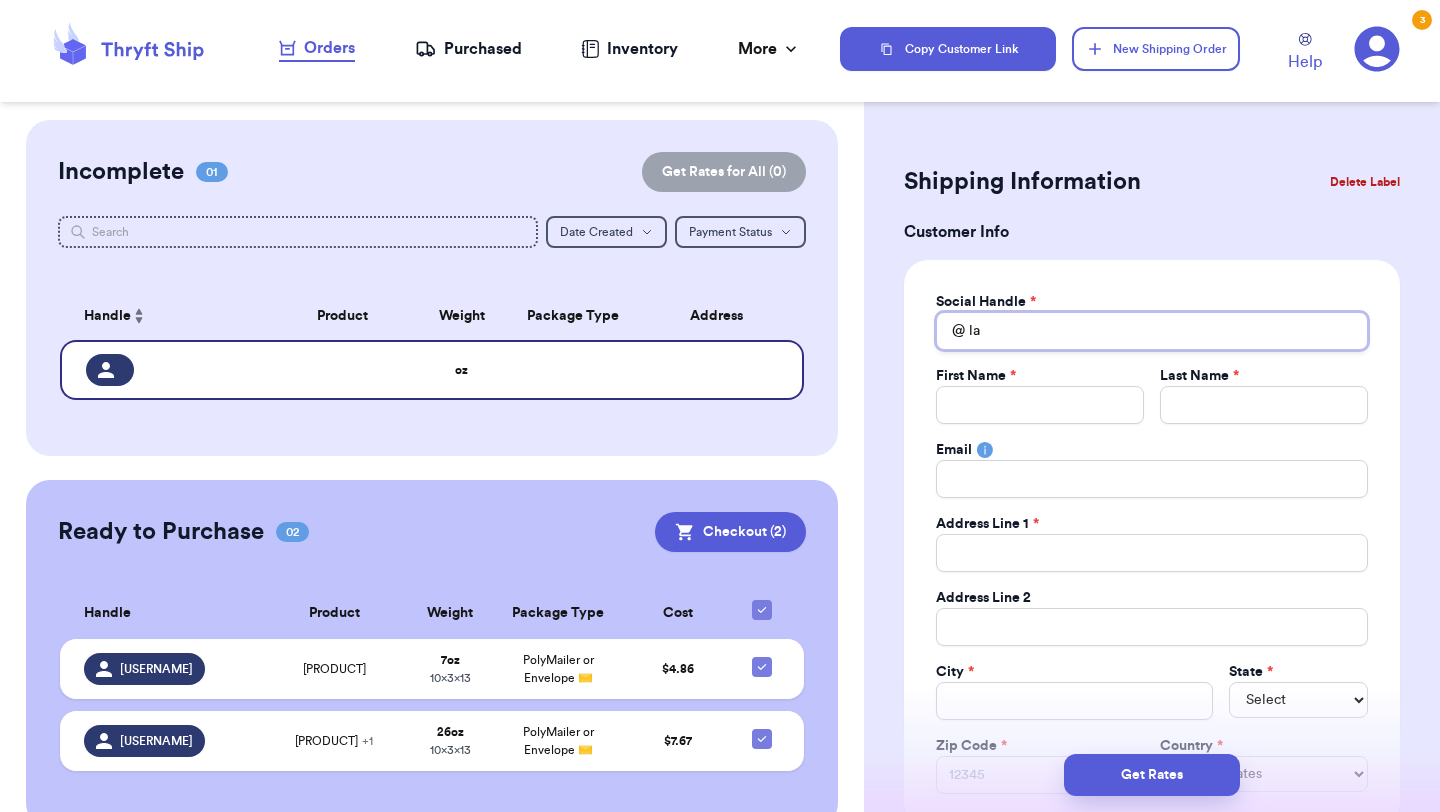 type on "lar" 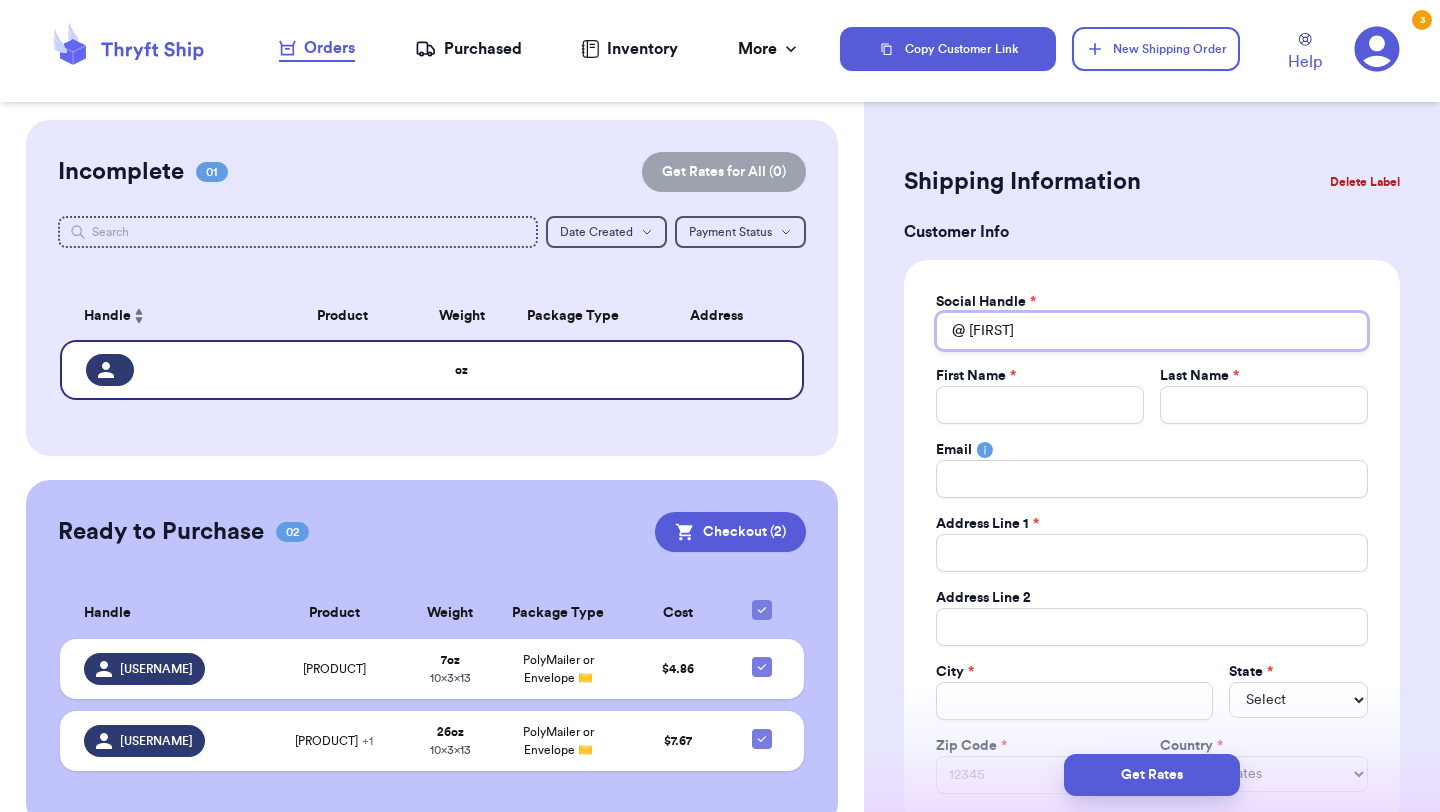type 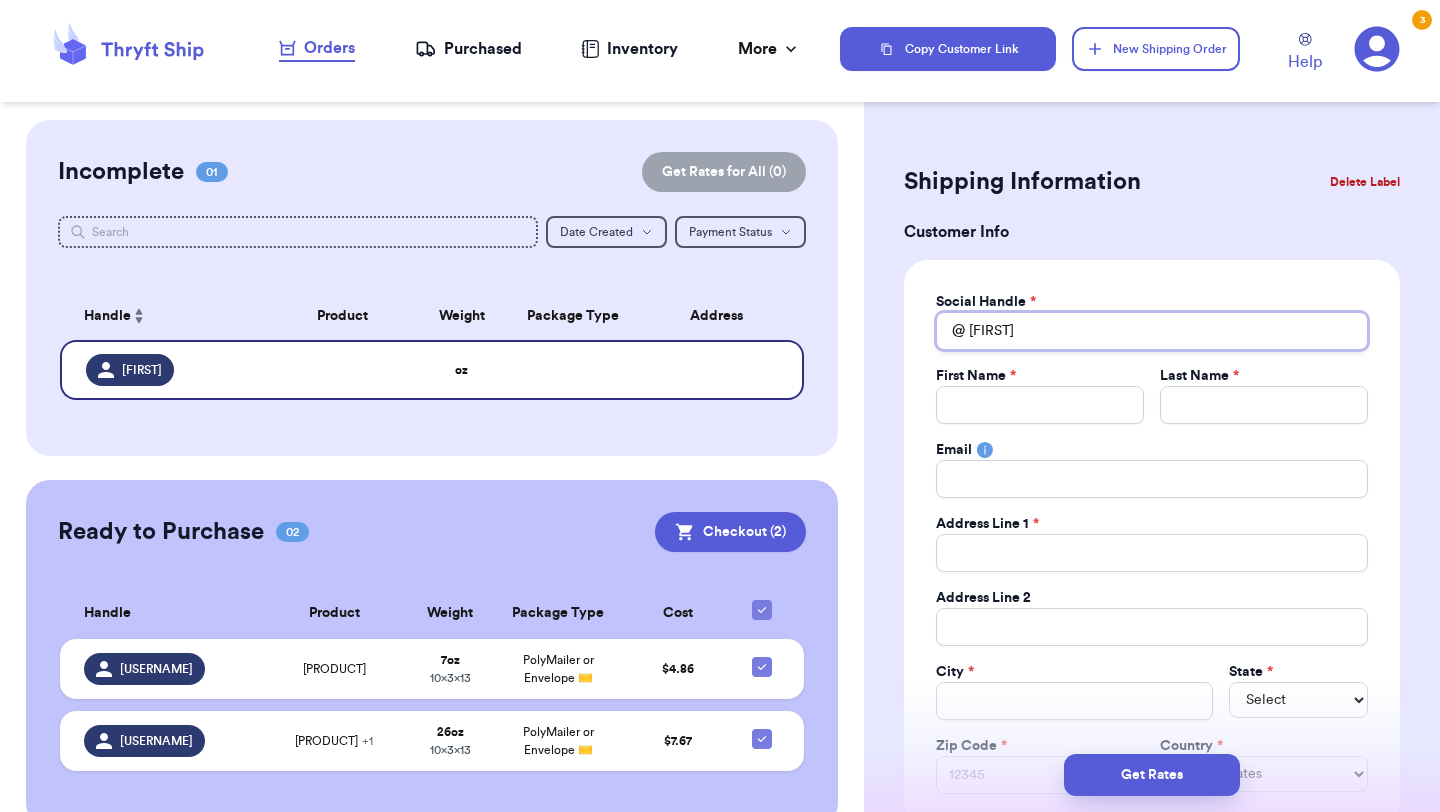 type 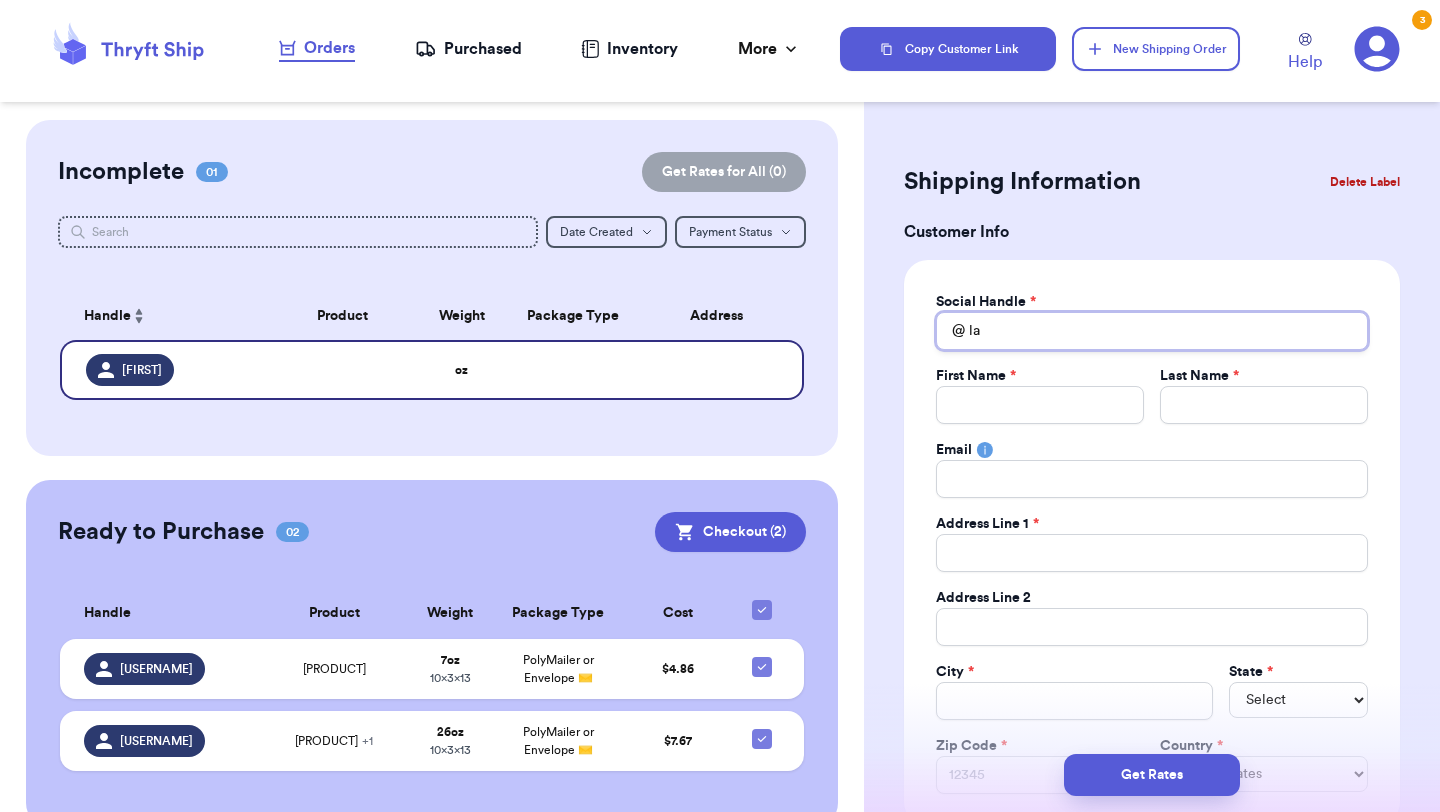 type 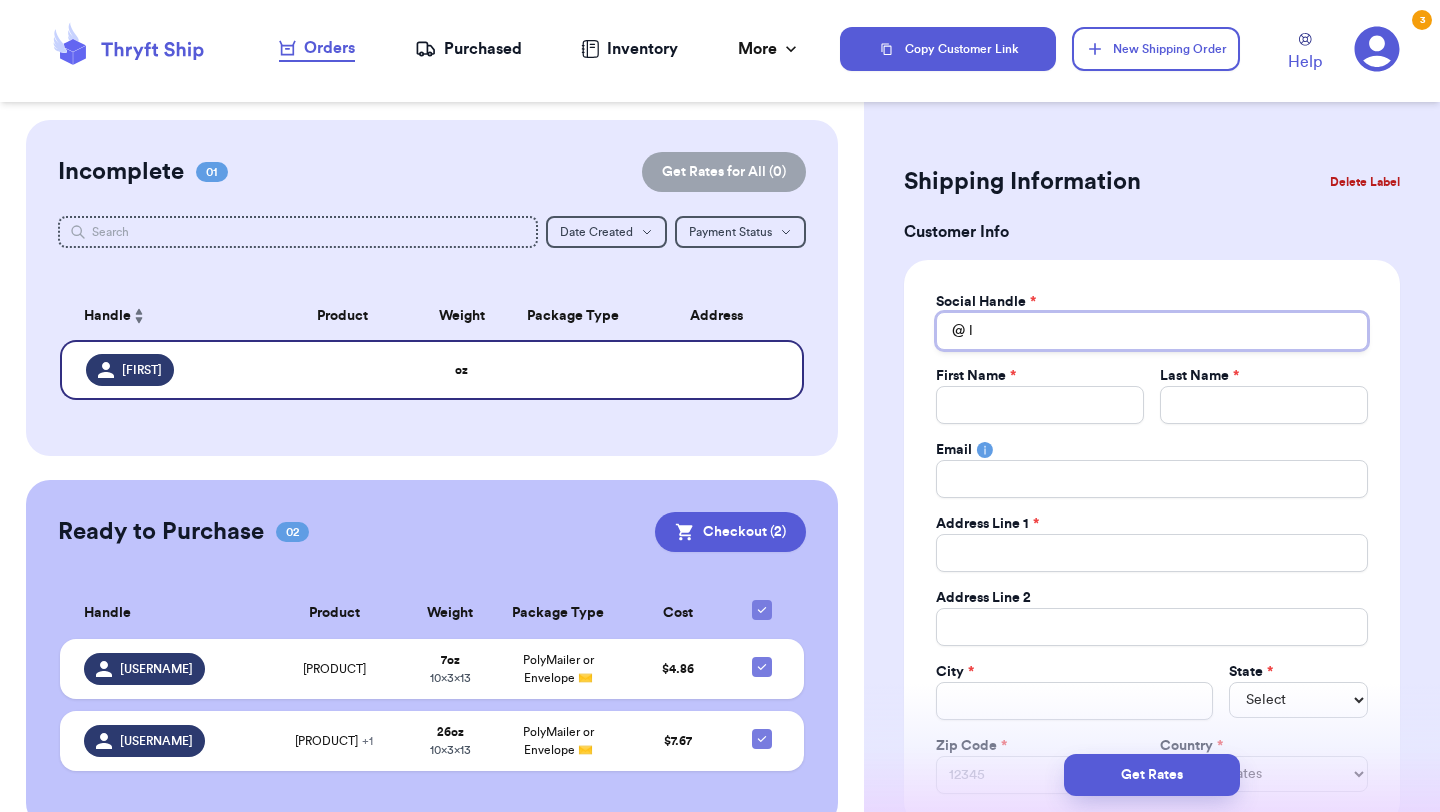 type 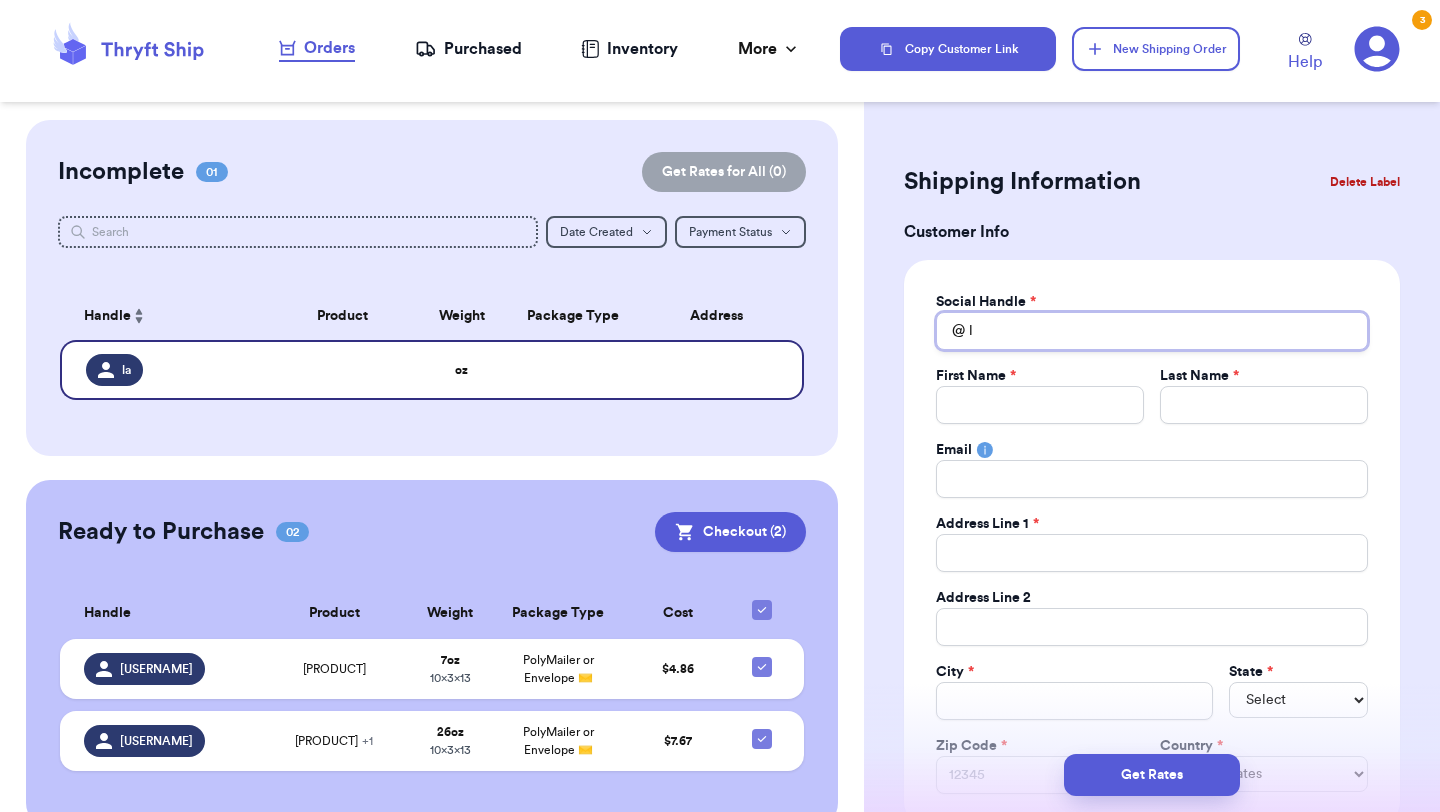 type 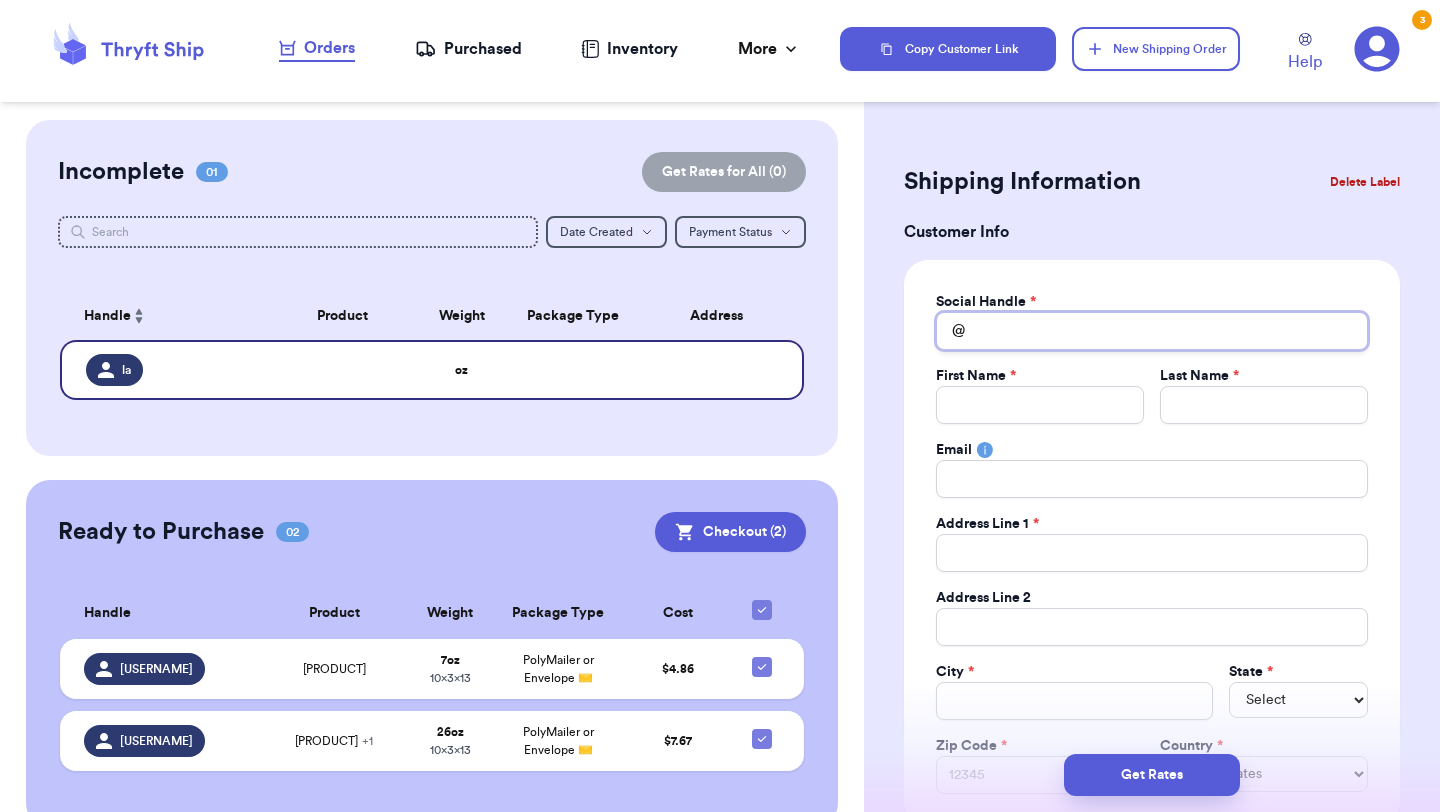 type 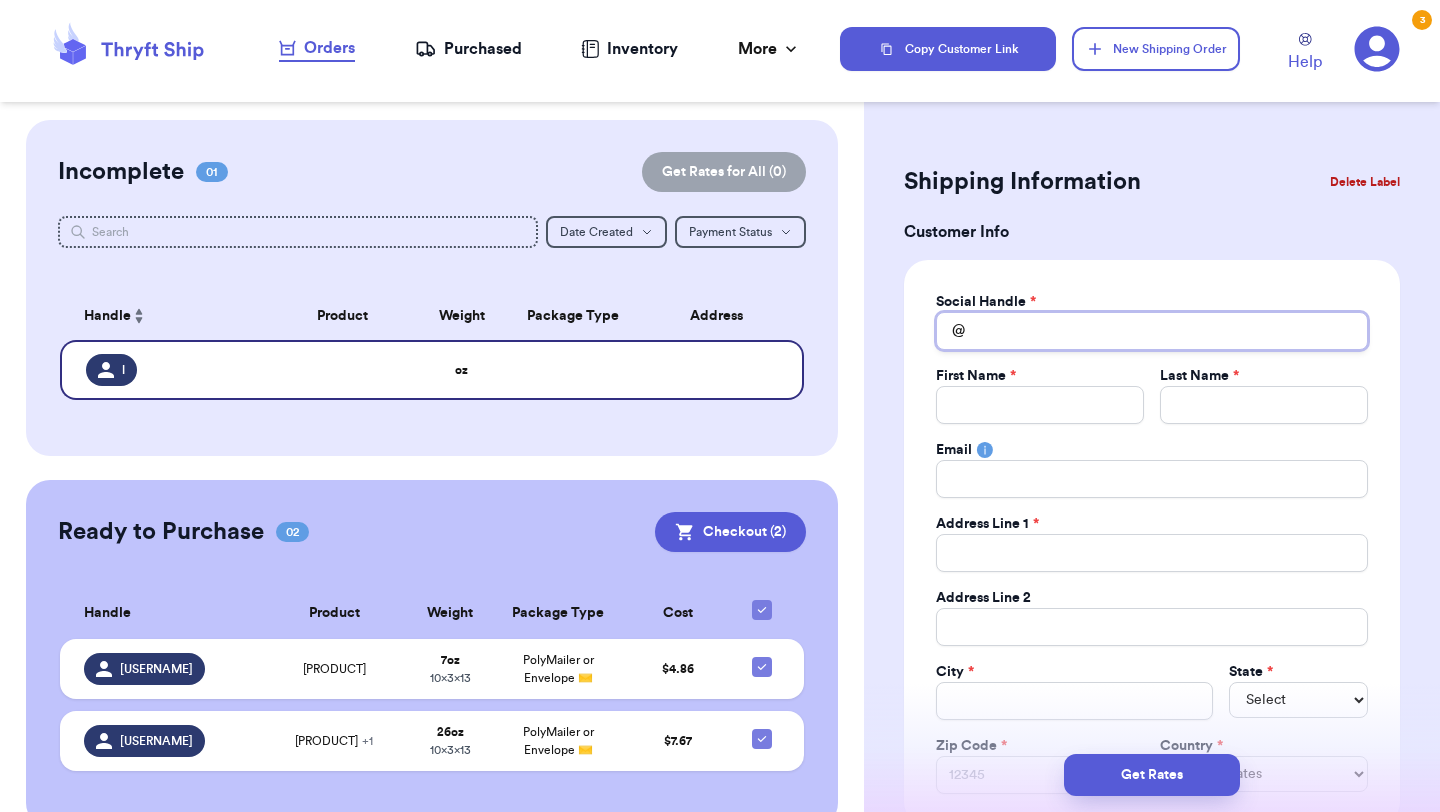 type on "k" 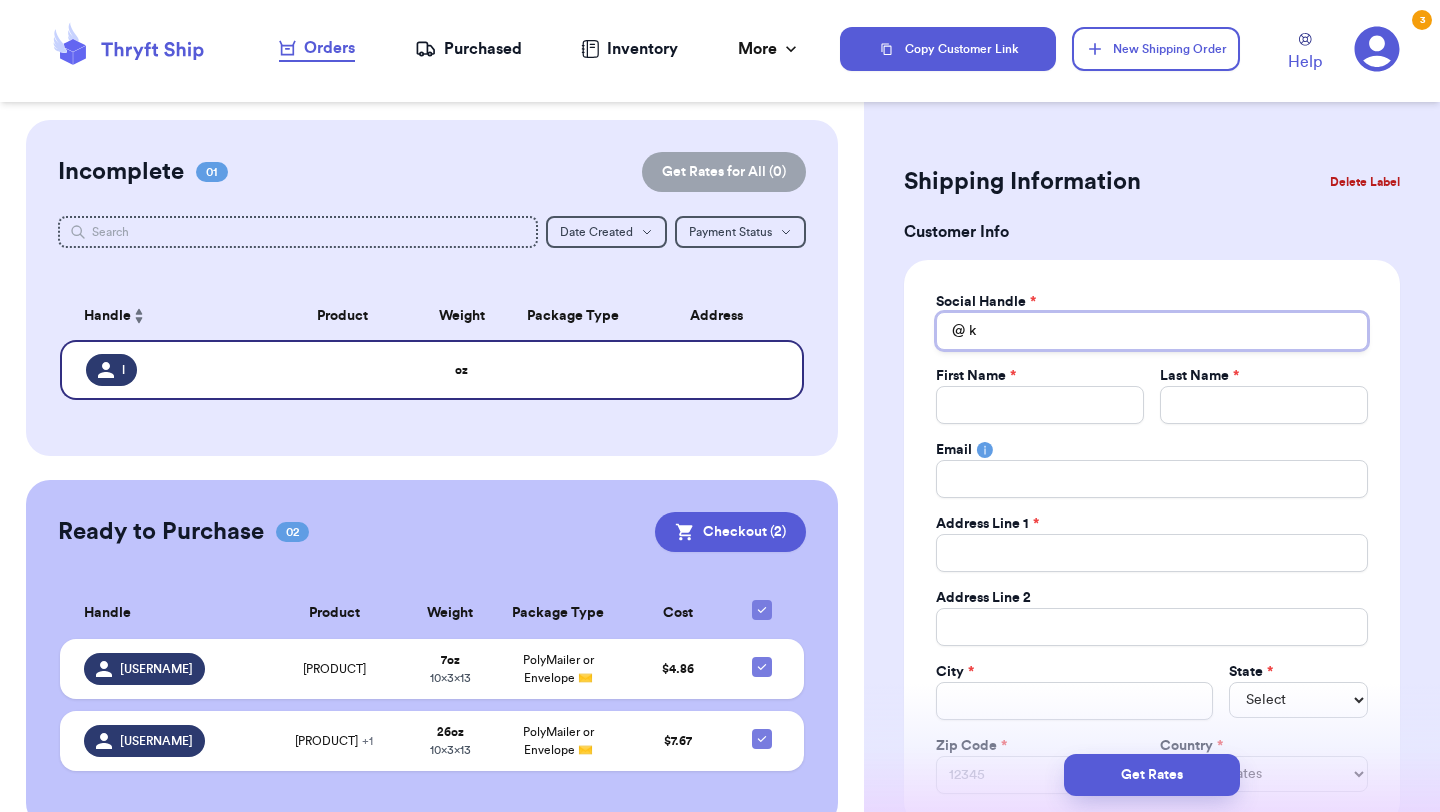 type 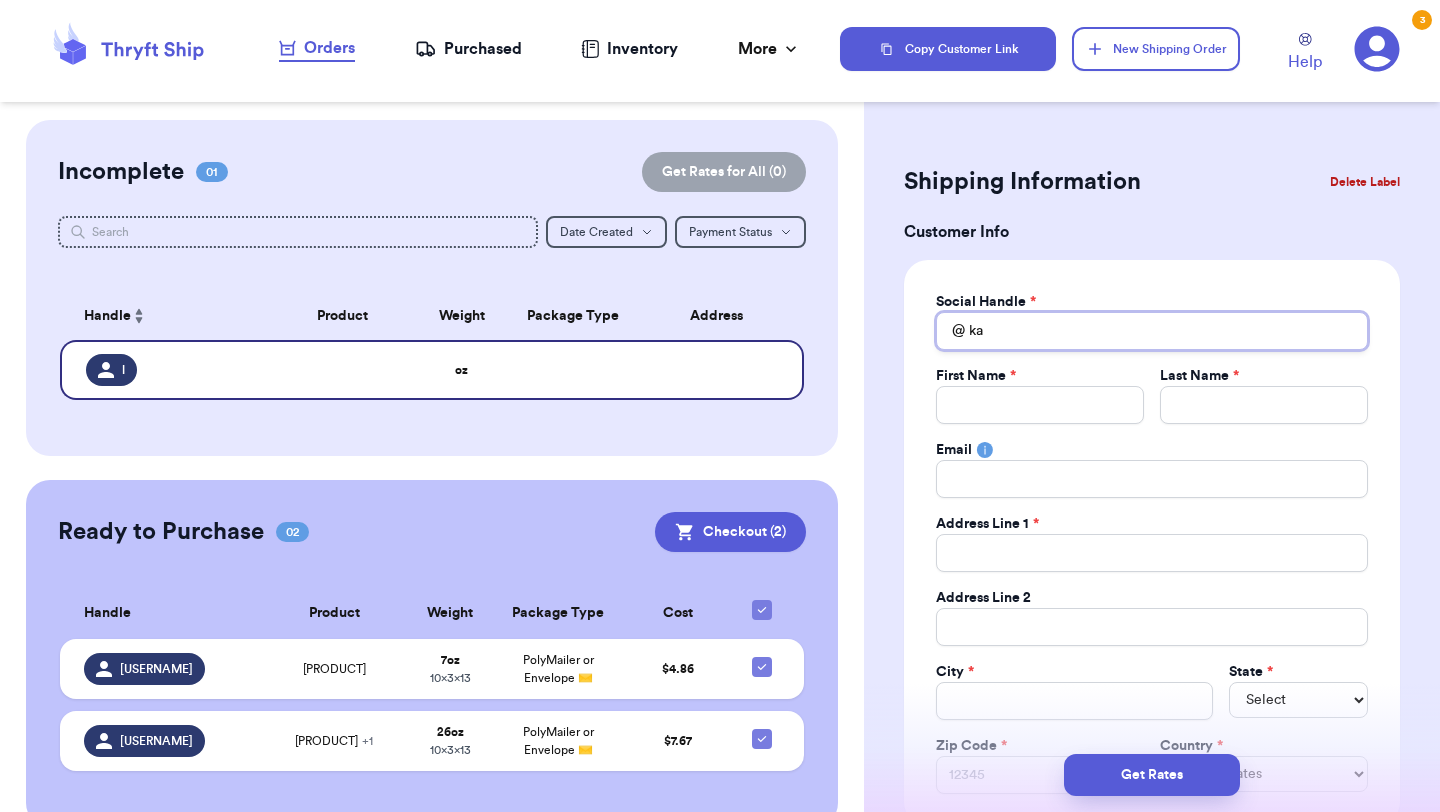 type 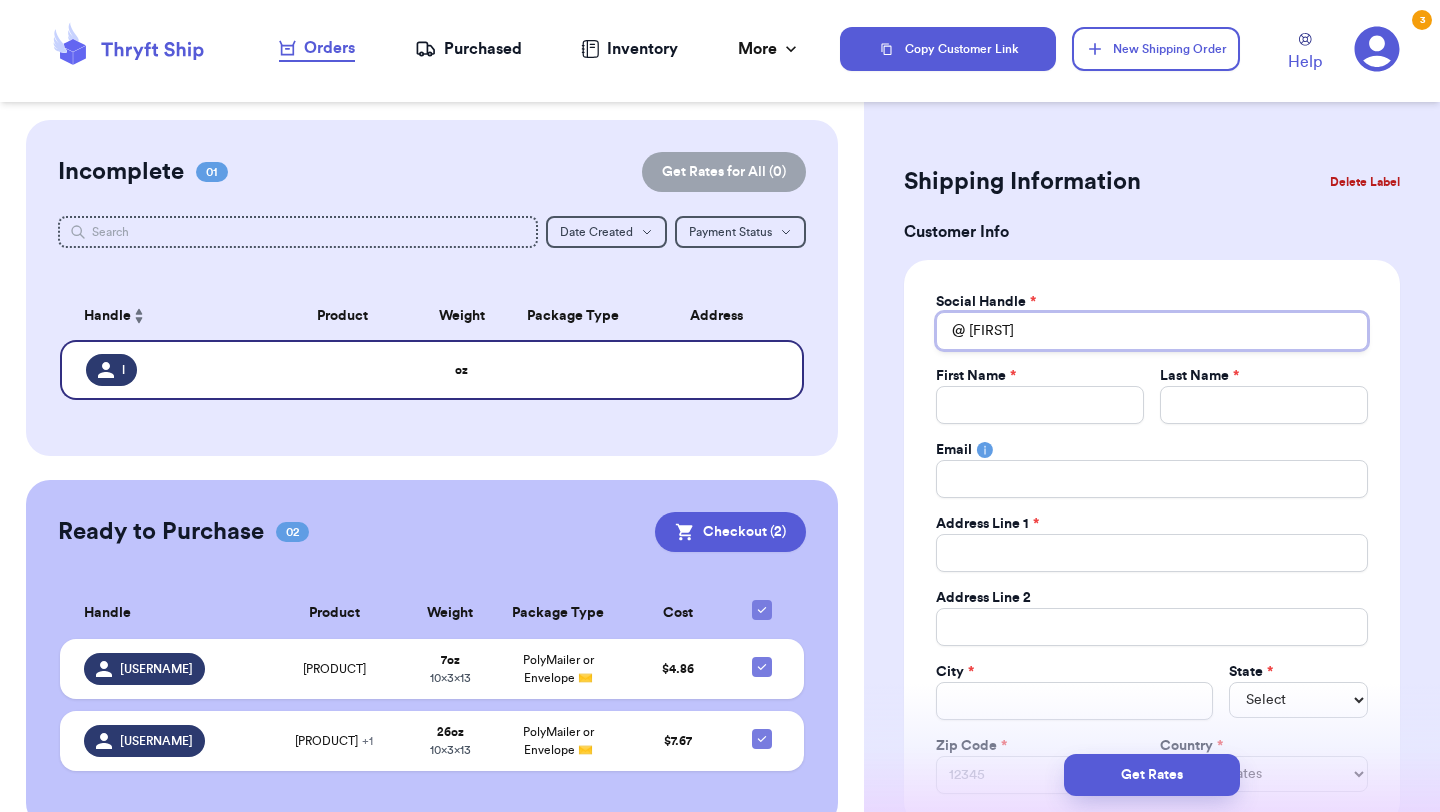 type 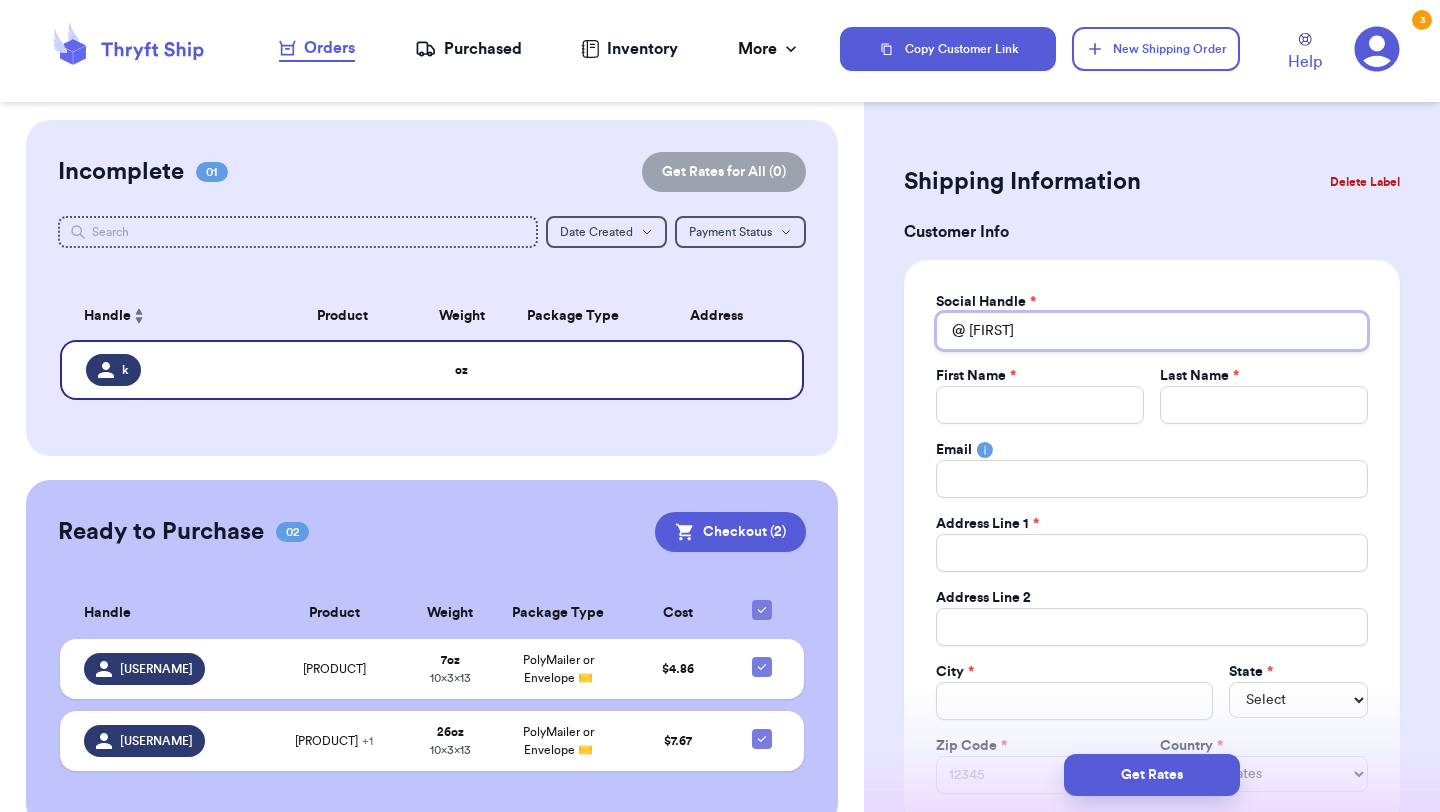 type 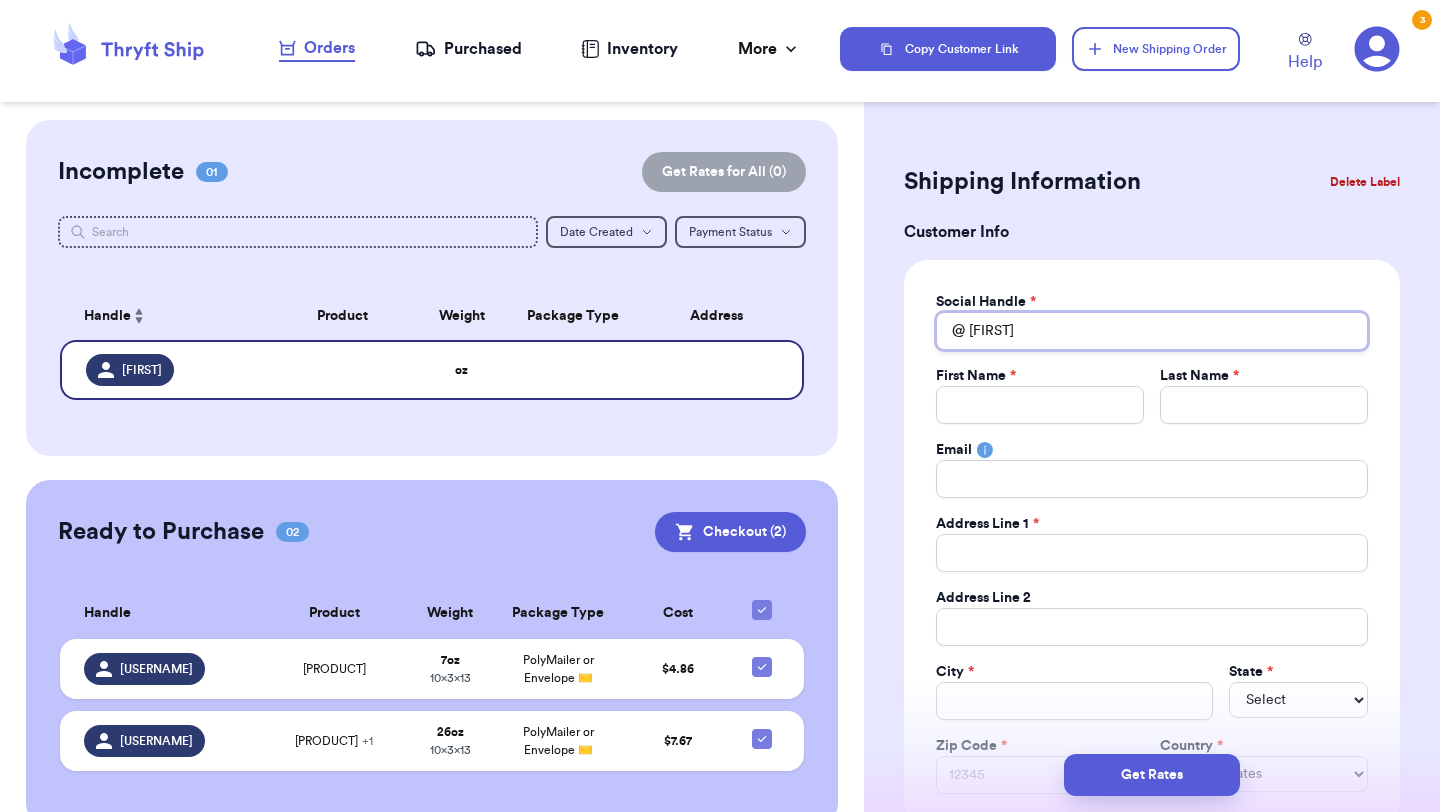 type 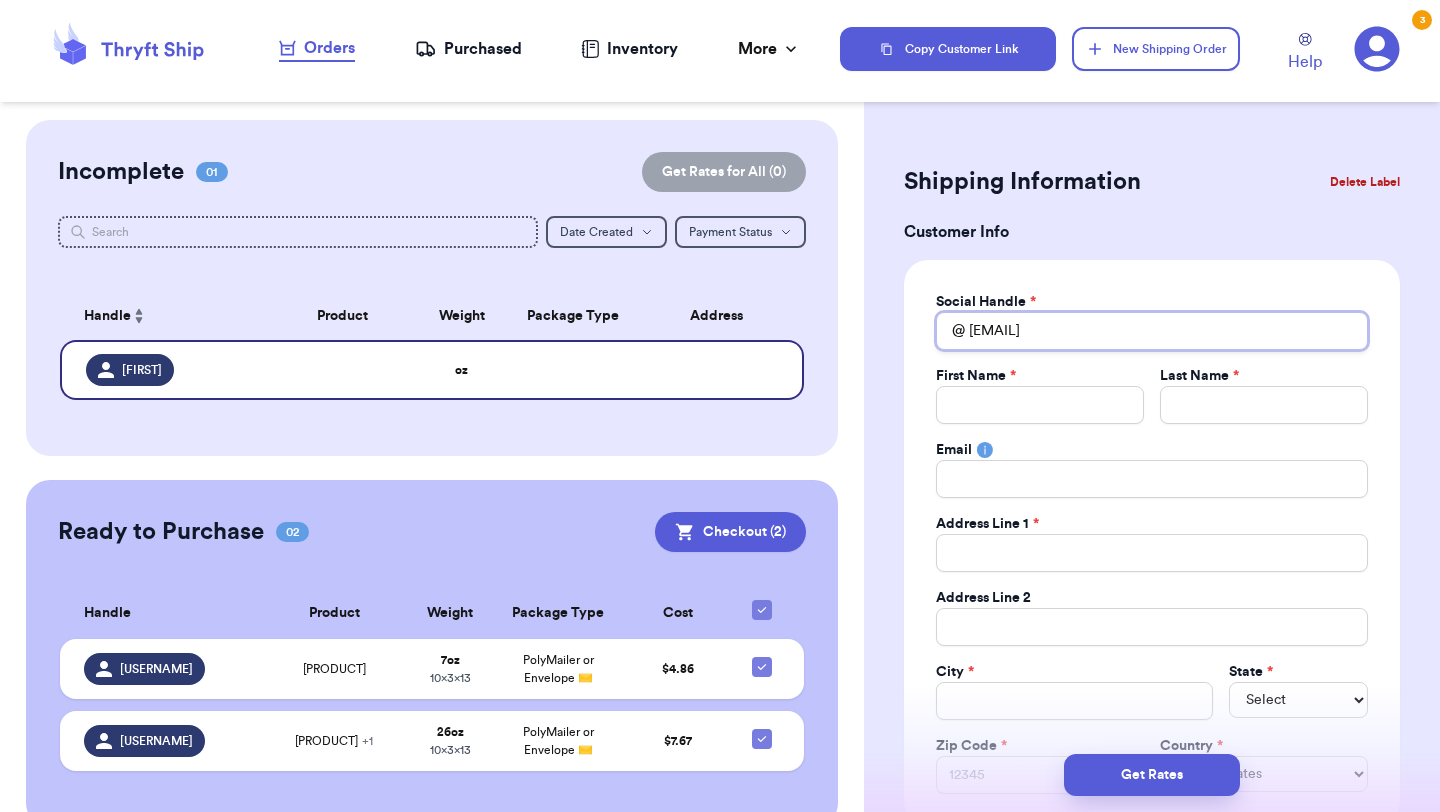 type 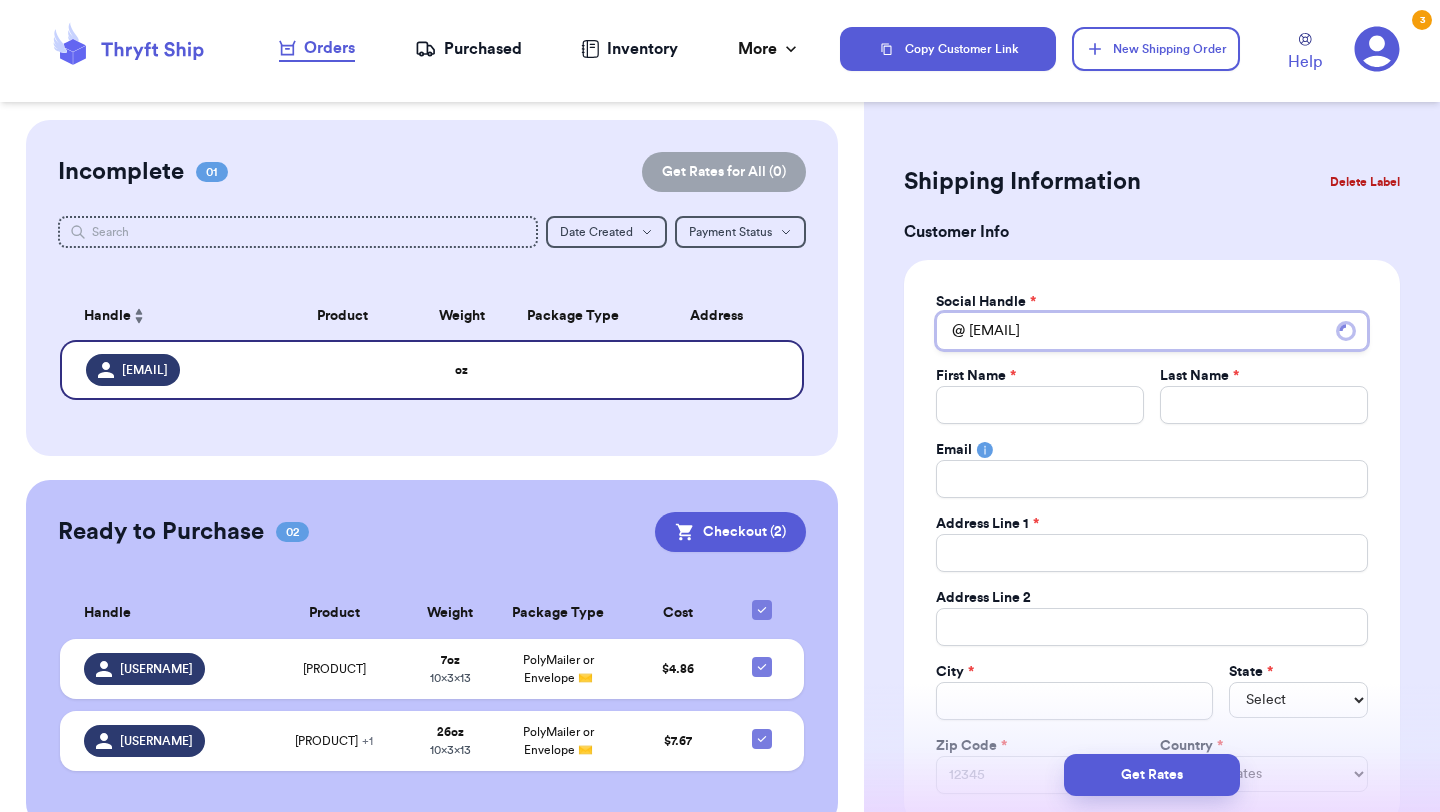 type on "karen.r" 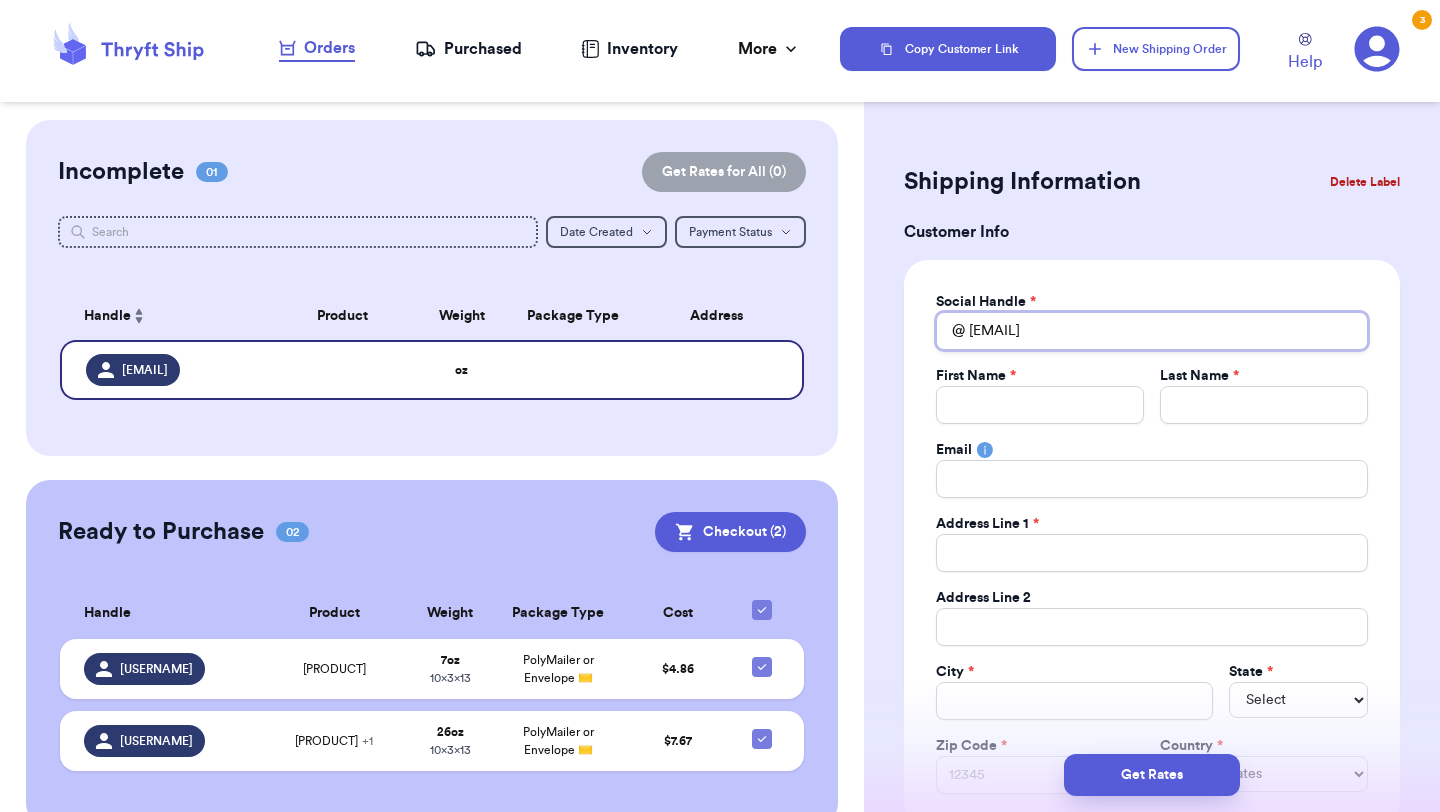 type on "karen.re" 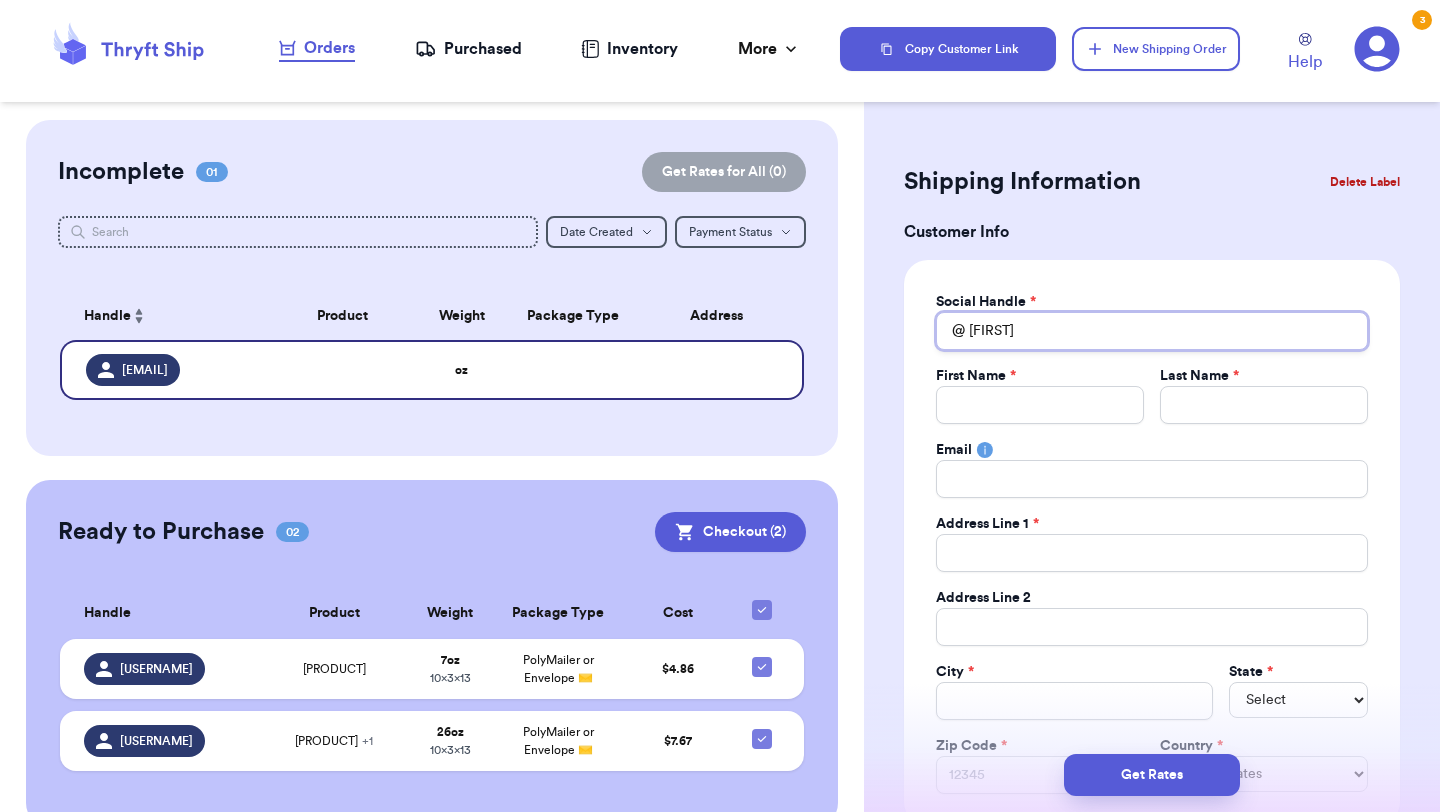 type 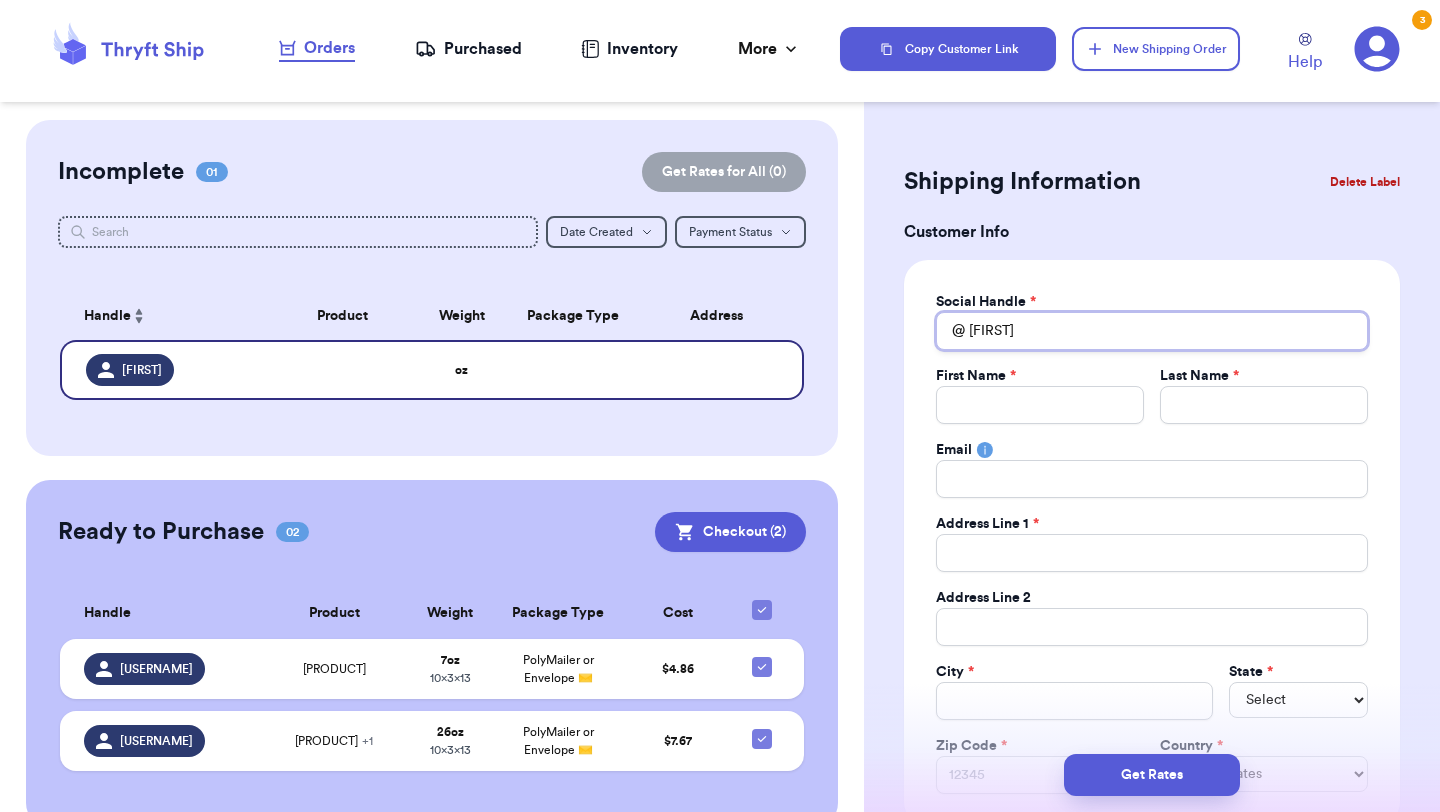 type on "kare" 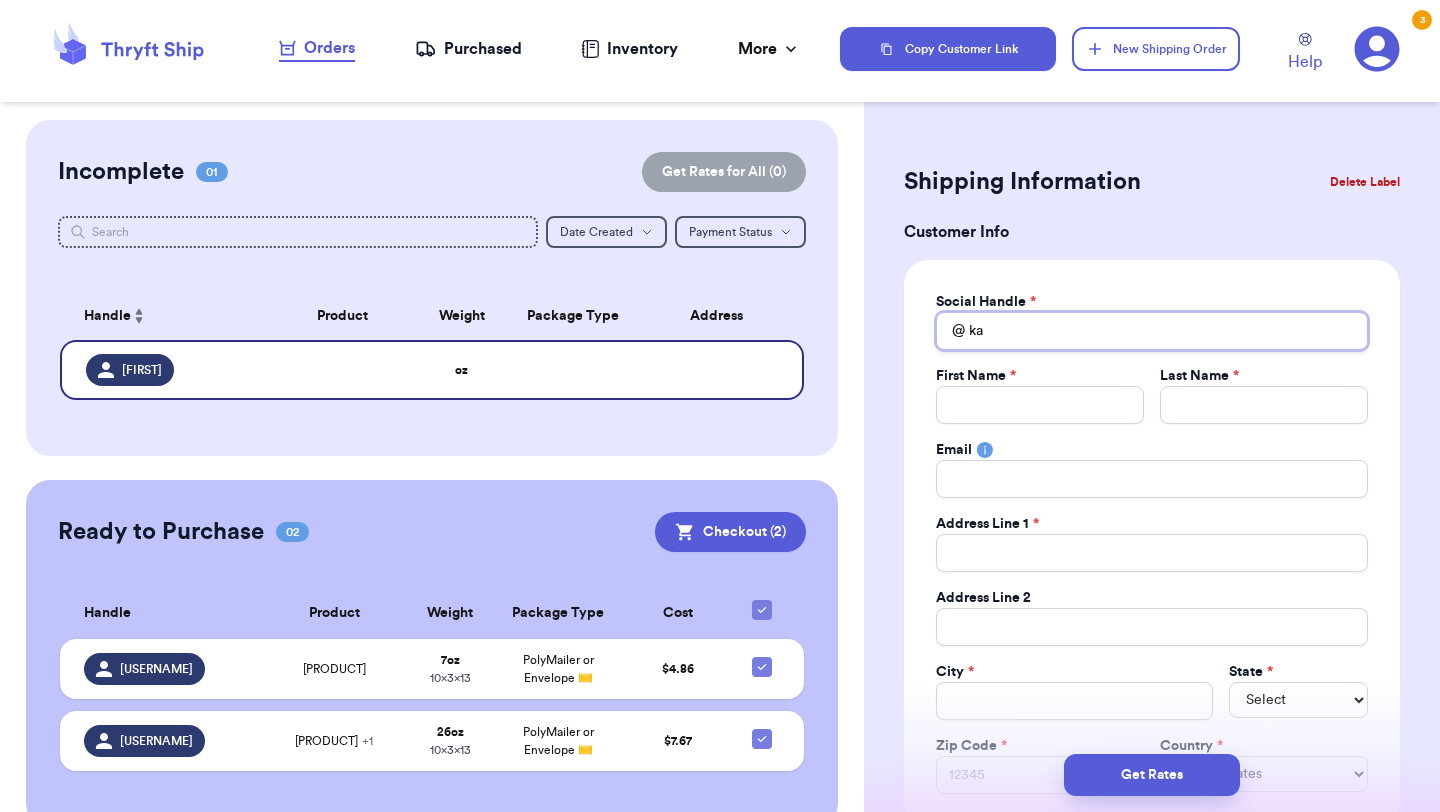 type 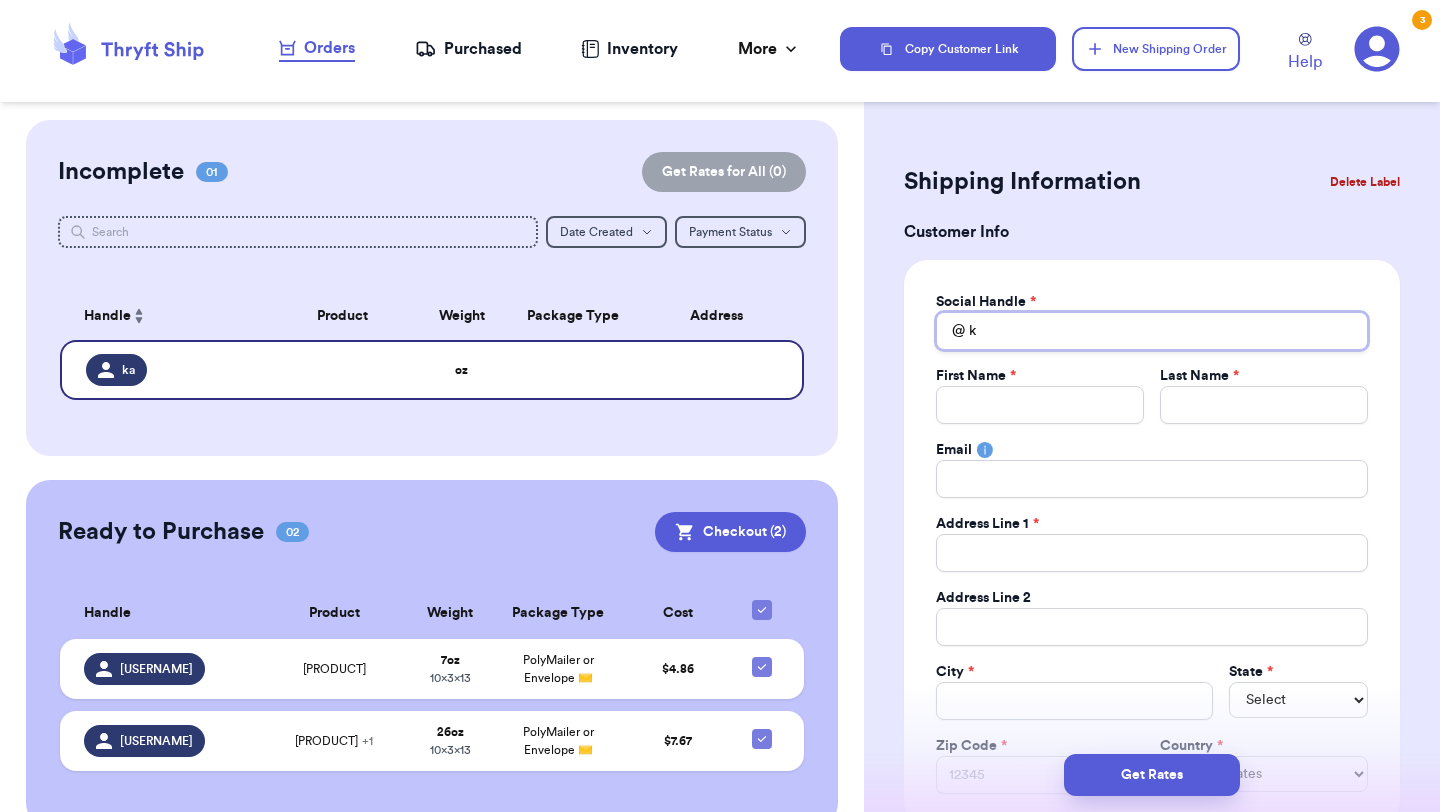 type 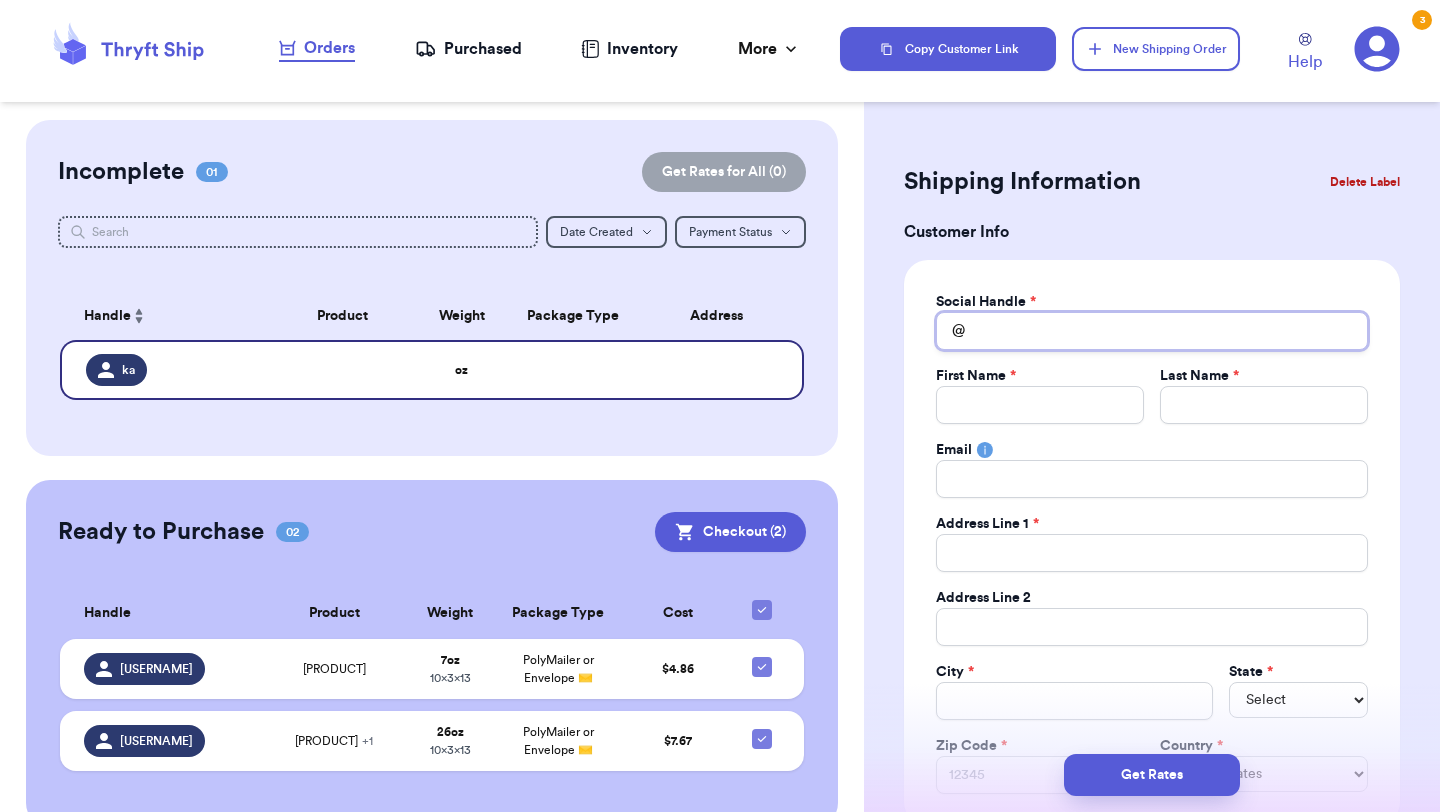 type 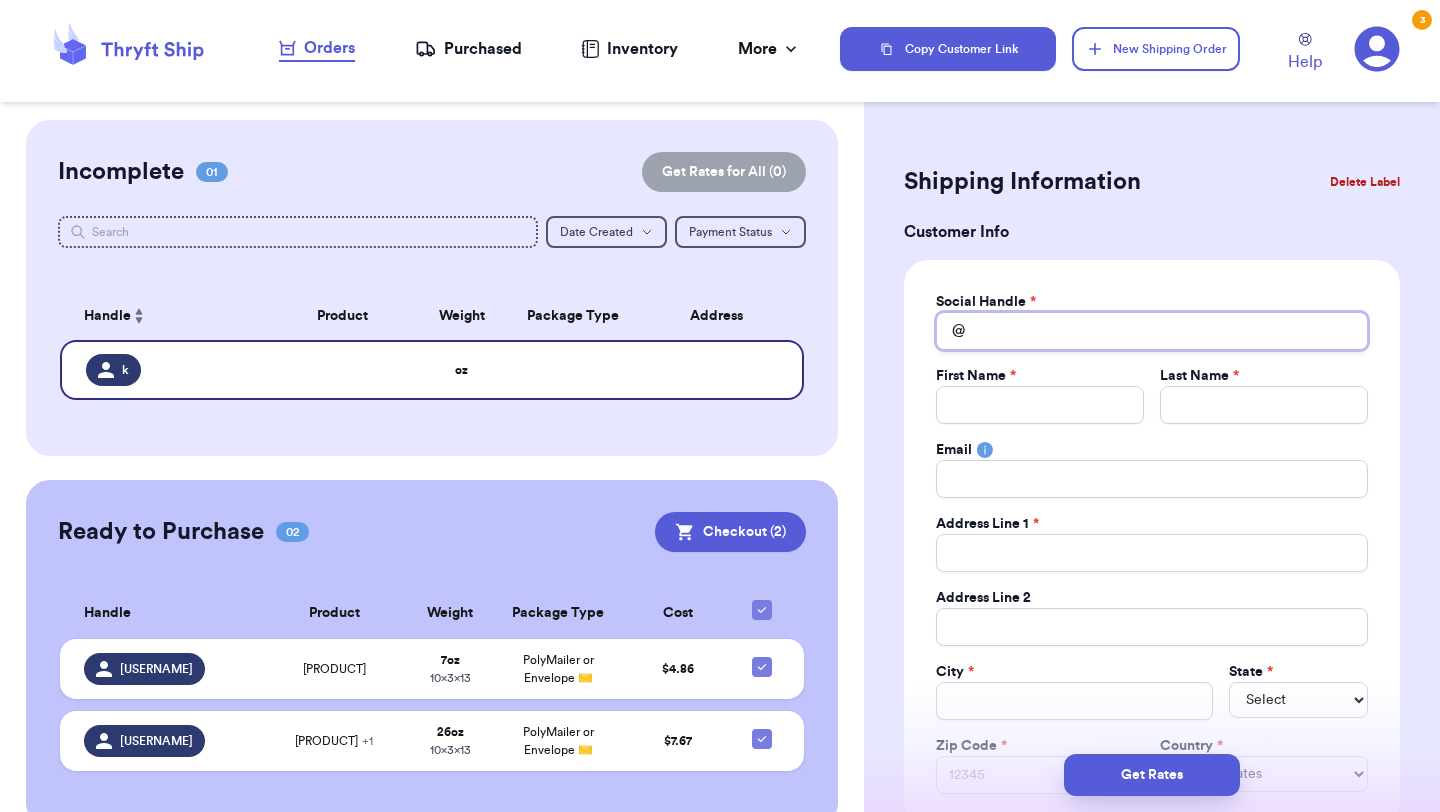 type on "k" 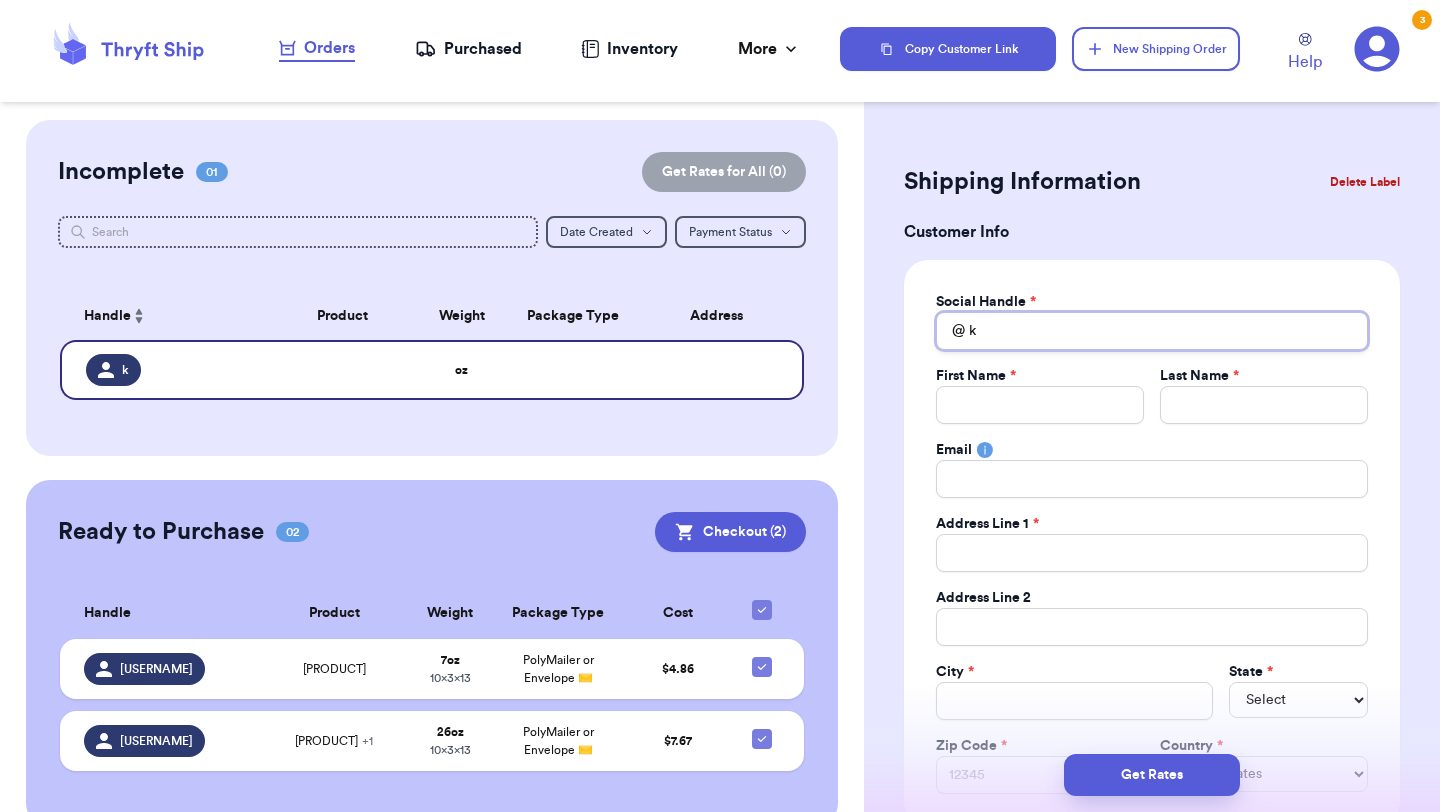 type 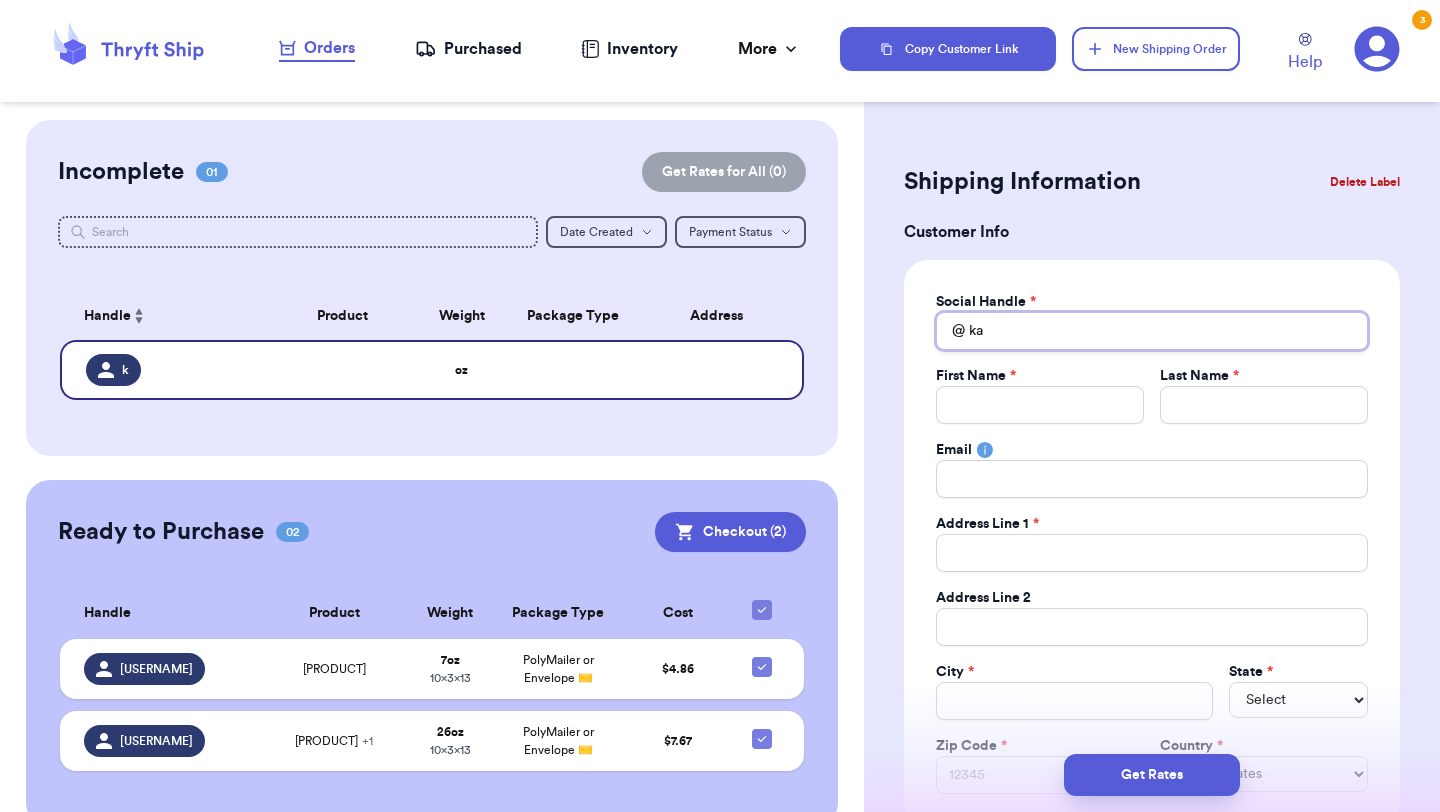 type 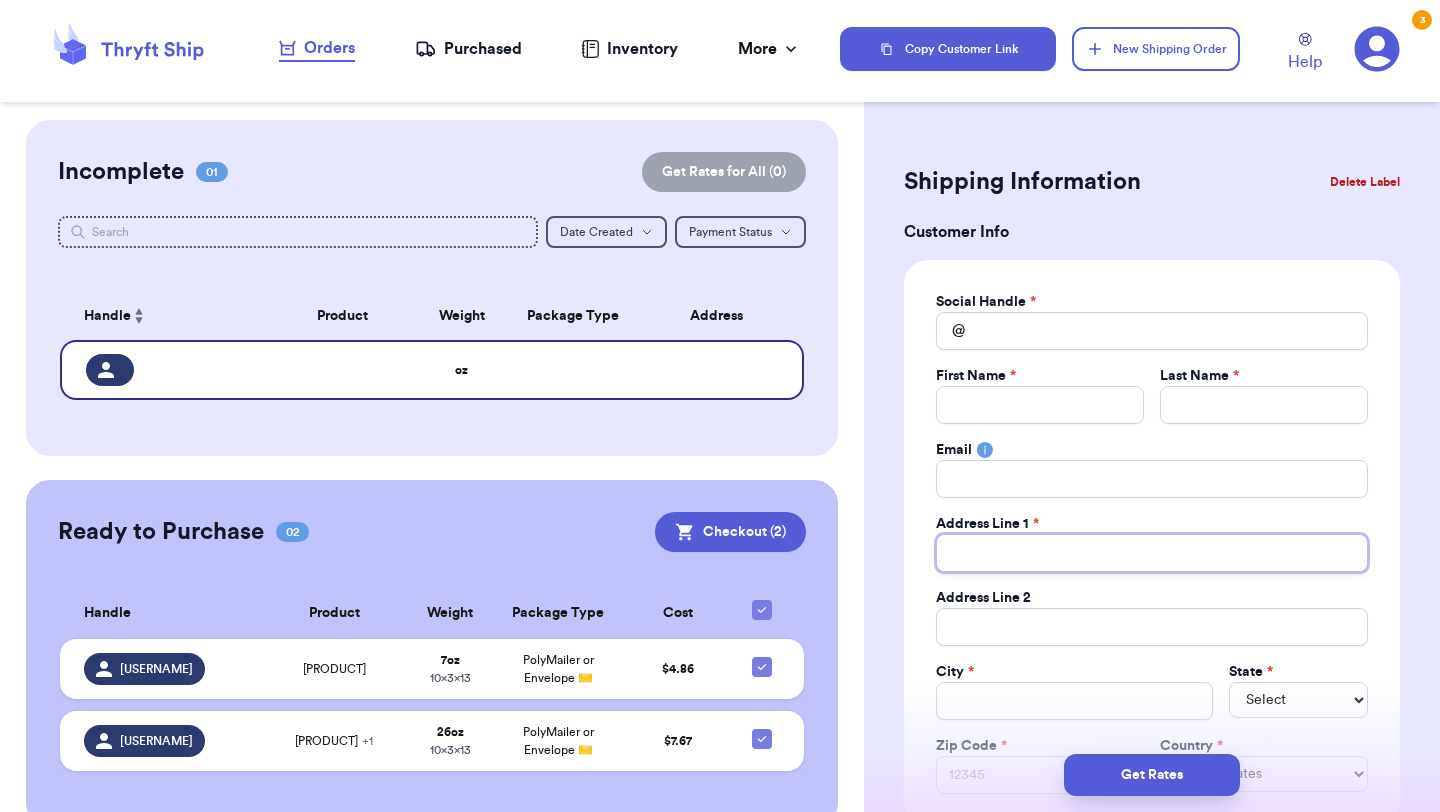 click on "Total Amount Paid" at bounding box center [1152, 553] 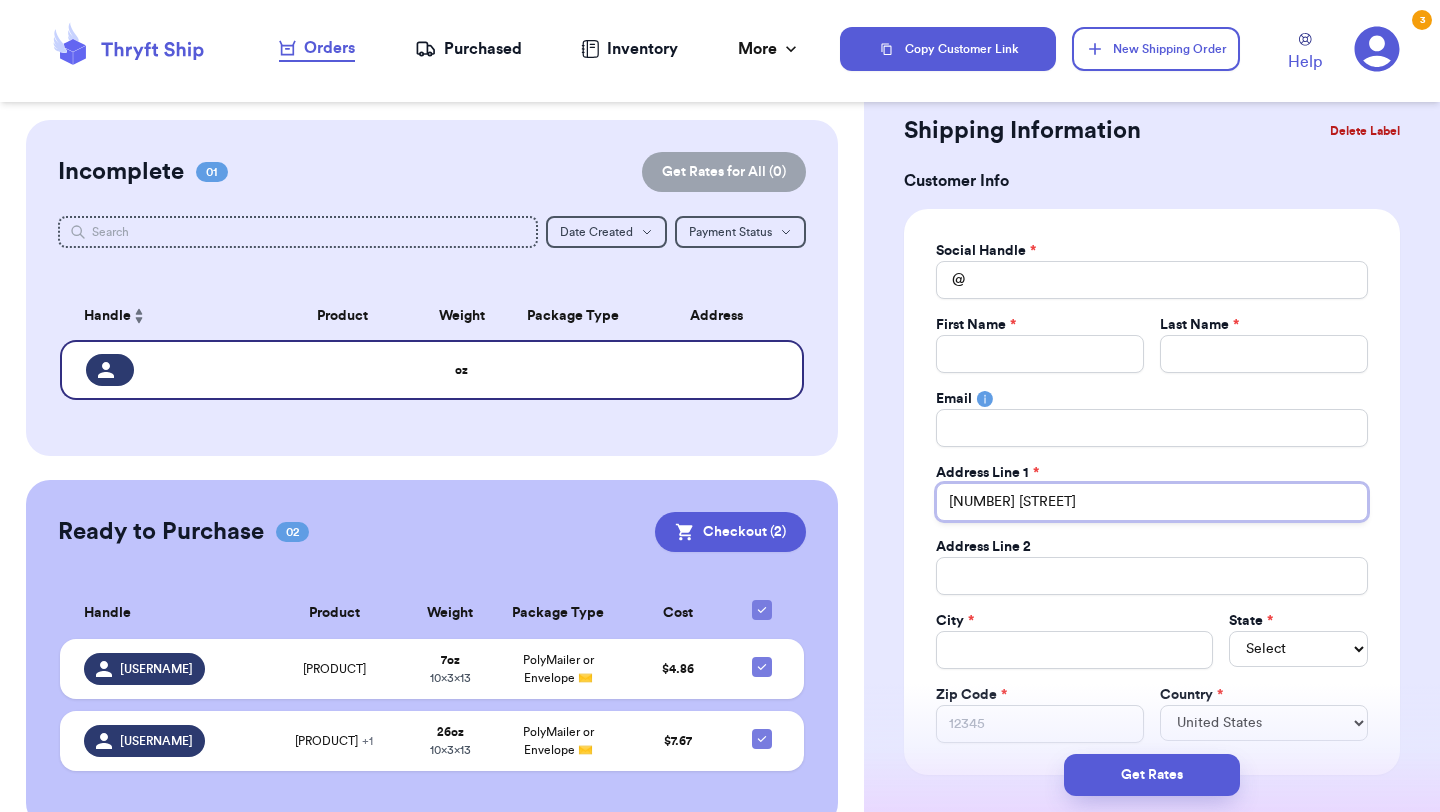 scroll, scrollTop: 52, scrollLeft: 0, axis: vertical 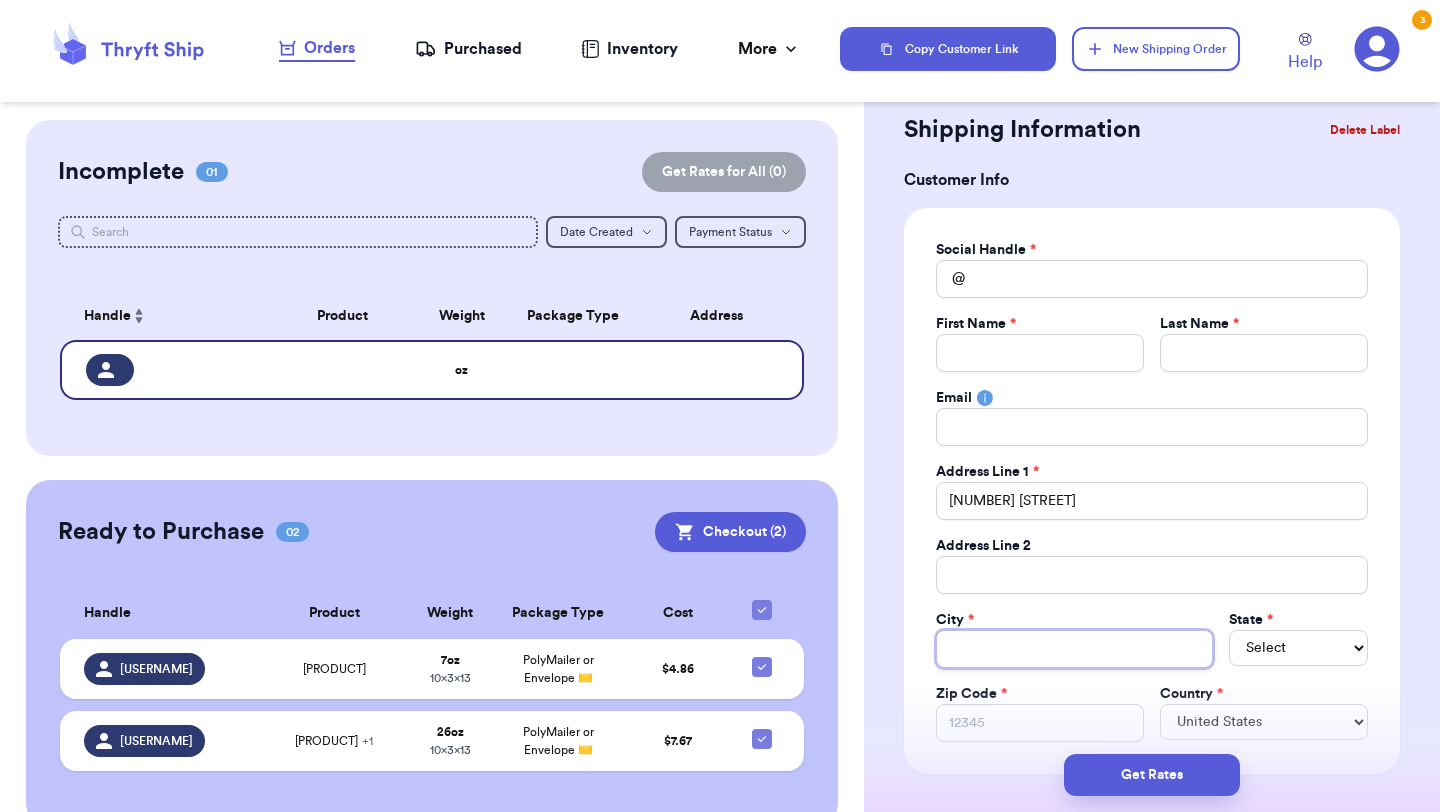 click on "Total Amount Paid" at bounding box center [1074, 649] 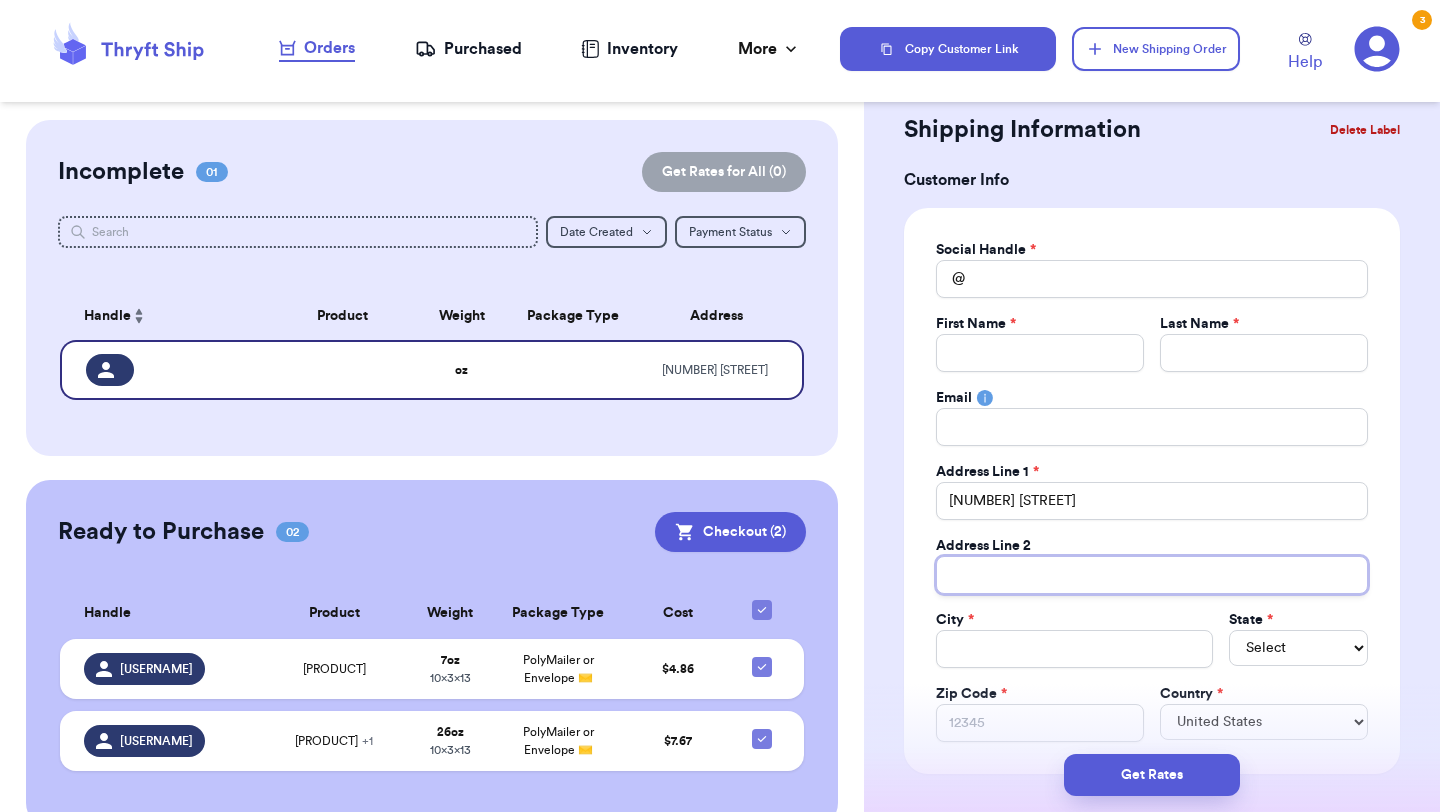 click on "Total Amount Paid" at bounding box center [1152, 575] 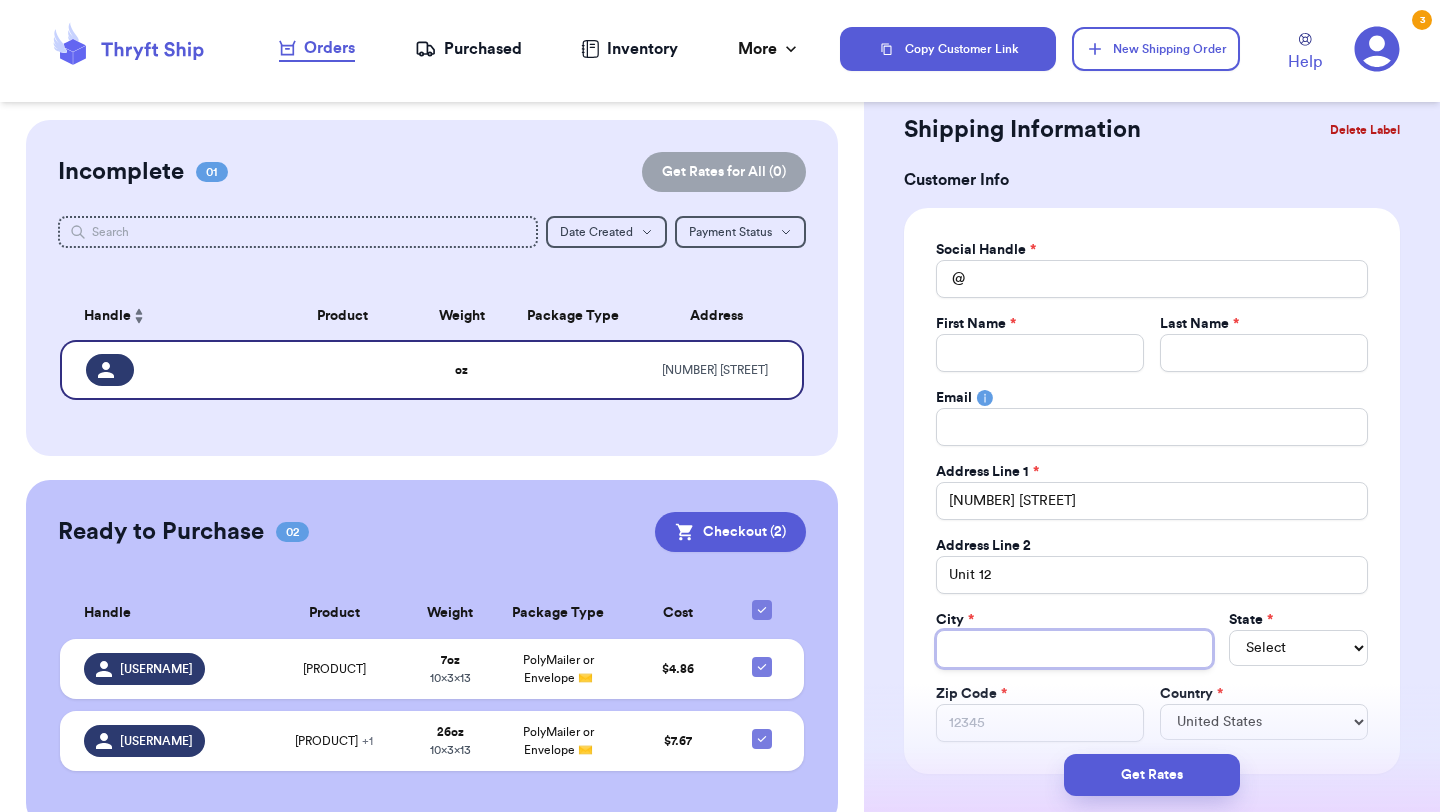 click on "Total Amount Paid" at bounding box center [1074, 649] 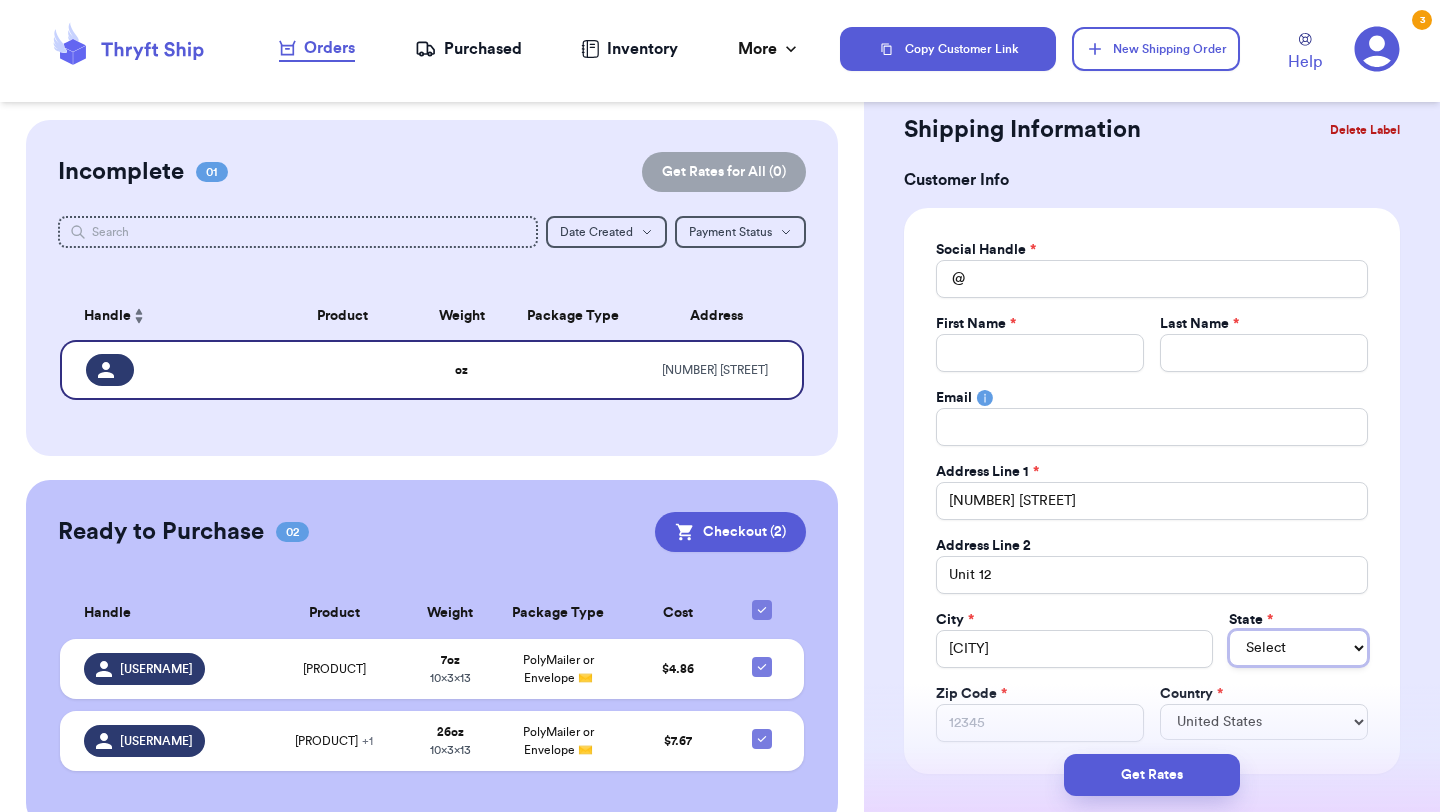click on "Select AL AK AZ AR CA CO CT DE DC FL GA HI ID IL IN IA KS KY LA ME MD MA MI MN MS MO MT NE NV NH NJ NM NY NC ND OH OK OR PA RI SC SD TN TX UT VT VA WA WV WI WY AA AE AP AS GU MP PR VI" at bounding box center (1298, 648) 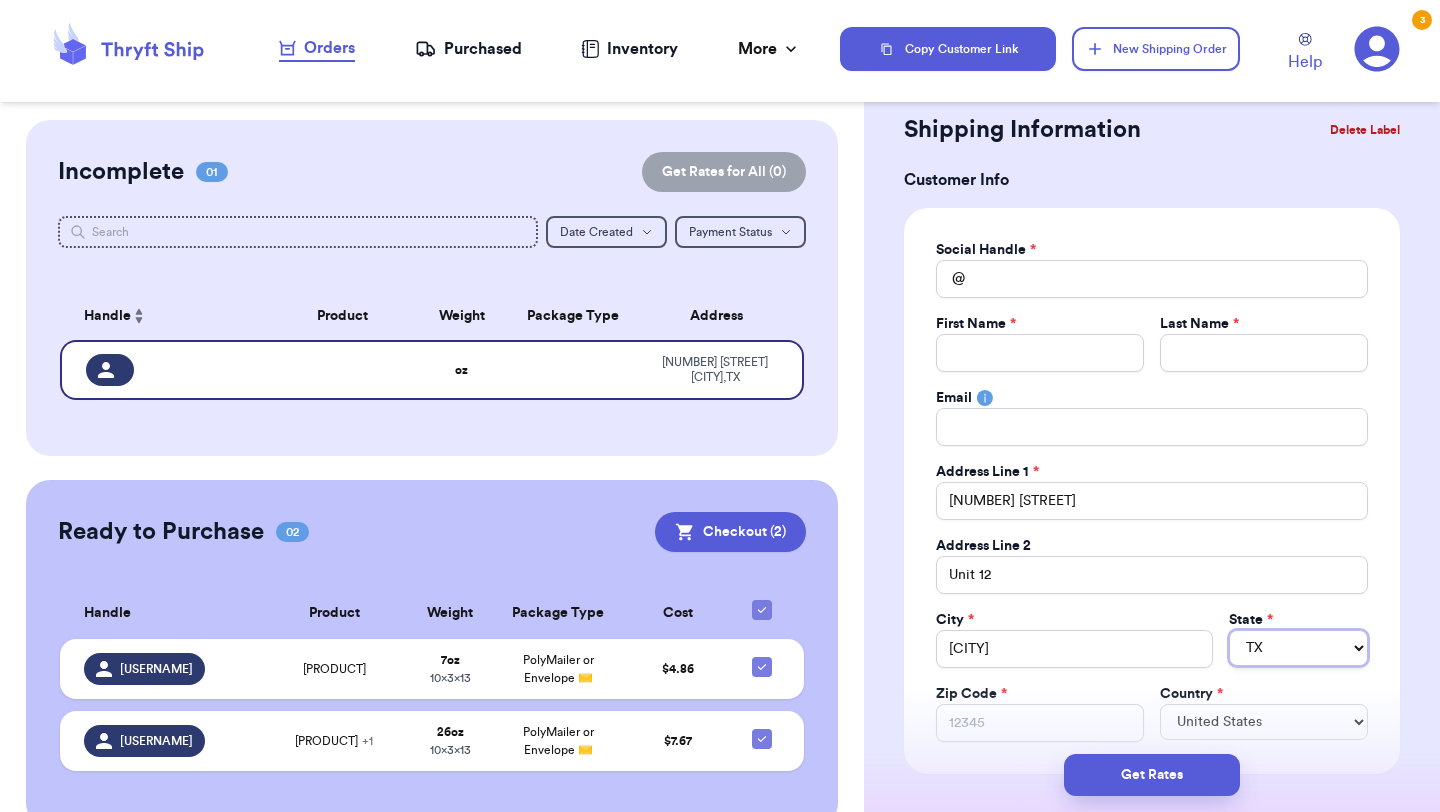 scroll, scrollTop: 74, scrollLeft: 0, axis: vertical 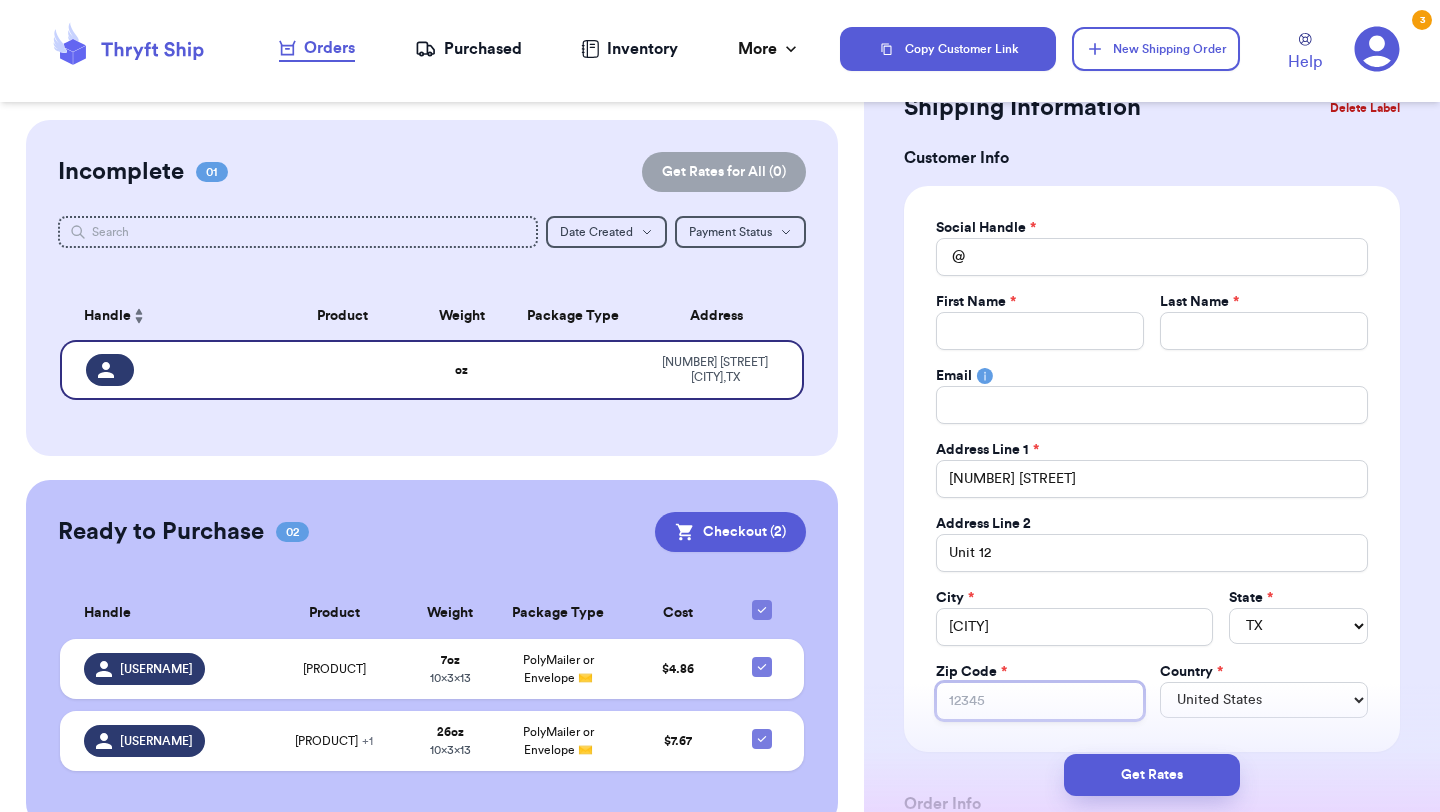click on "Zip Code *" at bounding box center (1040, 701) 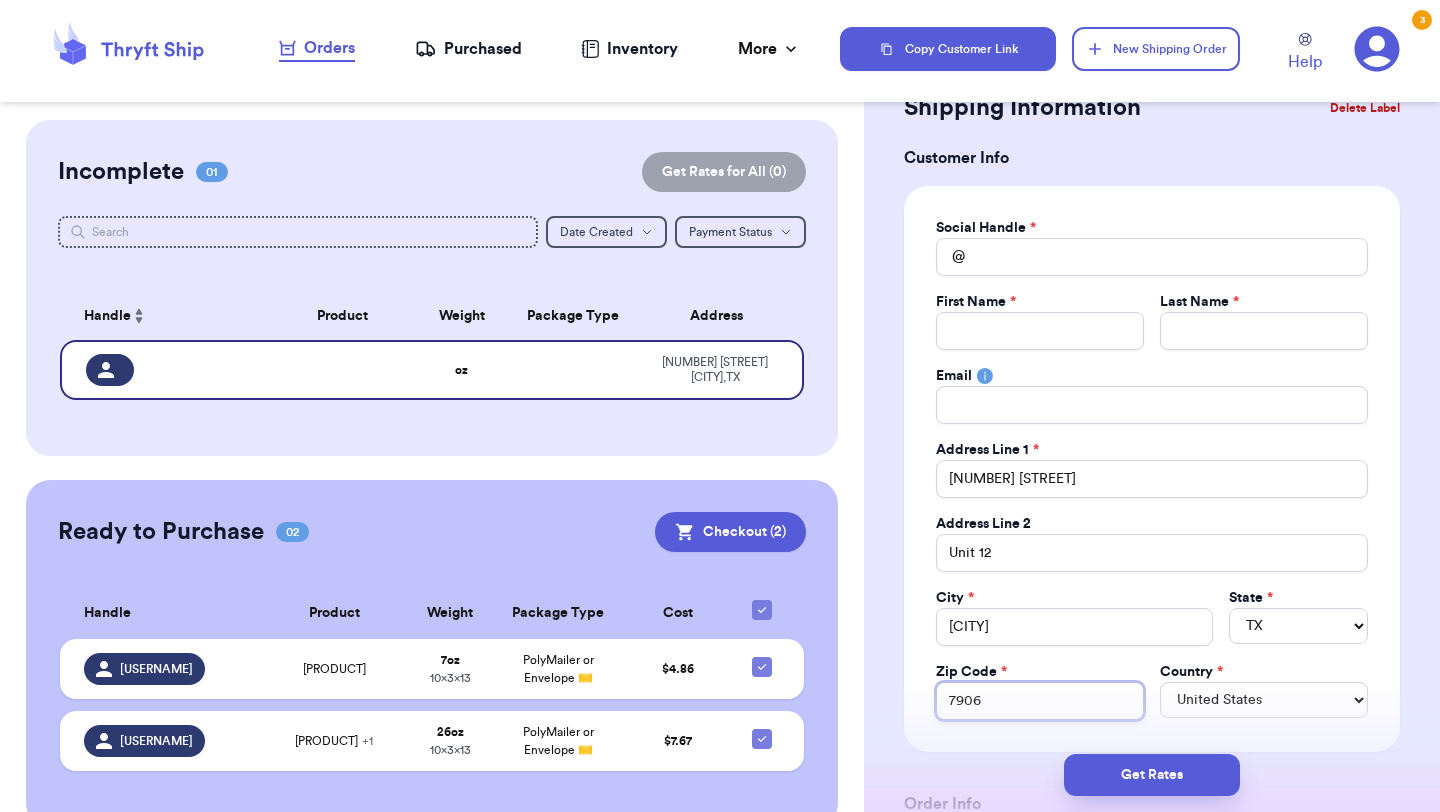 click on "7906" at bounding box center [1040, 701] 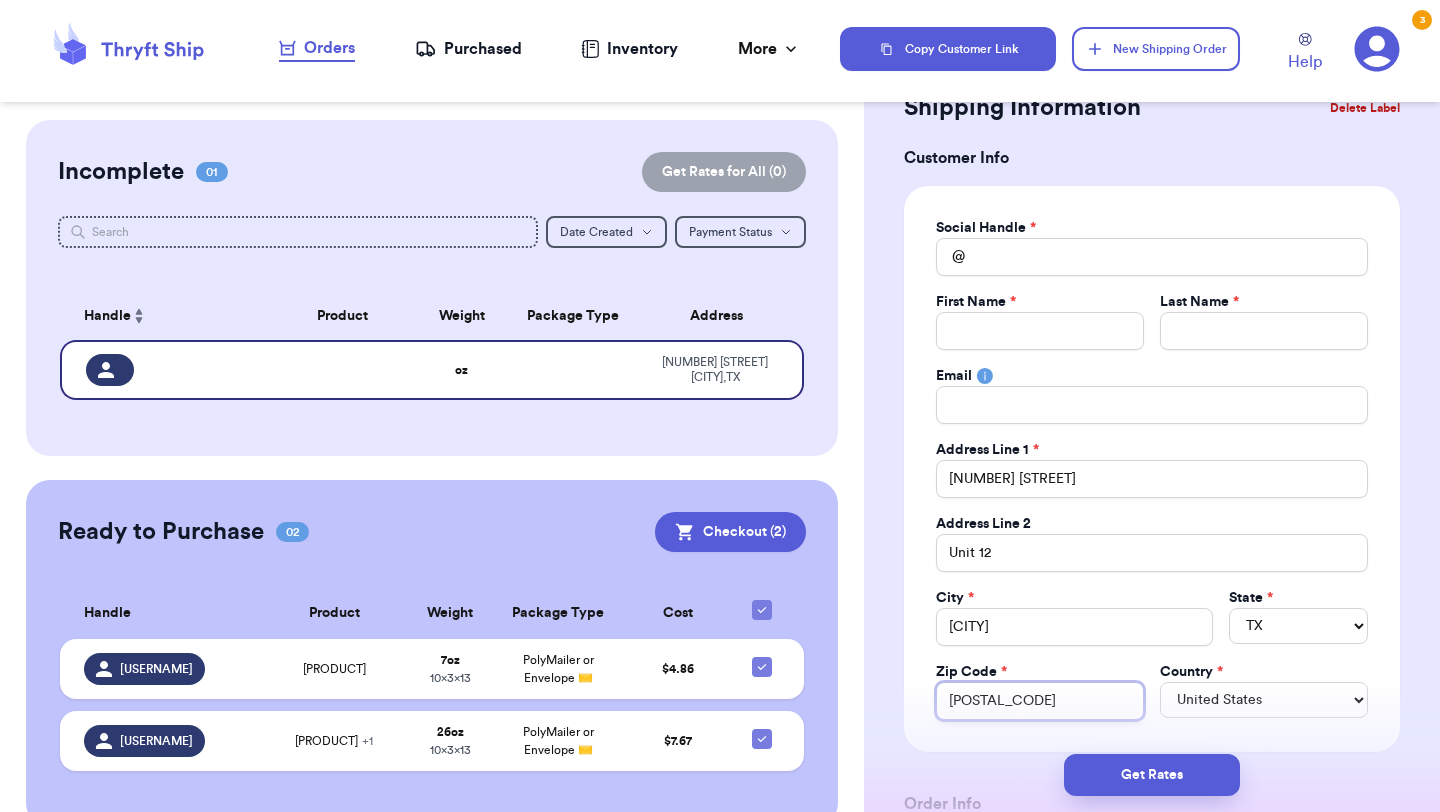 scroll, scrollTop: 169, scrollLeft: 0, axis: vertical 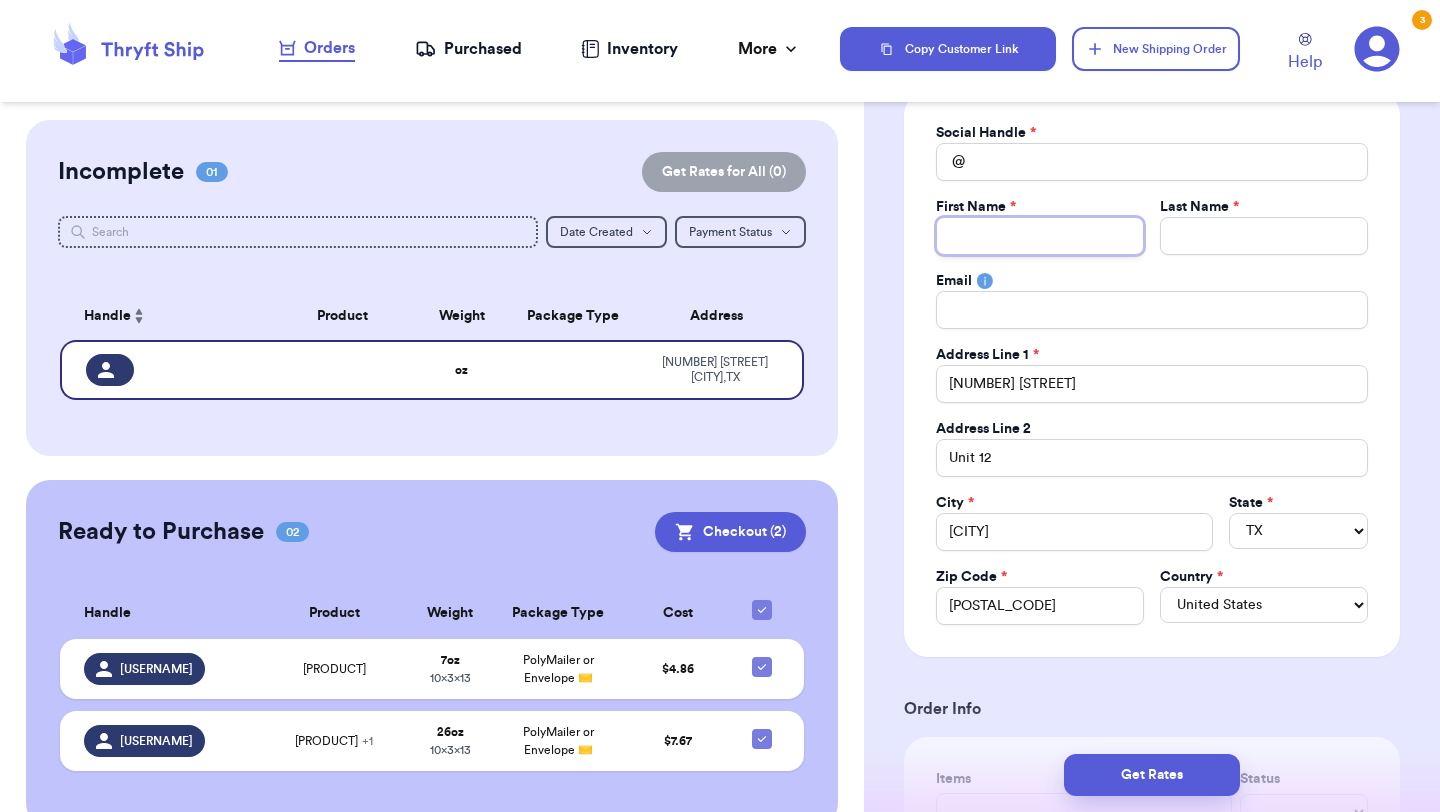 click on "Total Amount Paid" at bounding box center (1040, 236) 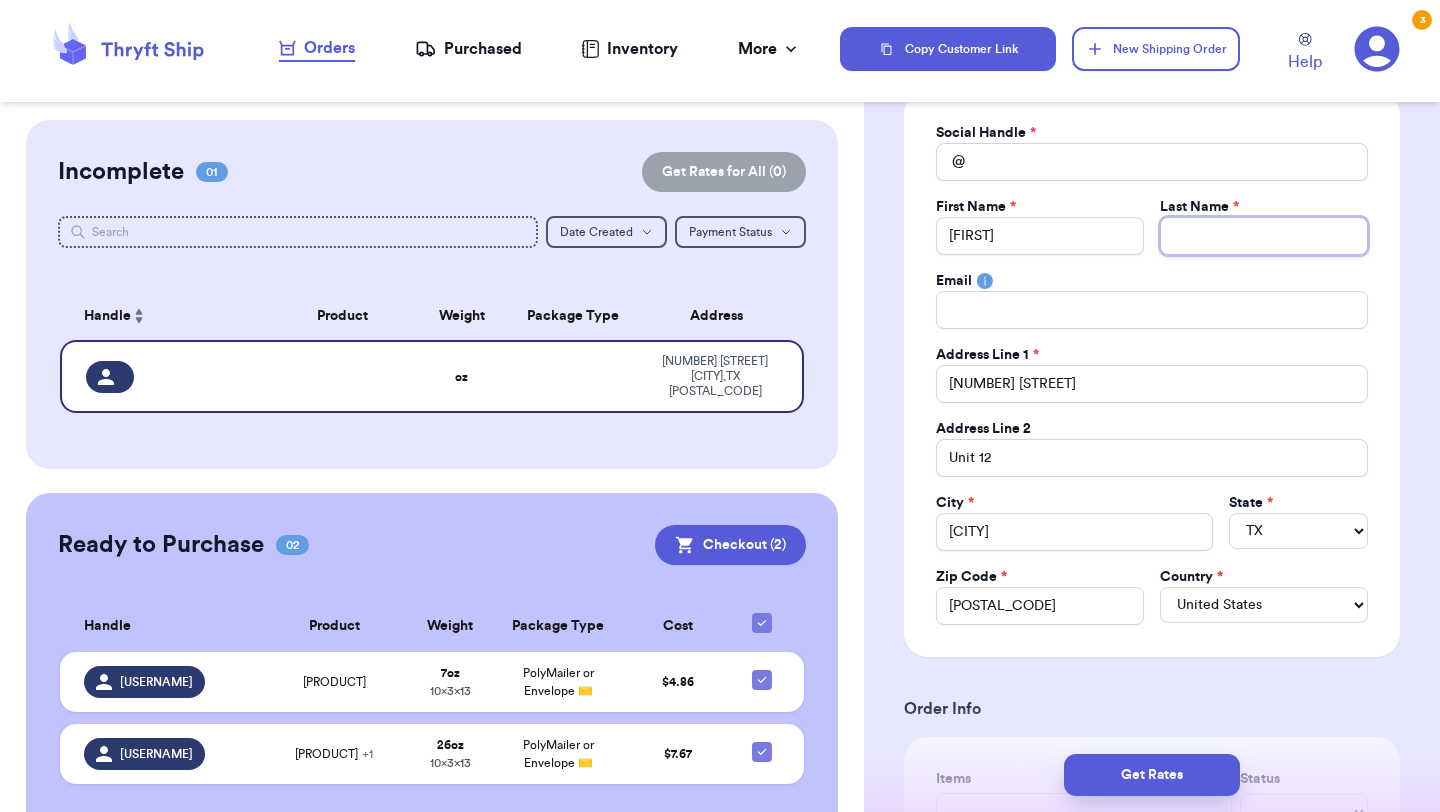 click on "Total Amount Paid" at bounding box center [1264, 236] 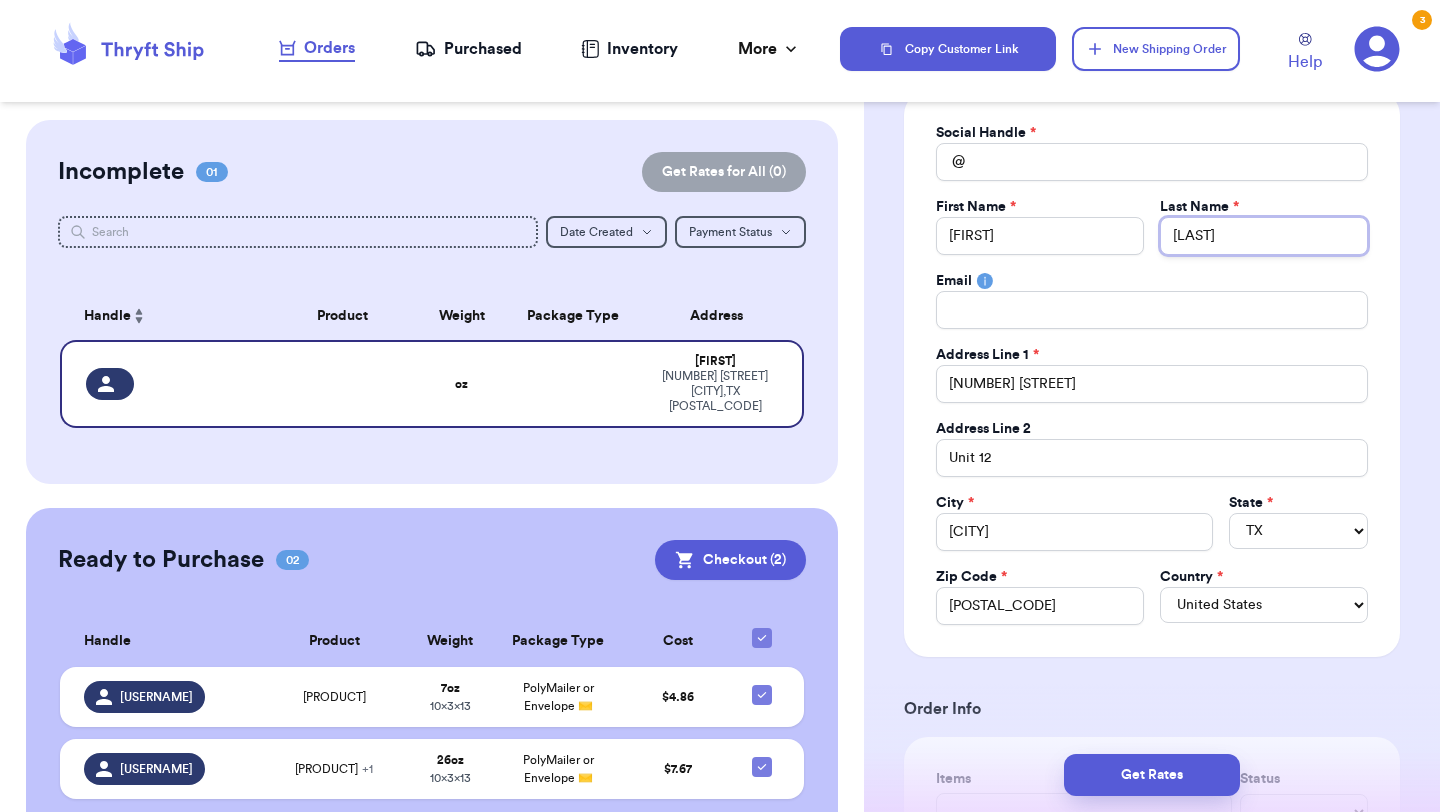 scroll, scrollTop: 0, scrollLeft: 0, axis: both 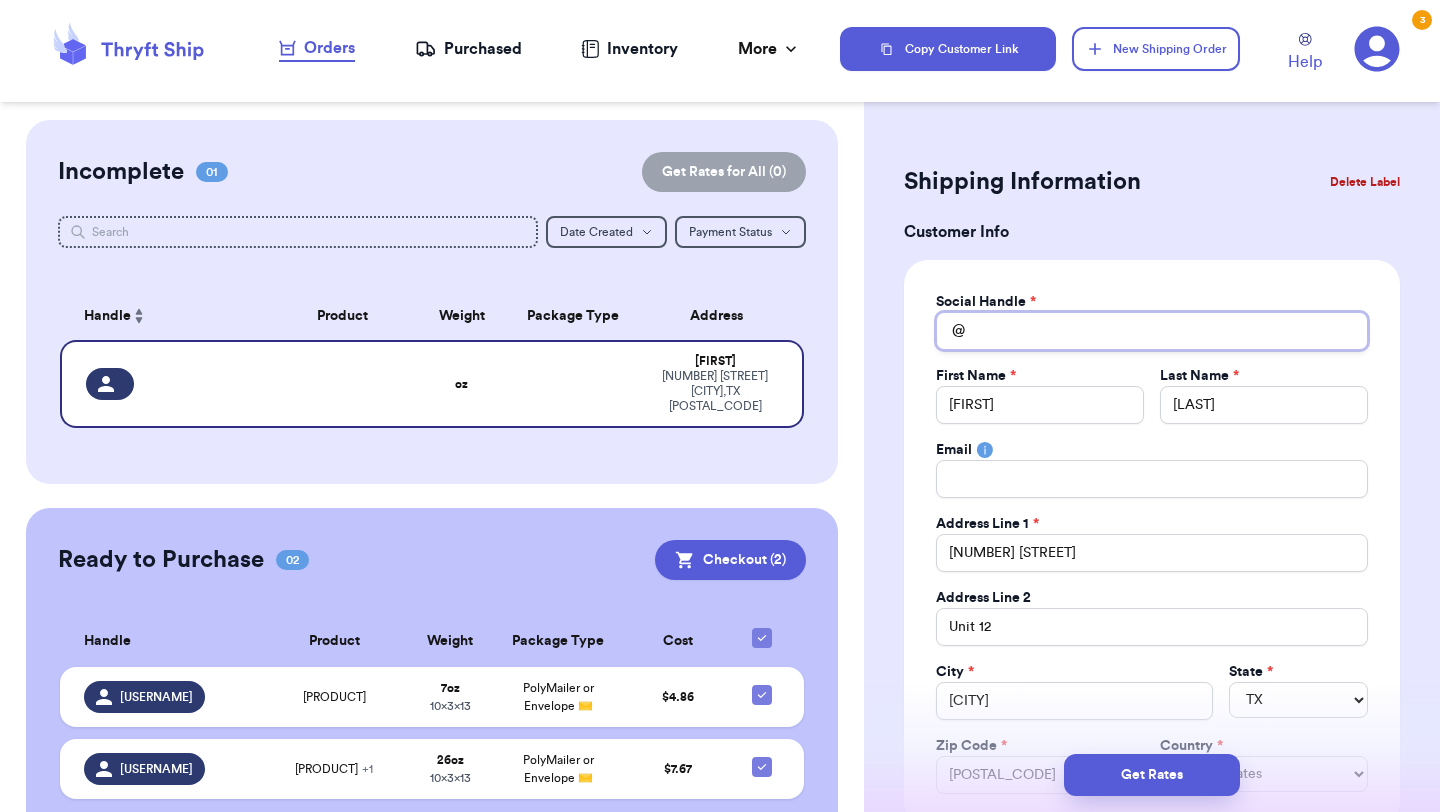 click on "Total Amount Paid" at bounding box center [1152, 331] 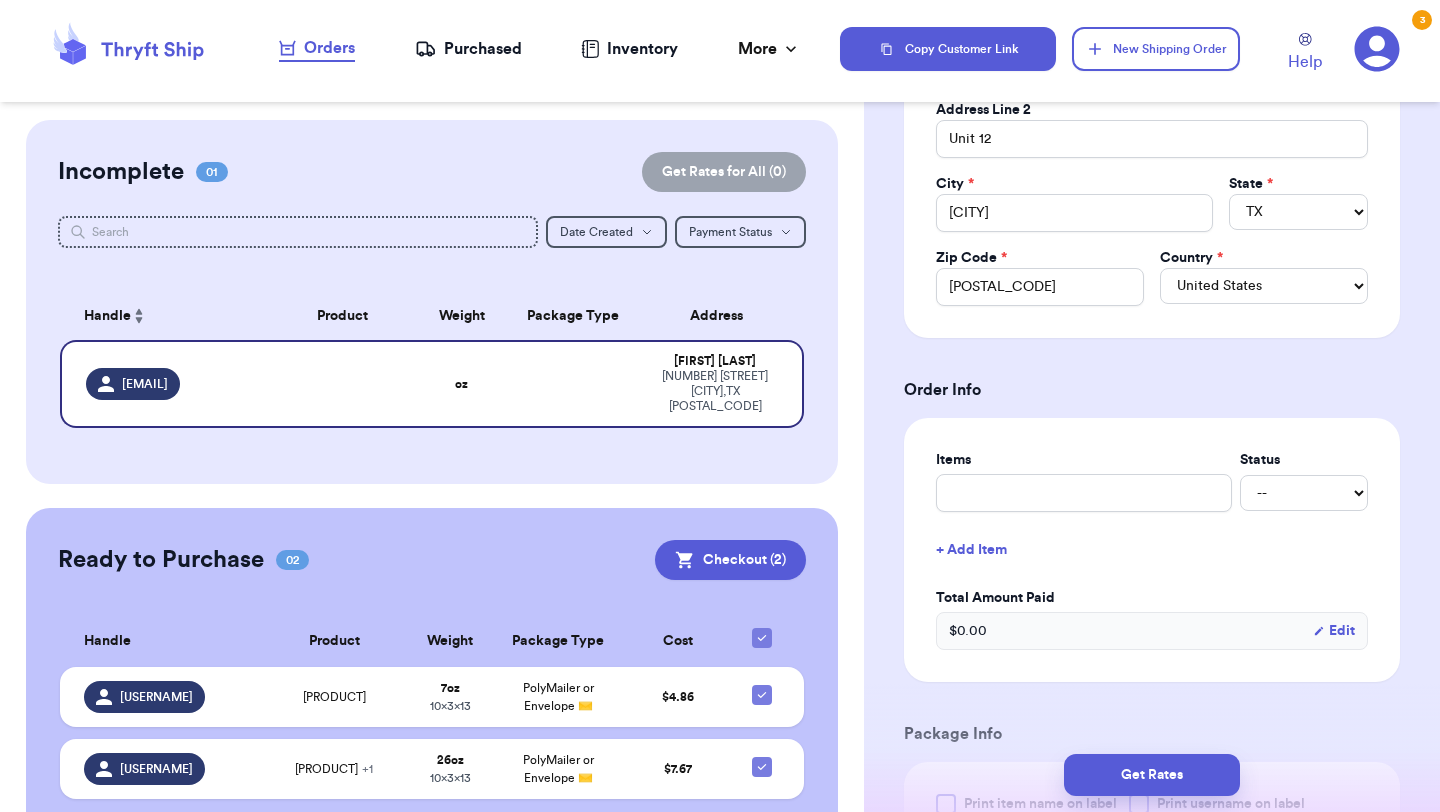 scroll, scrollTop: 520, scrollLeft: 0, axis: vertical 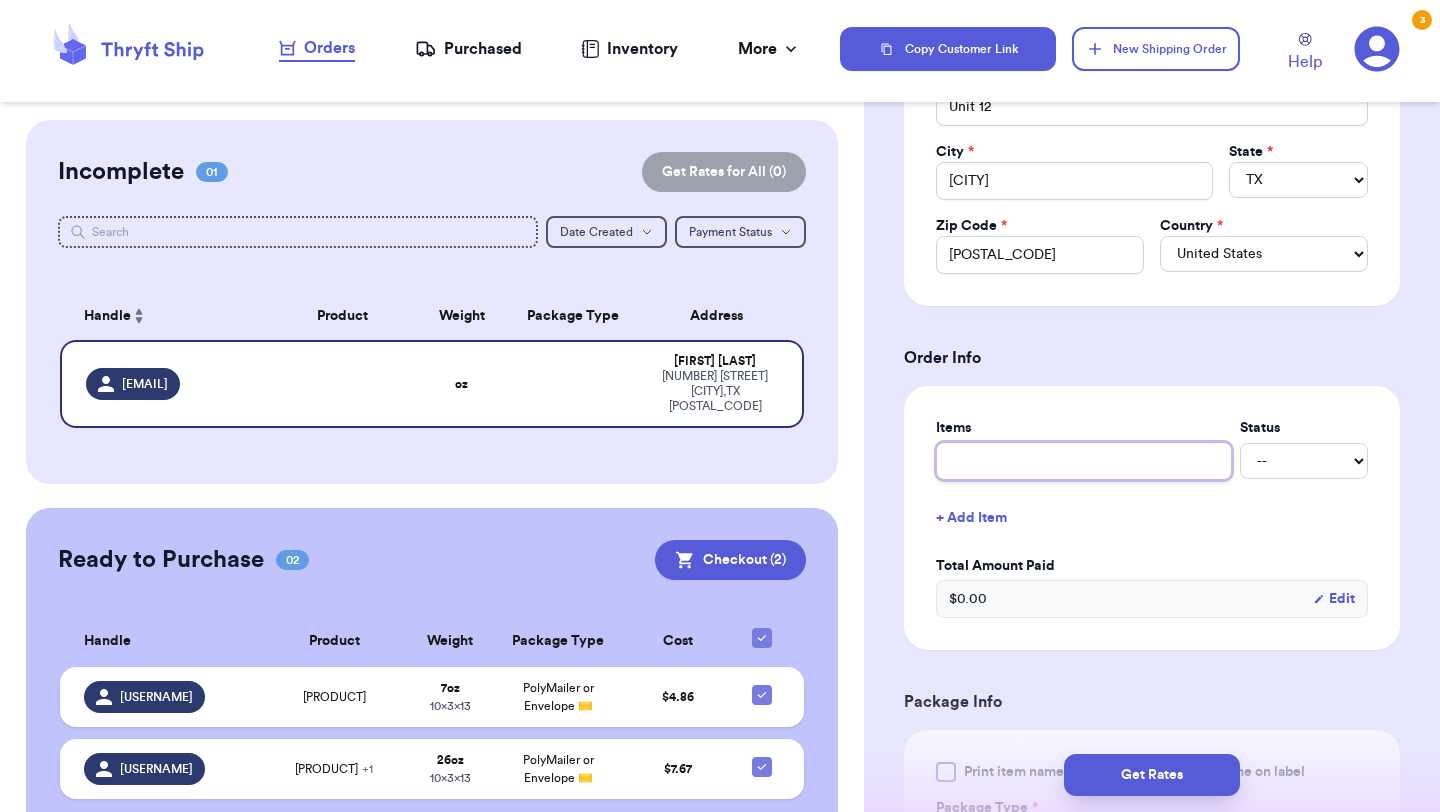 click at bounding box center [1084, 461] 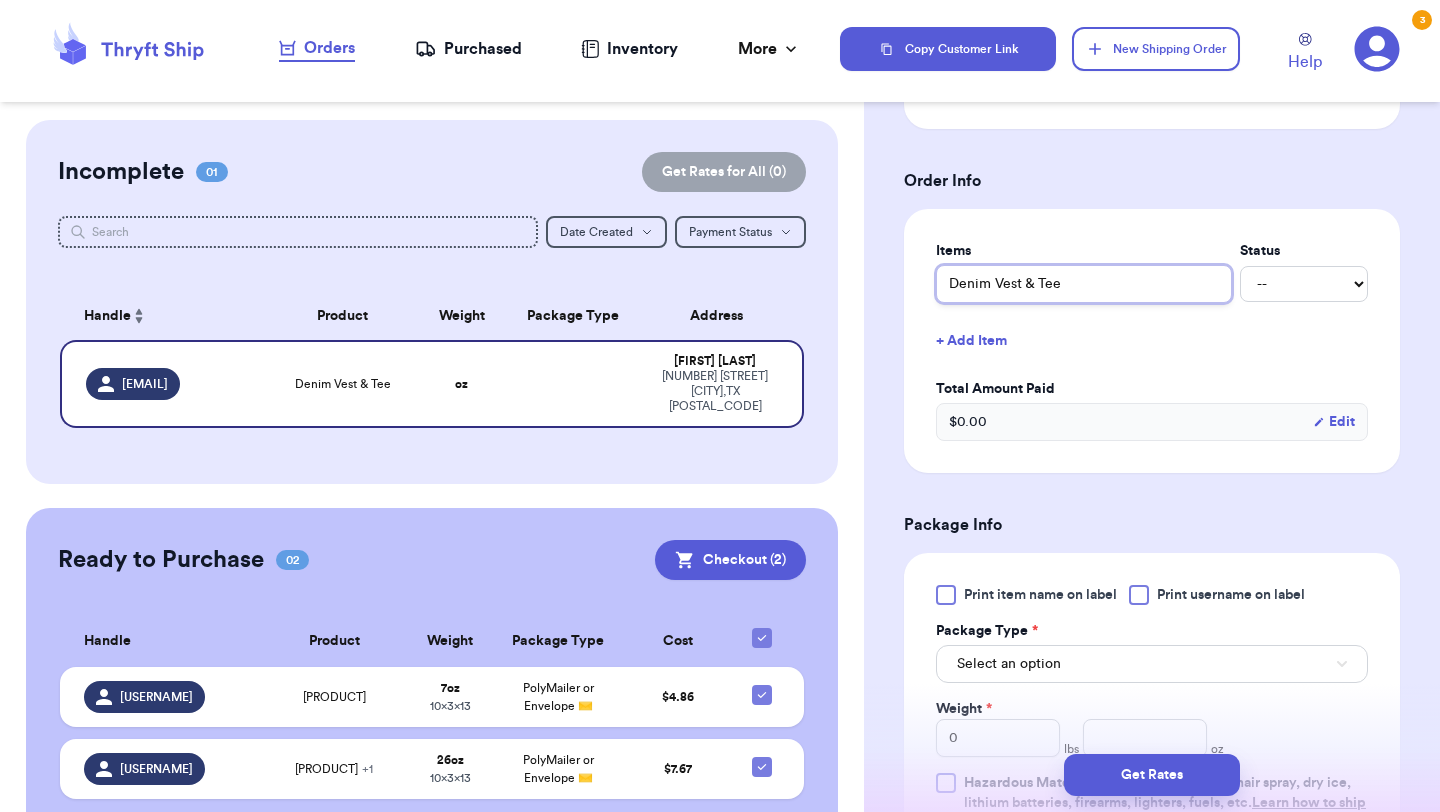 scroll, scrollTop: 720, scrollLeft: 0, axis: vertical 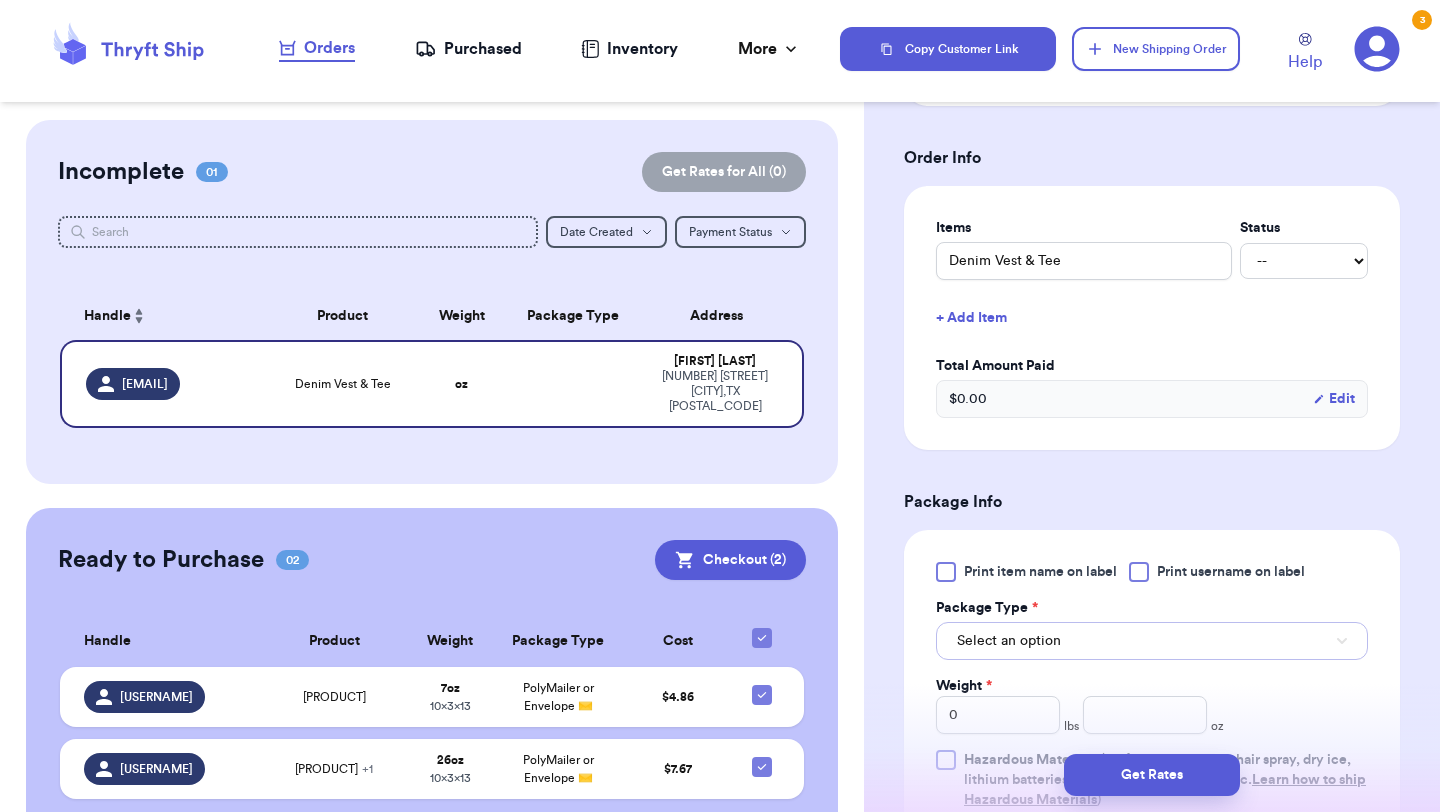click on "Select an option" at bounding box center (1152, 641) 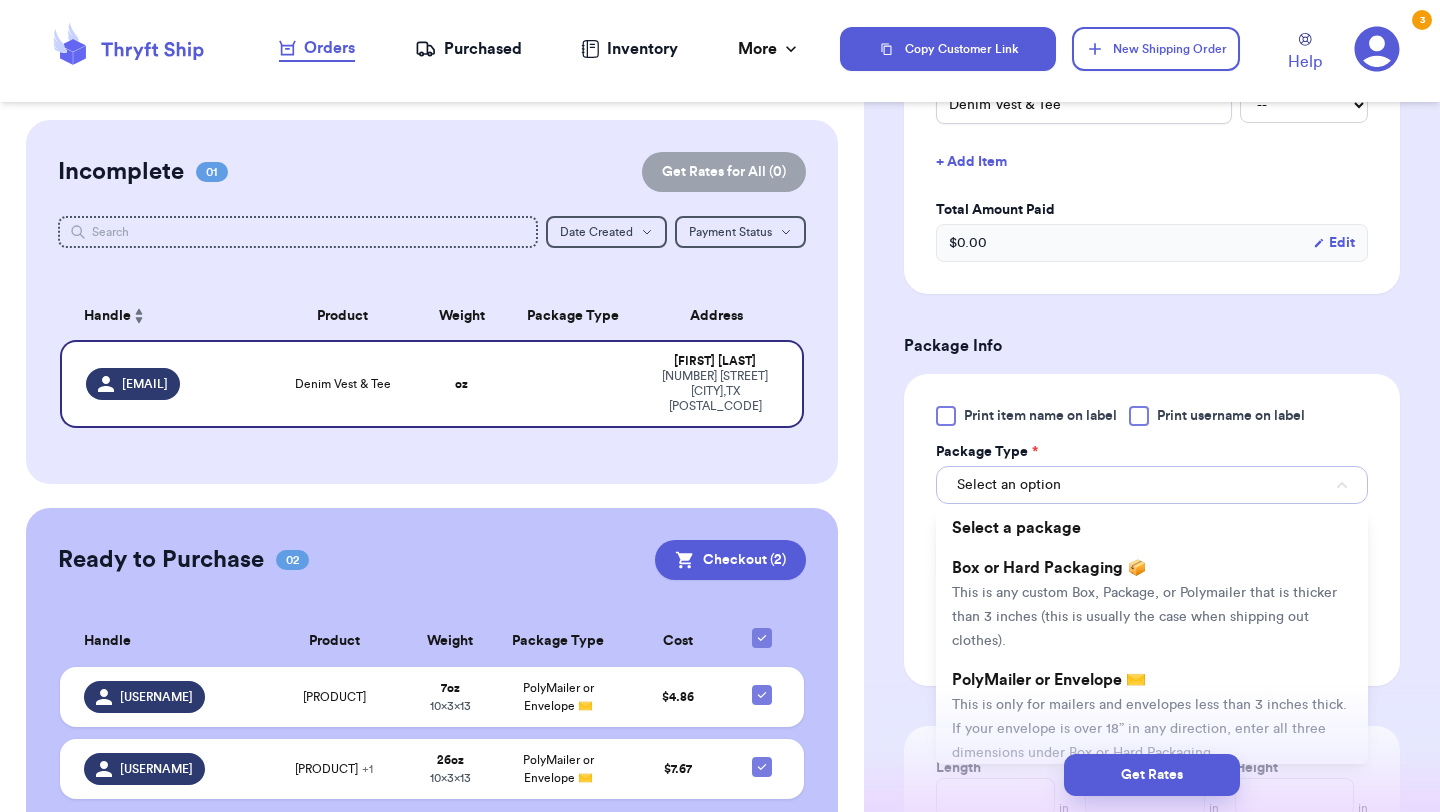 scroll, scrollTop: 879, scrollLeft: 0, axis: vertical 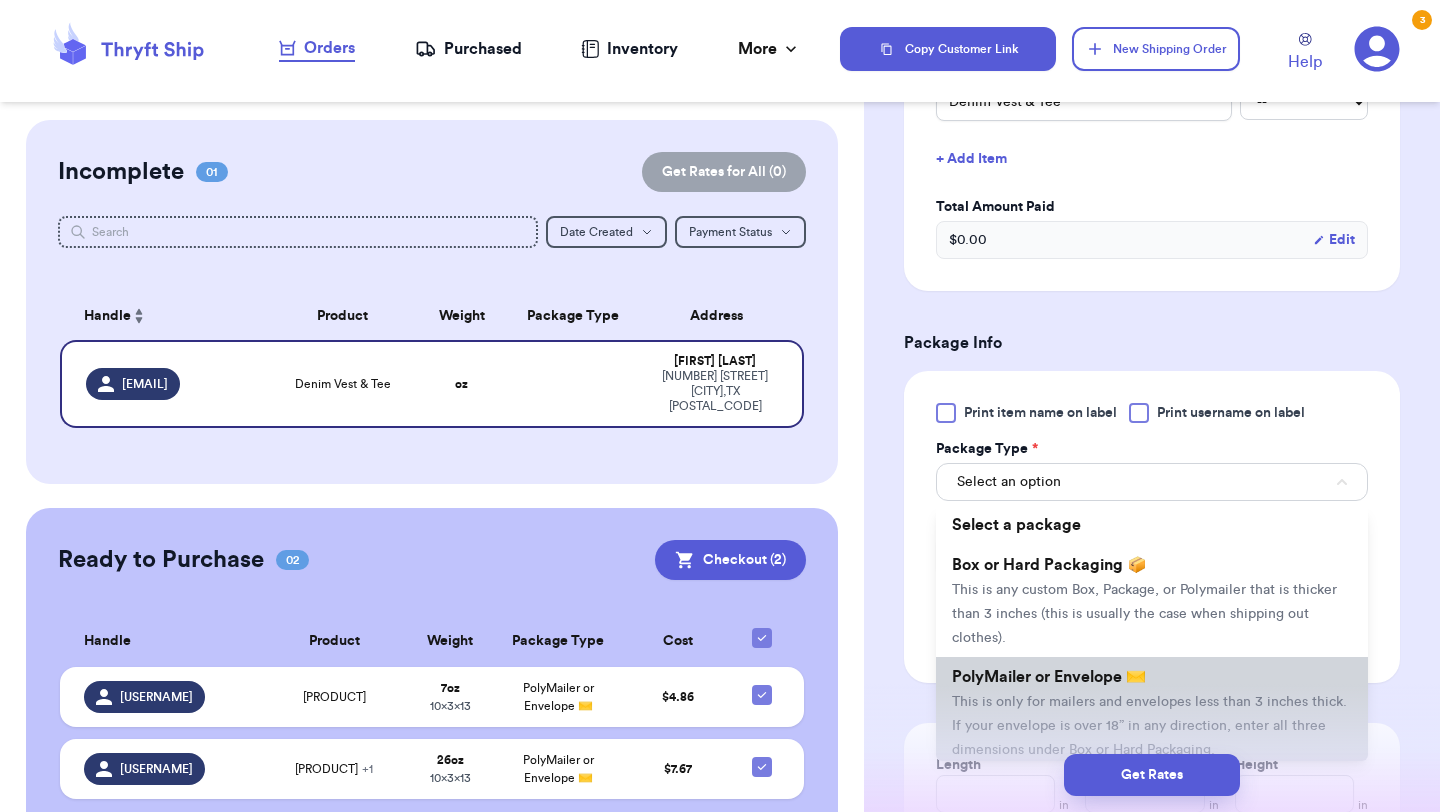 click on "PolyMailer or Envelope ✉️ This is only for mailers and envelopes less than 3 inches thick. If your envelope is over 18” in any direction, enter all three dimensions under Box or Hard Packaging." at bounding box center (1152, 713) 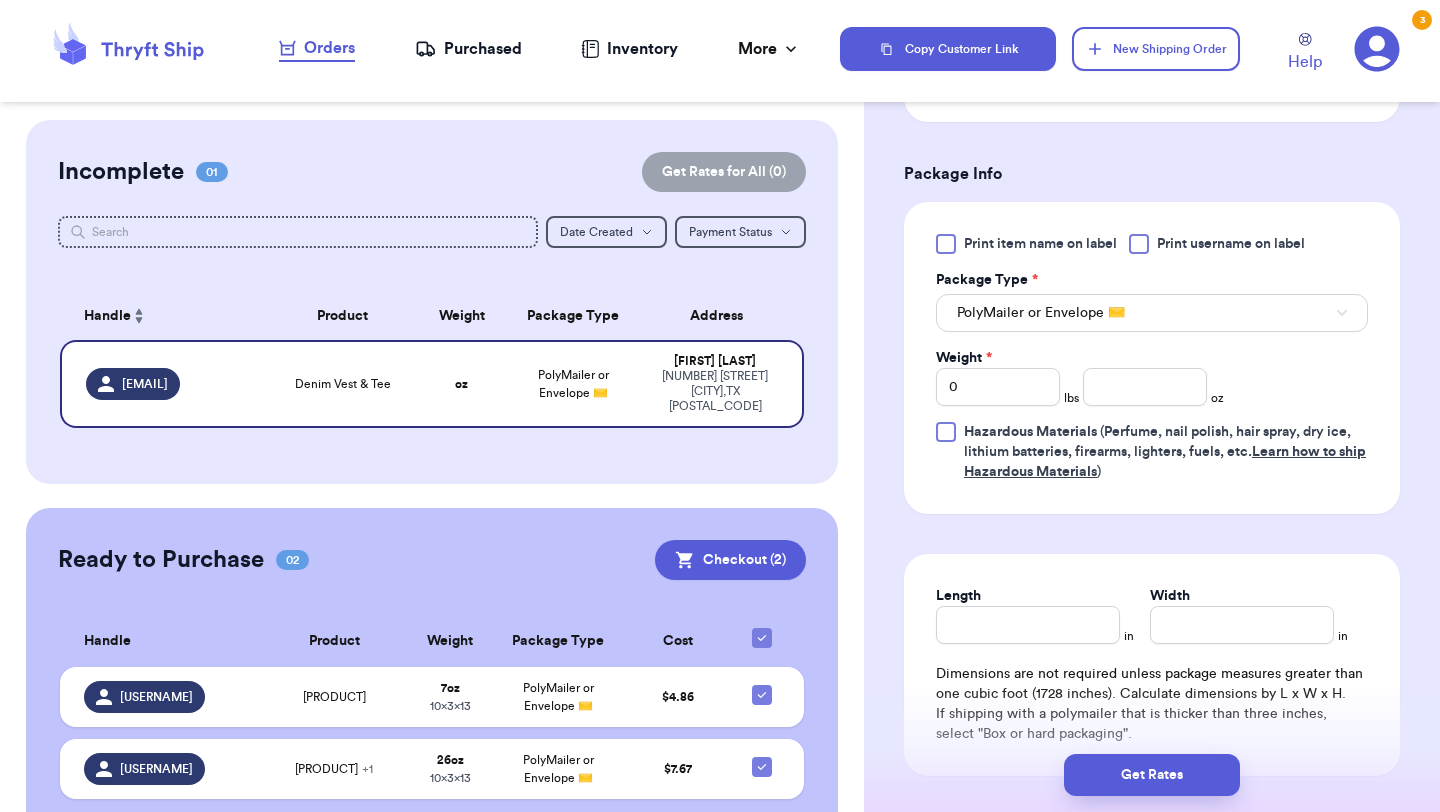scroll, scrollTop: 1061, scrollLeft: 0, axis: vertical 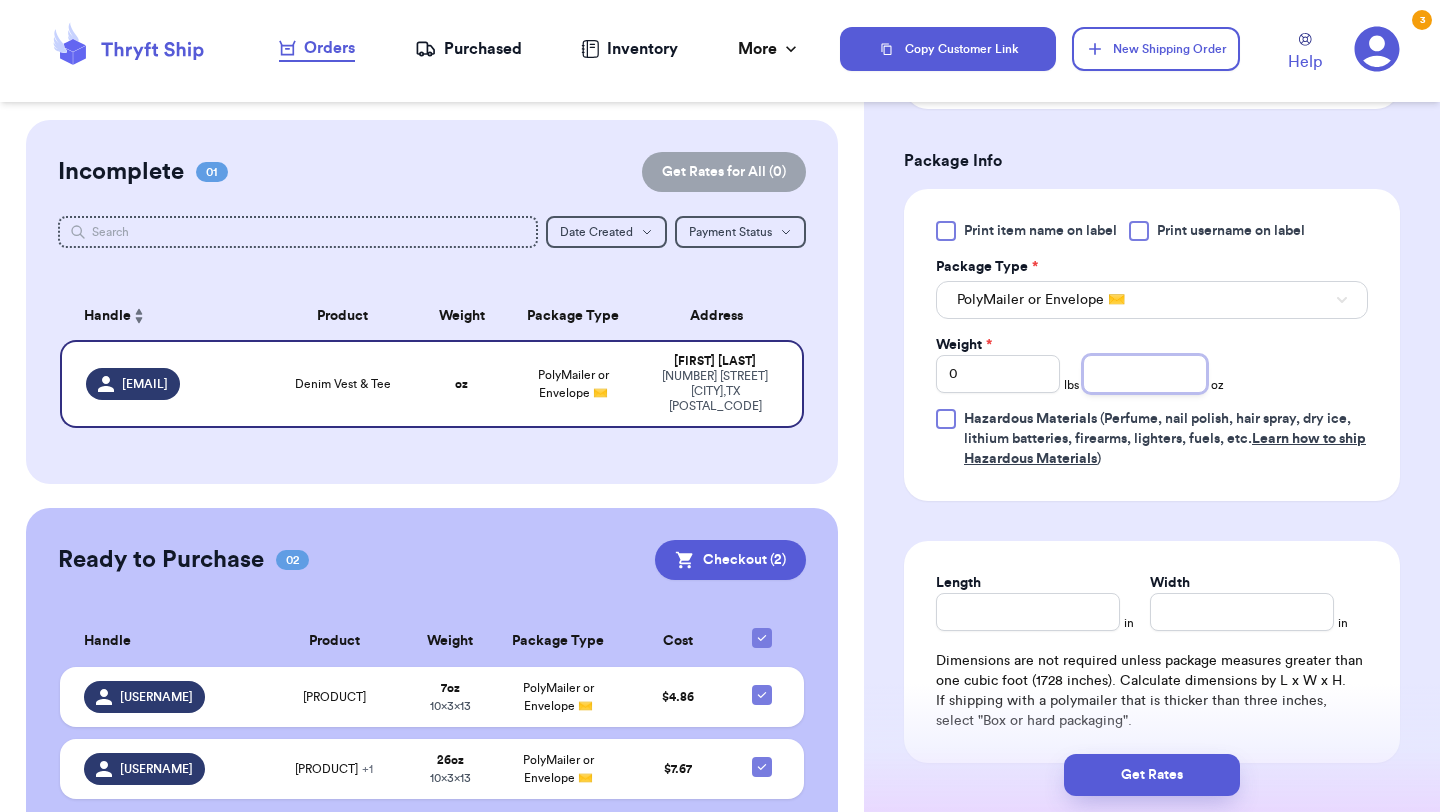 click at bounding box center (1145, 374) 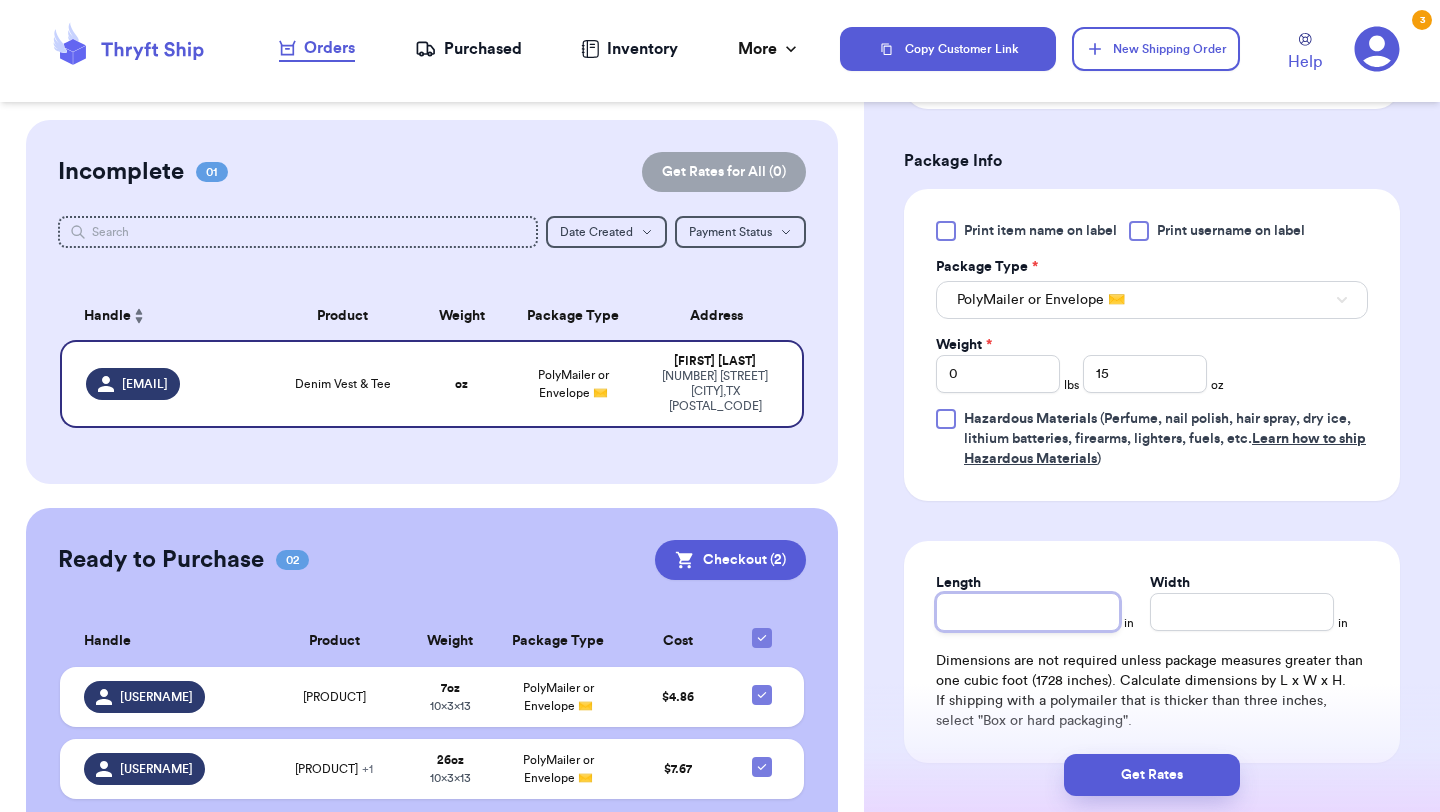 click on "Length" at bounding box center (1028, 612) 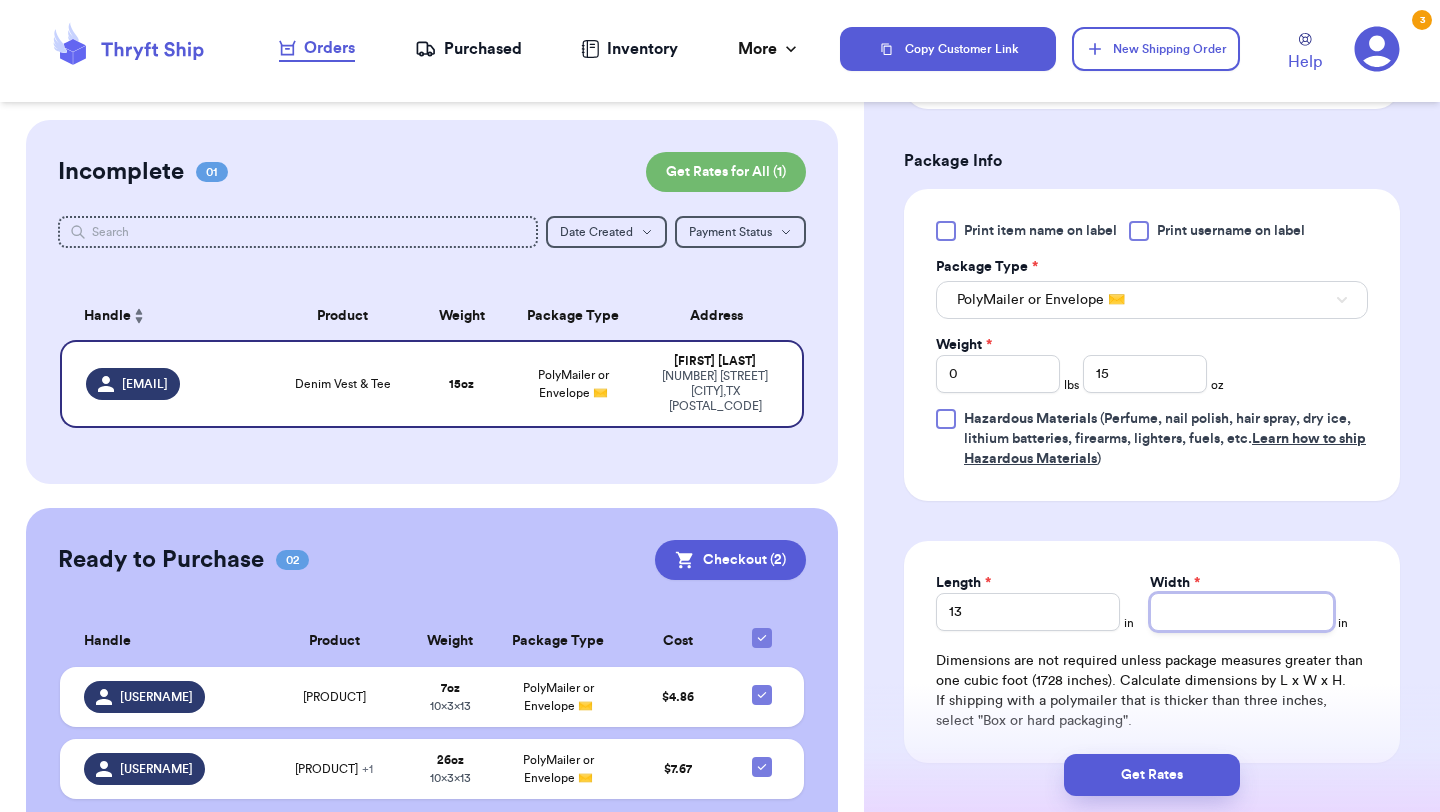 click on "Width *" at bounding box center [1242, 612] 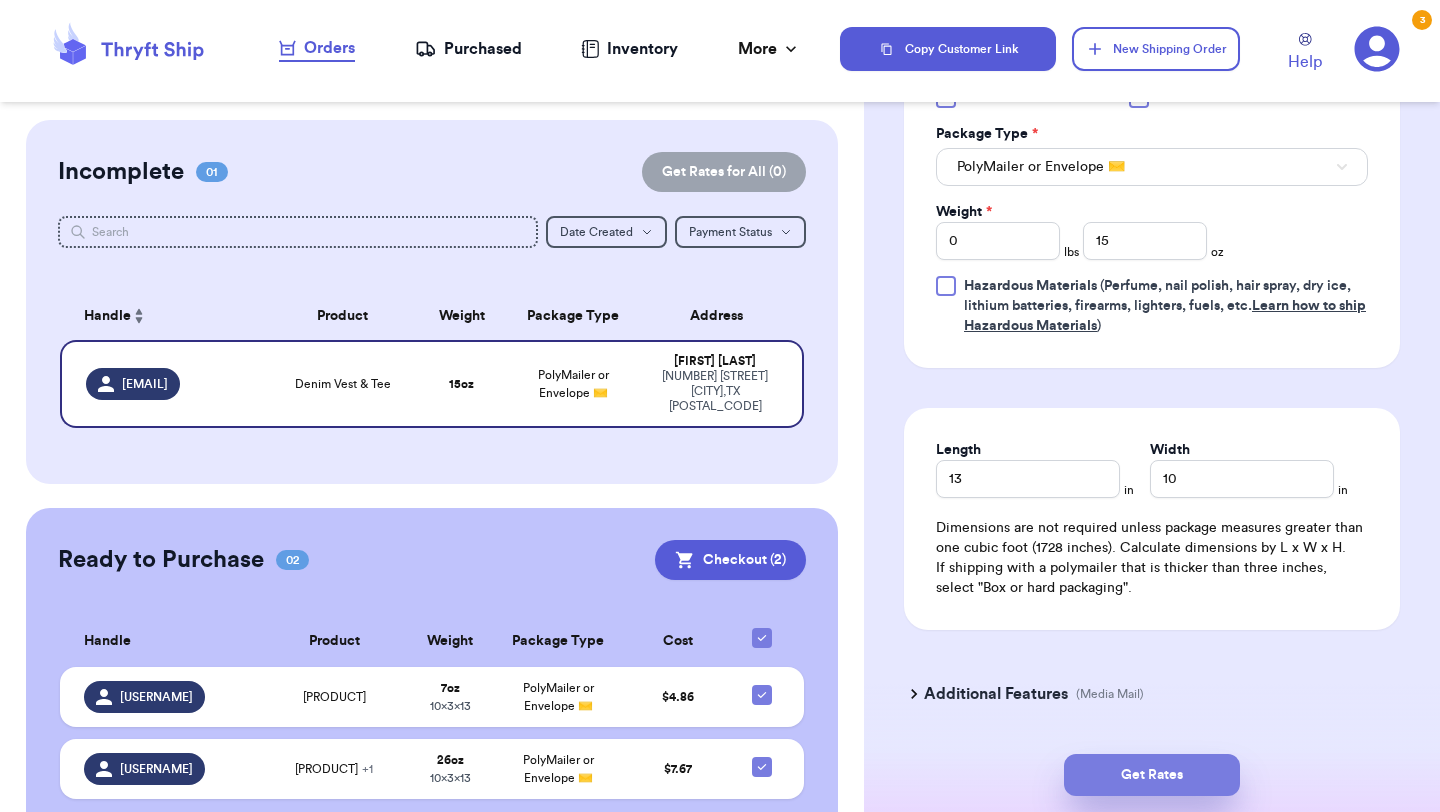 click on "Get Rates" at bounding box center [1152, 775] 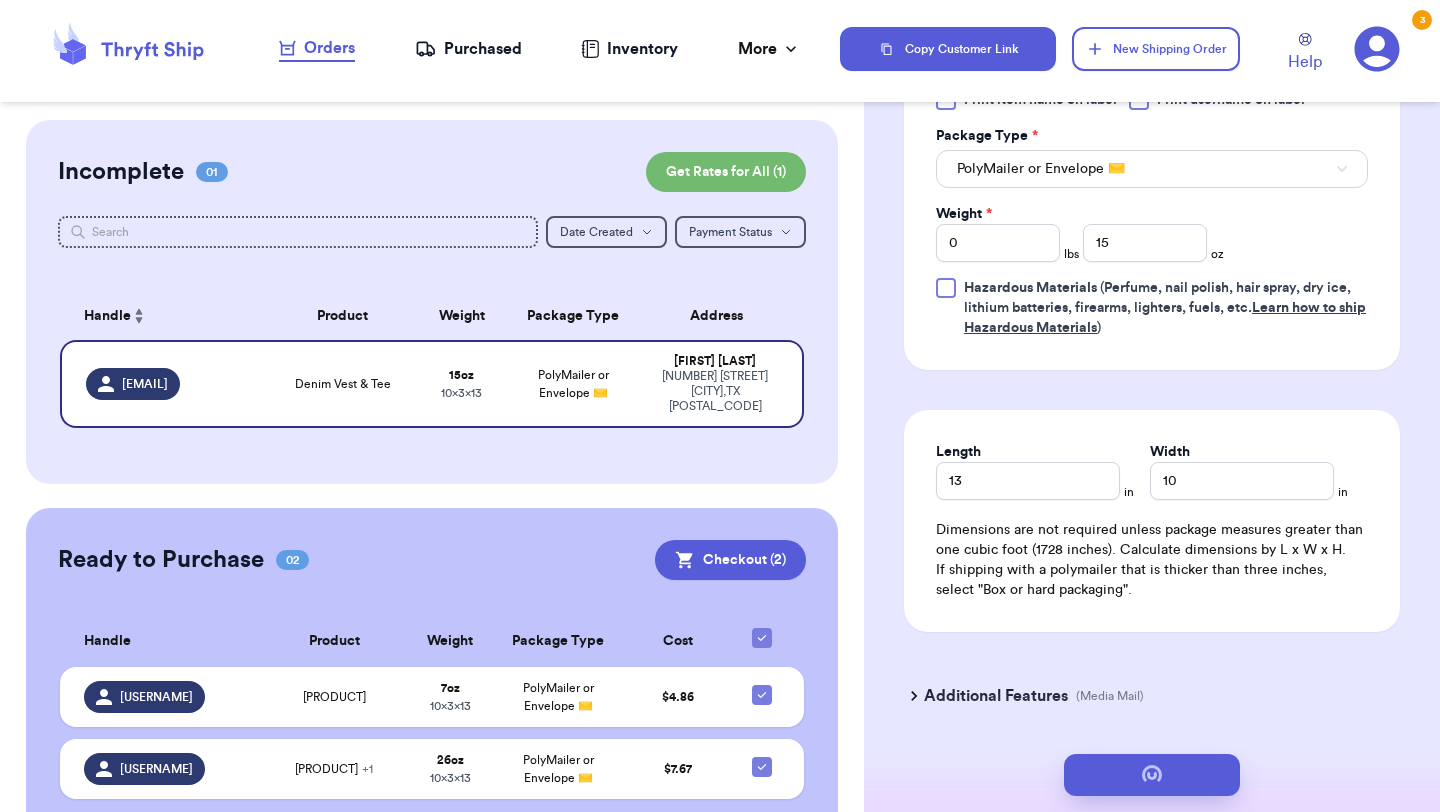 scroll, scrollTop: 0, scrollLeft: 0, axis: both 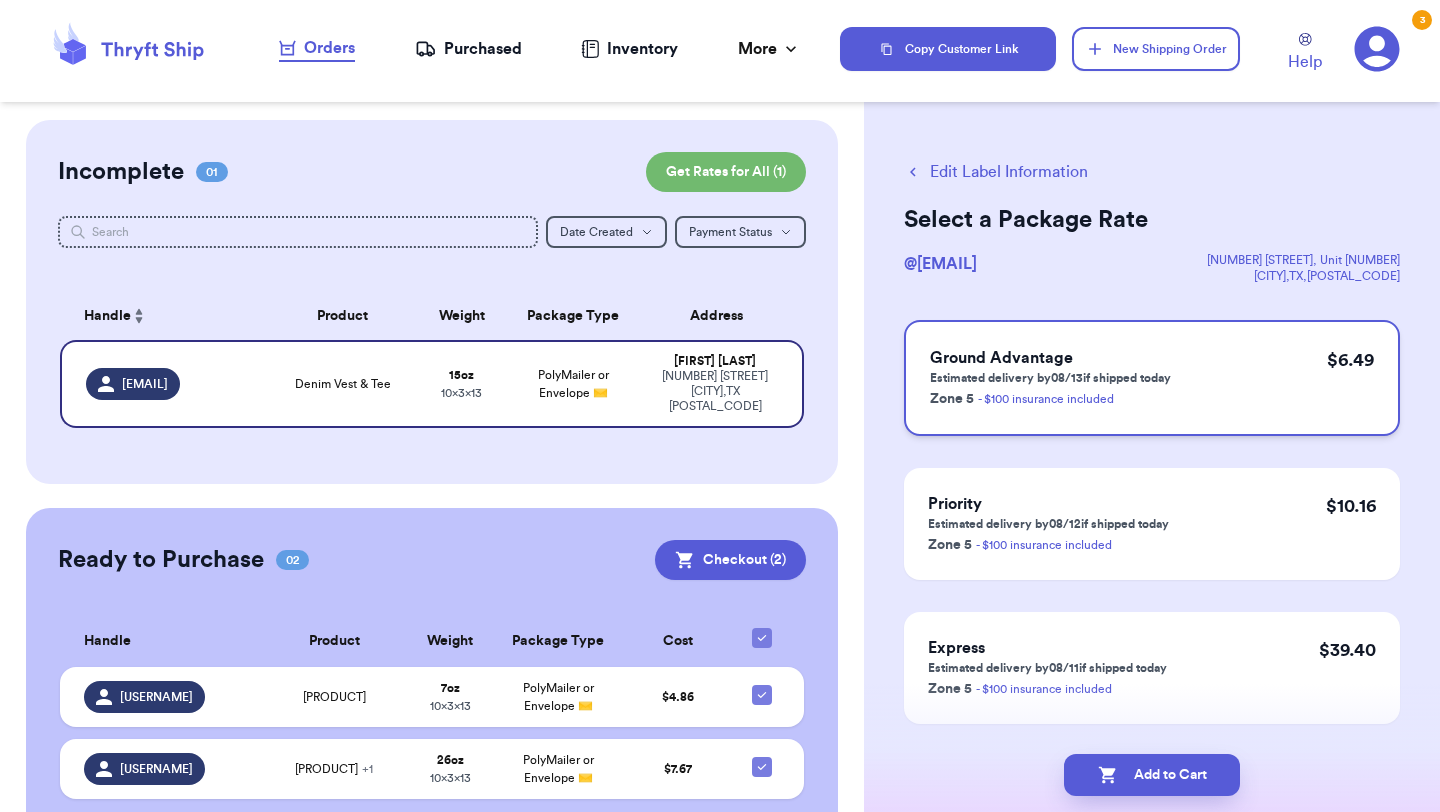 click on "Estimated delivery by  08/13  if shipped today" at bounding box center [1050, 378] 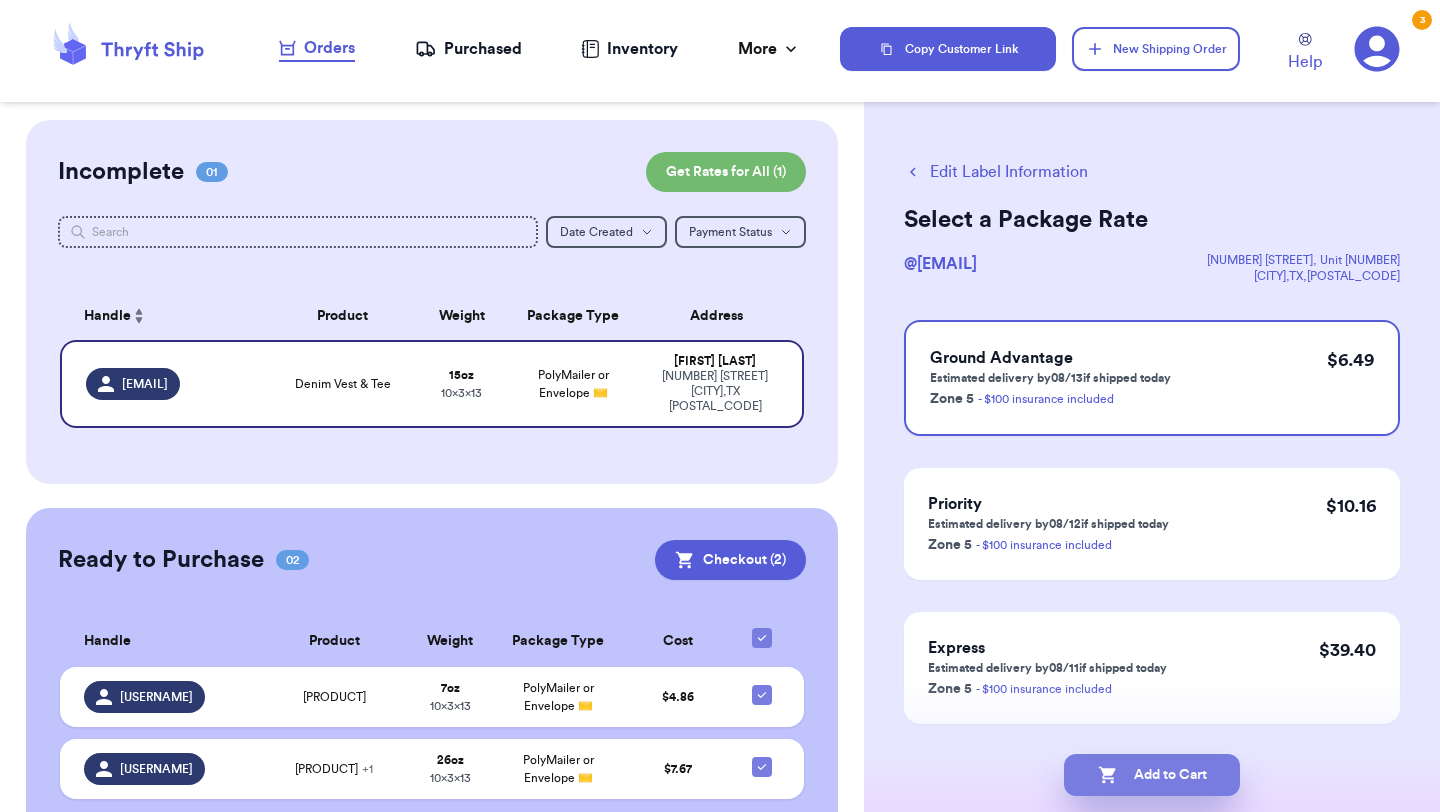 click on "Add to Cart" at bounding box center (1152, 775) 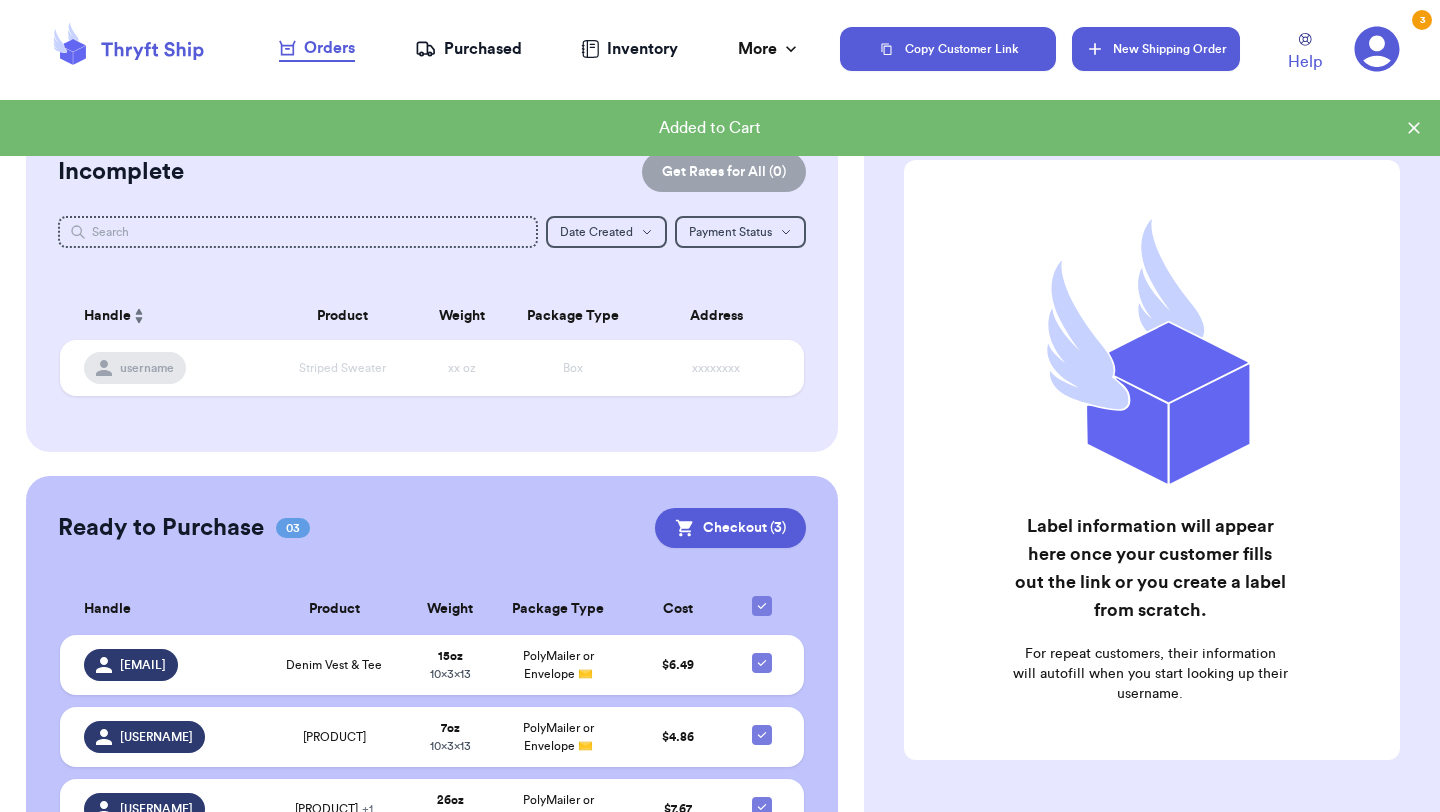 click on "New Shipping Order" at bounding box center (1156, 49) 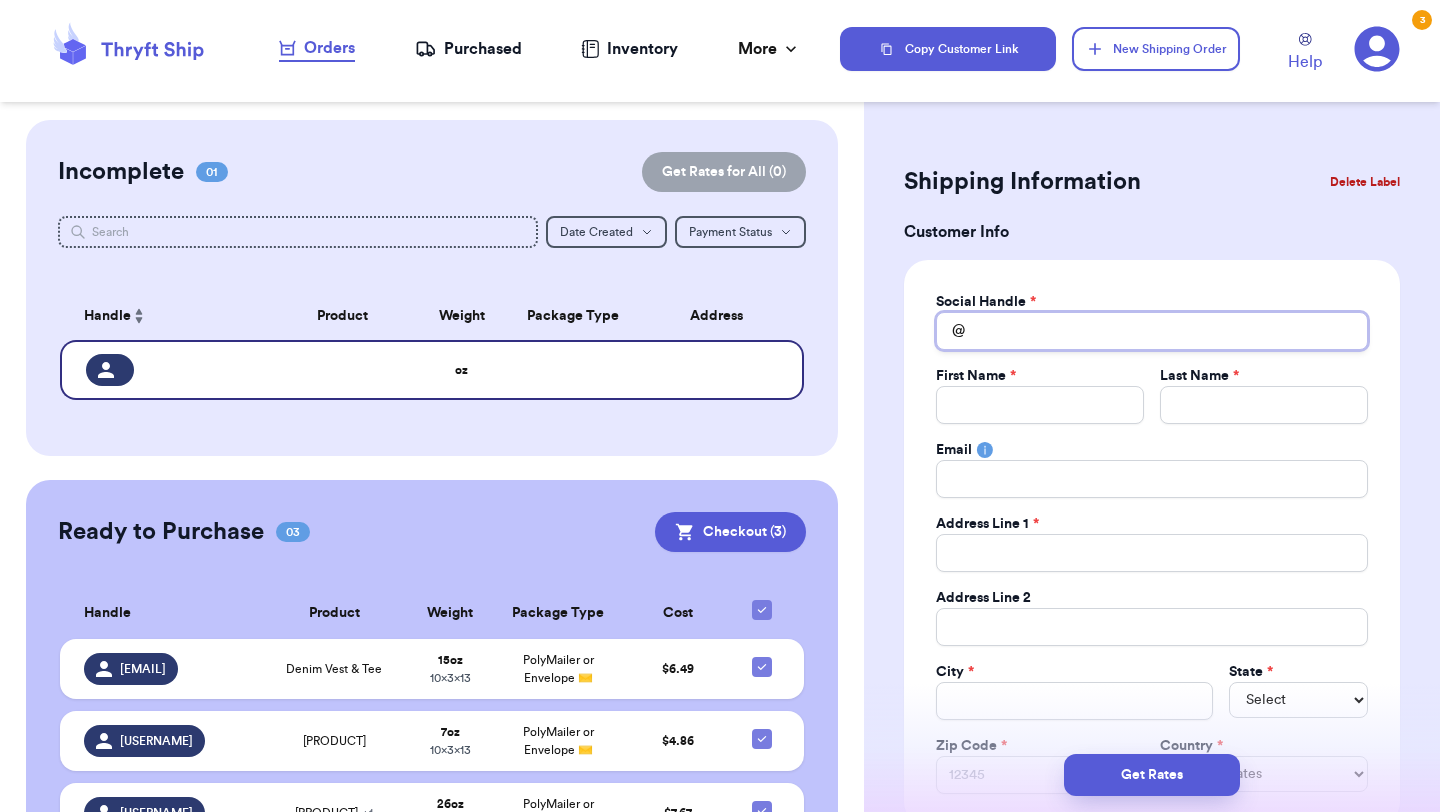 click on "Total Amount Paid" at bounding box center [1152, 331] 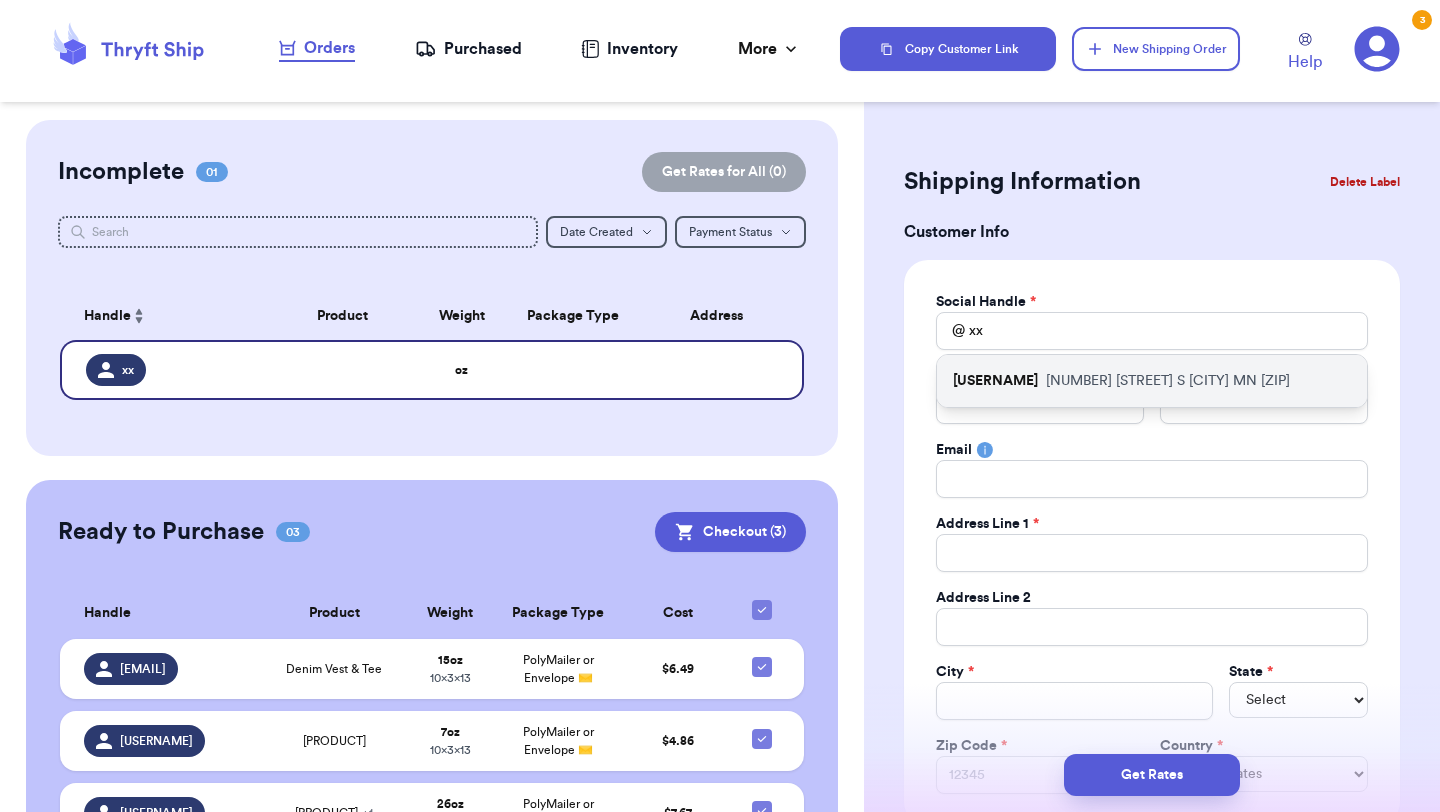 click on "Xxlaurenmills445xx 7497 IVYSTONE AVE S   Cottage Grove   MN   55016" at bounding box center [1152, 381] 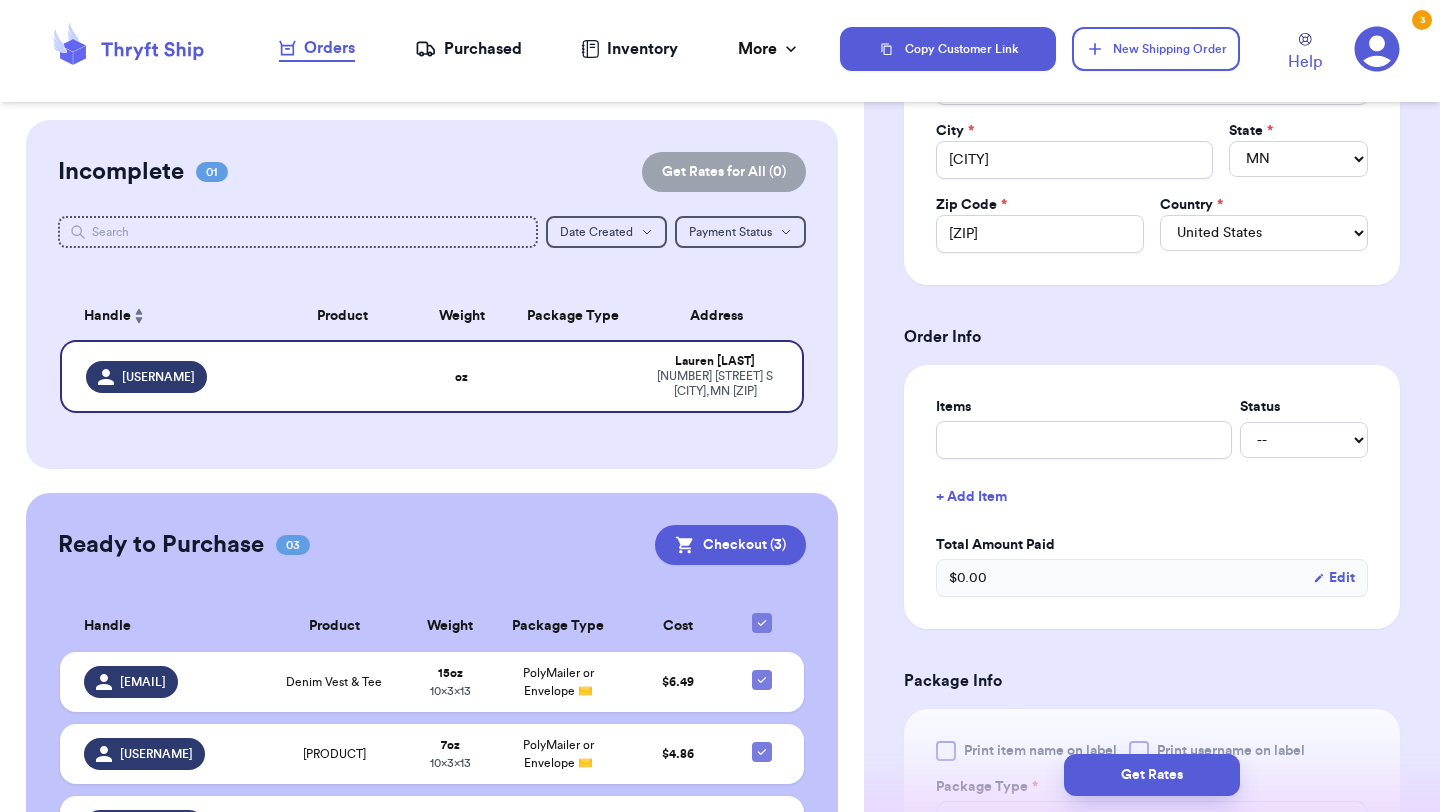 scroll, scrollTop: 543, scrollLeft: 0, axis: vertical 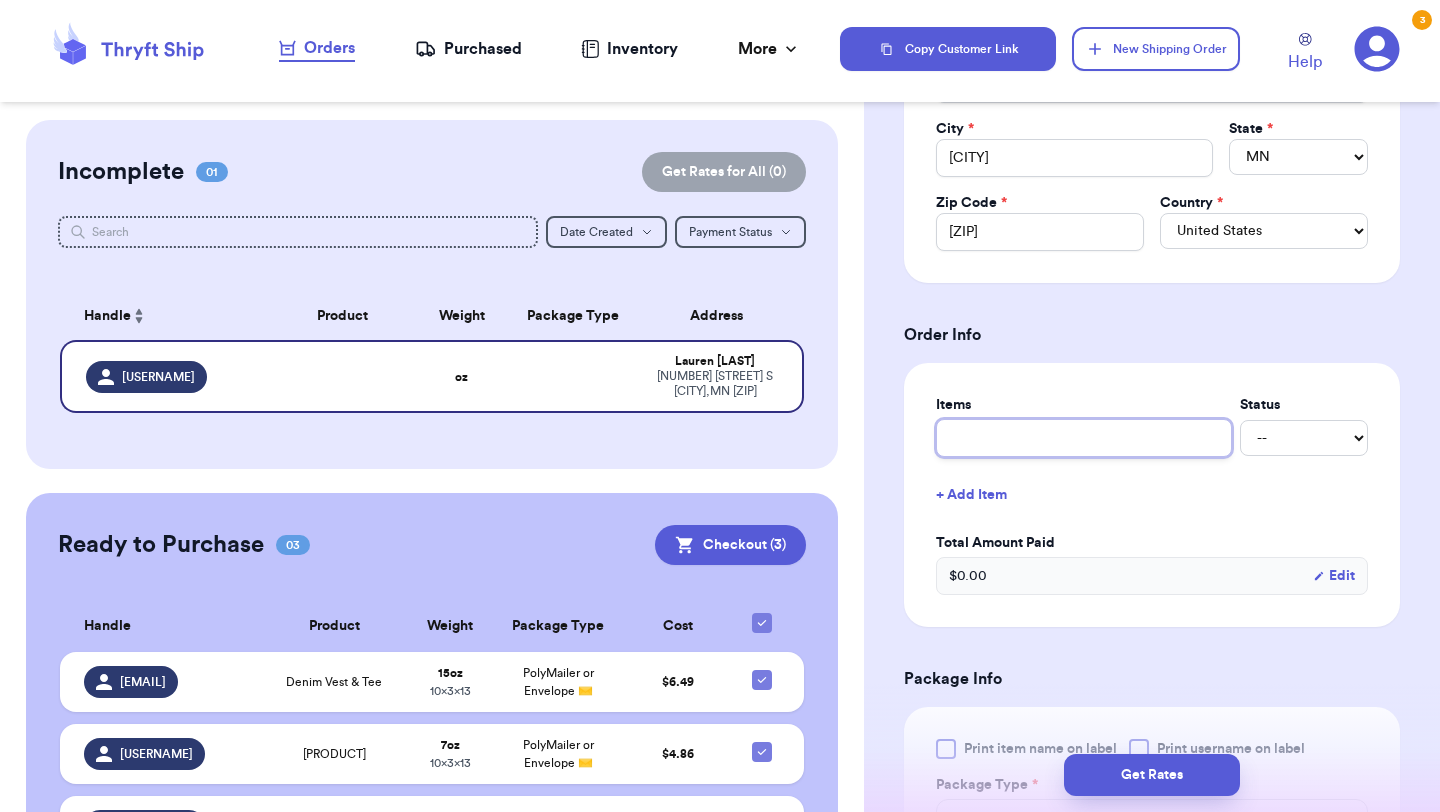 click at bounding box center [1084, 438] 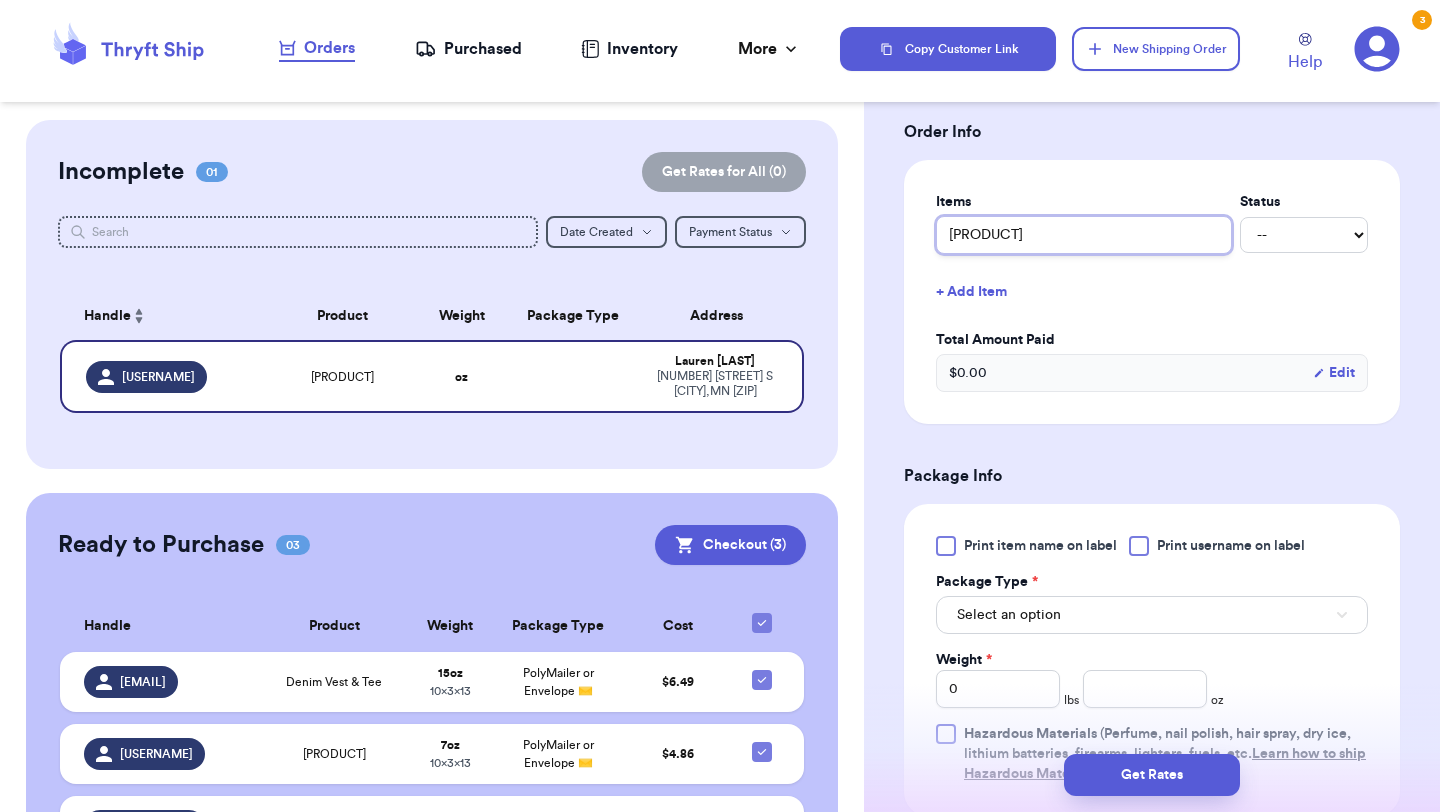 scroll, scrollTop: 749, scrollLeft: 0, axis: vertical 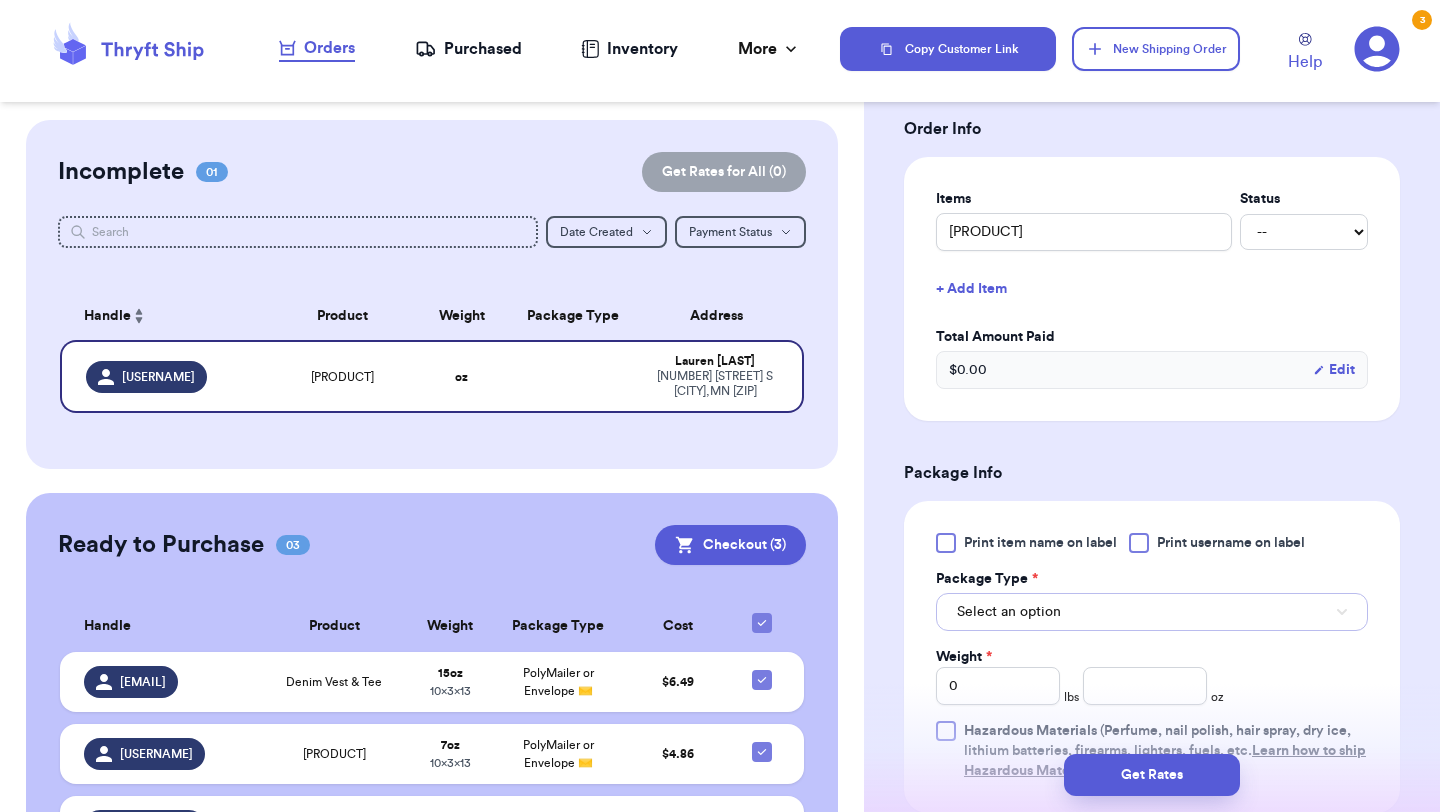 click on "Select an option" at bounding box center (1152, 612) 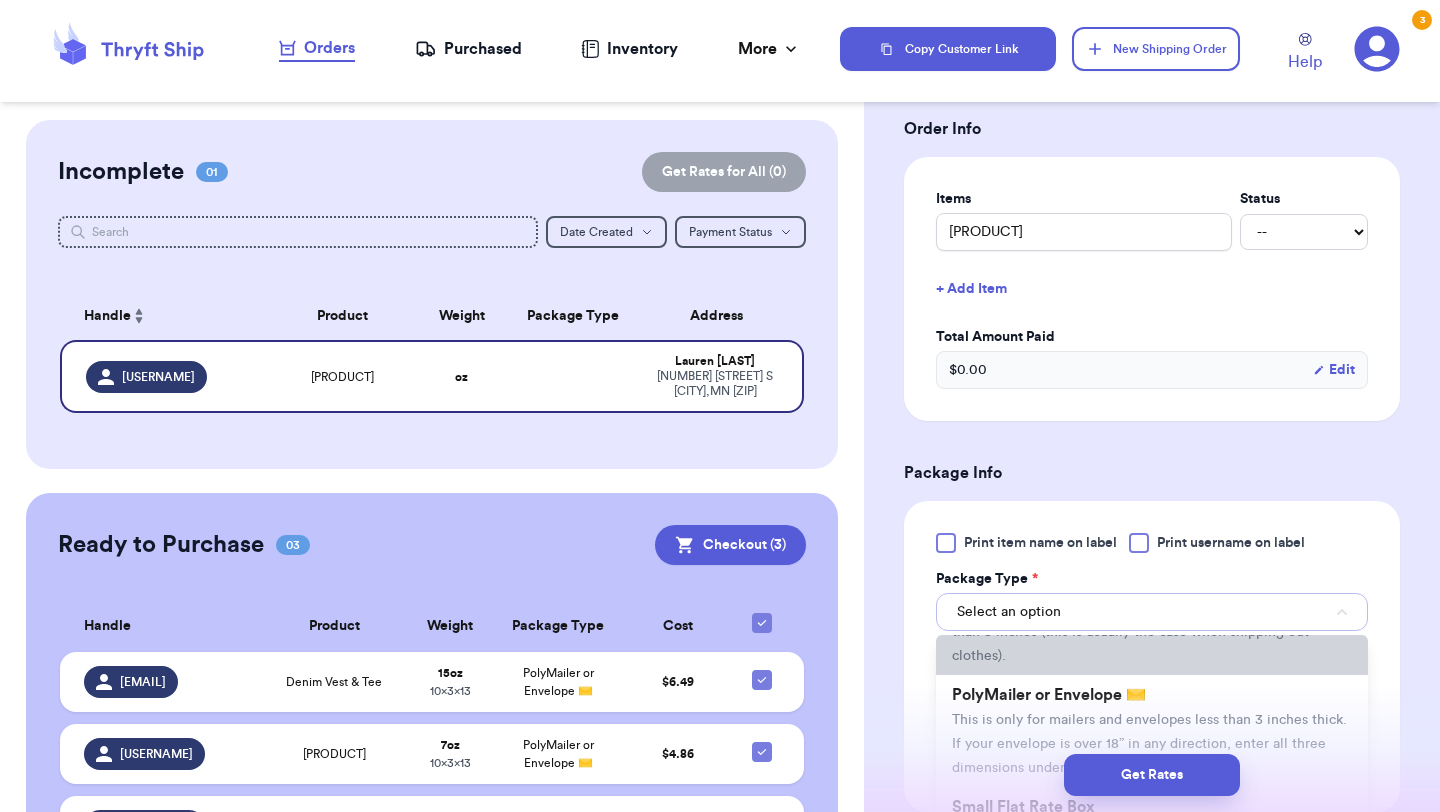 scroll, scrollTop: 132, scrollLeft: 0, axis: vertical 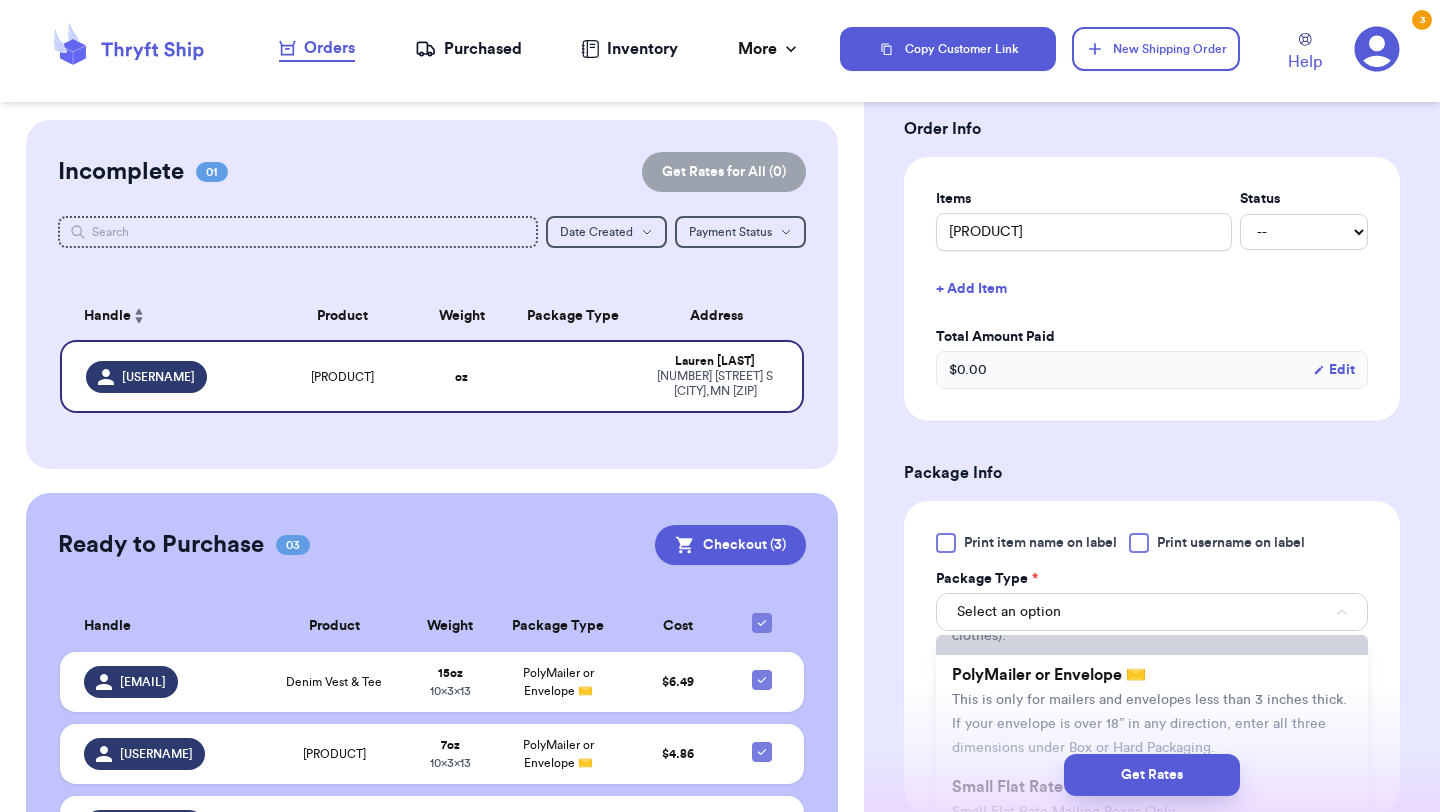 click on "This is only for mailers and envelopes less than 3 inches thick. If your envelope is over 18” in any direction, enter all three dimensions under Box or Hard Packaging." at bounding box center (1149, 724) 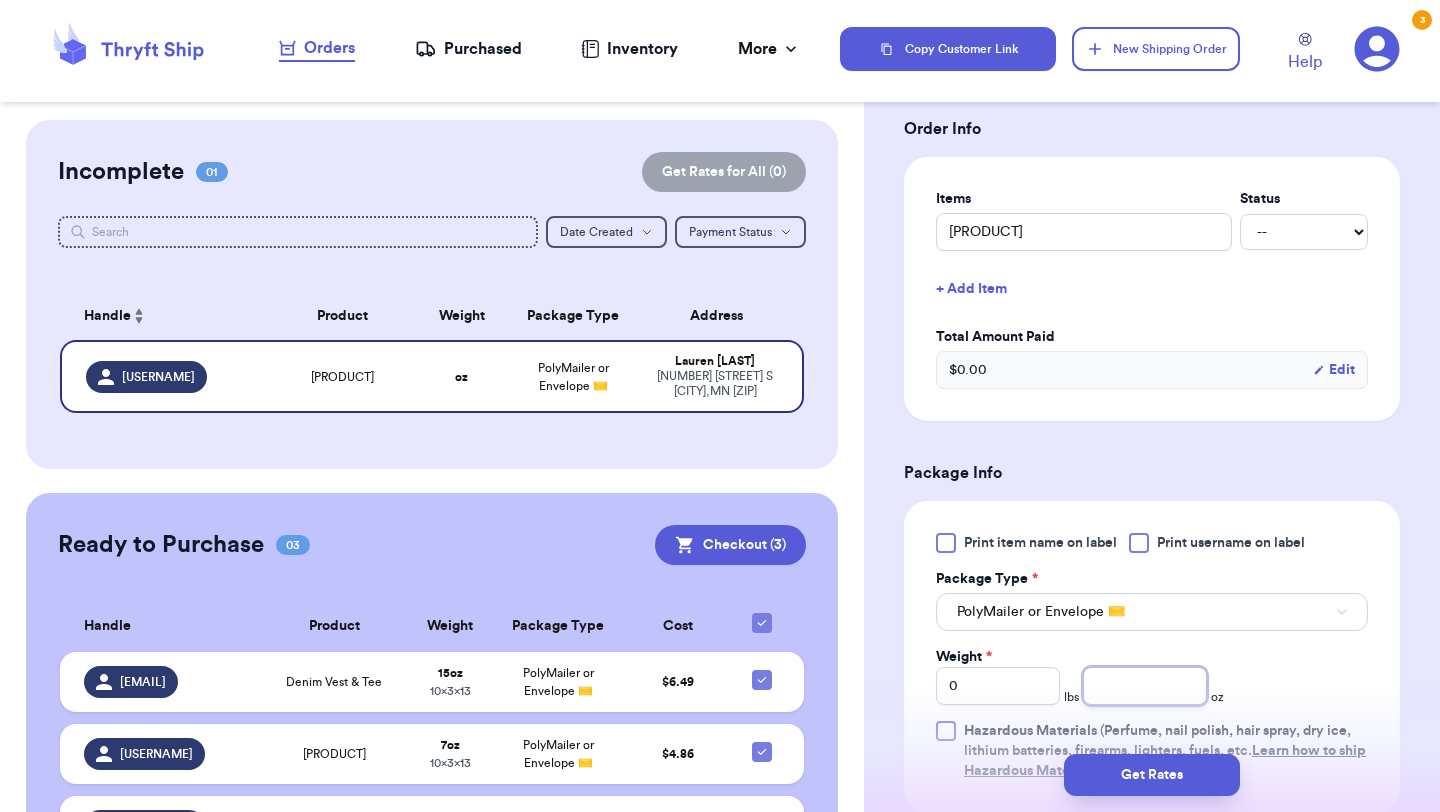 click at bounding box center (1145, 686) 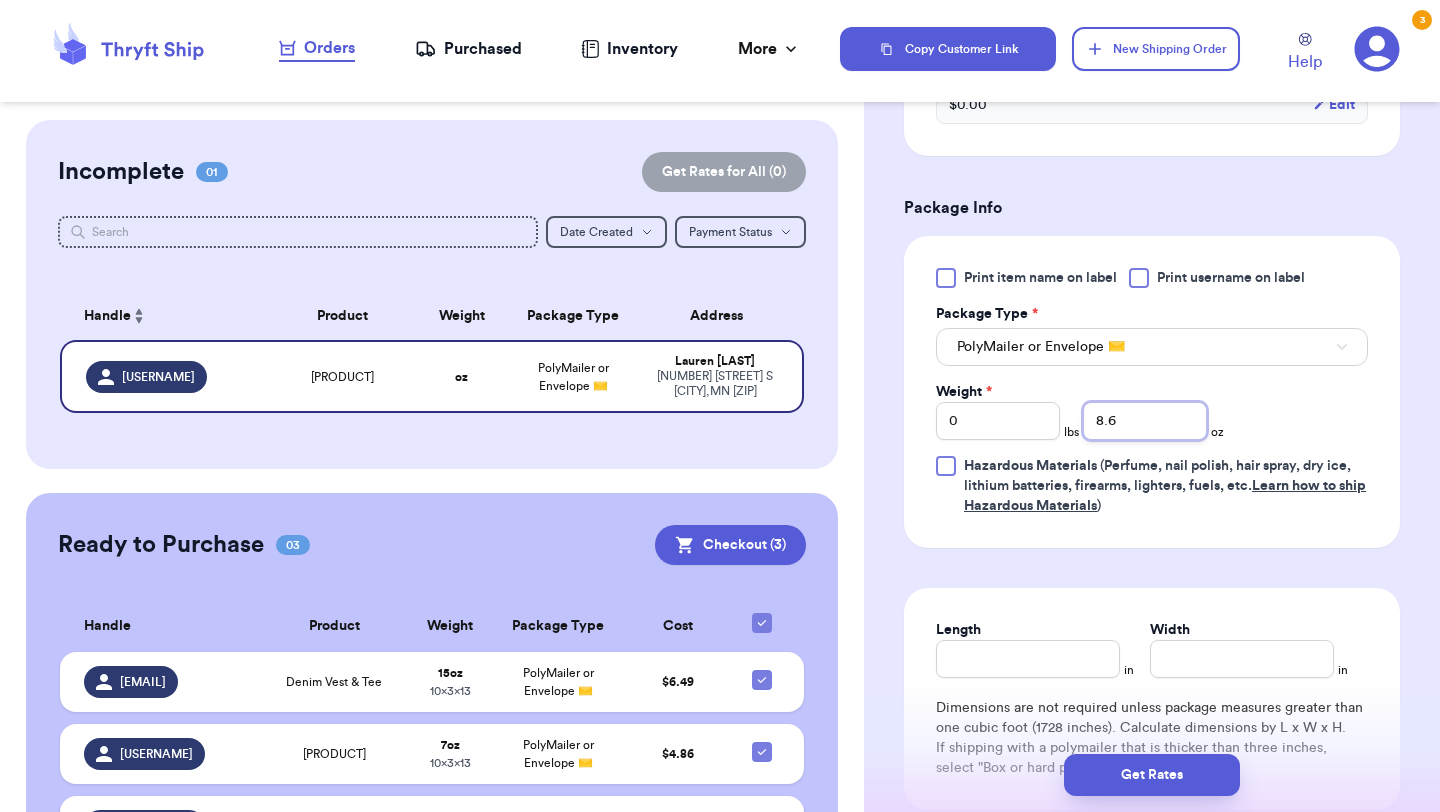 scroll, scrollTop: 1061, scrollLeft: 0, axis: vertical 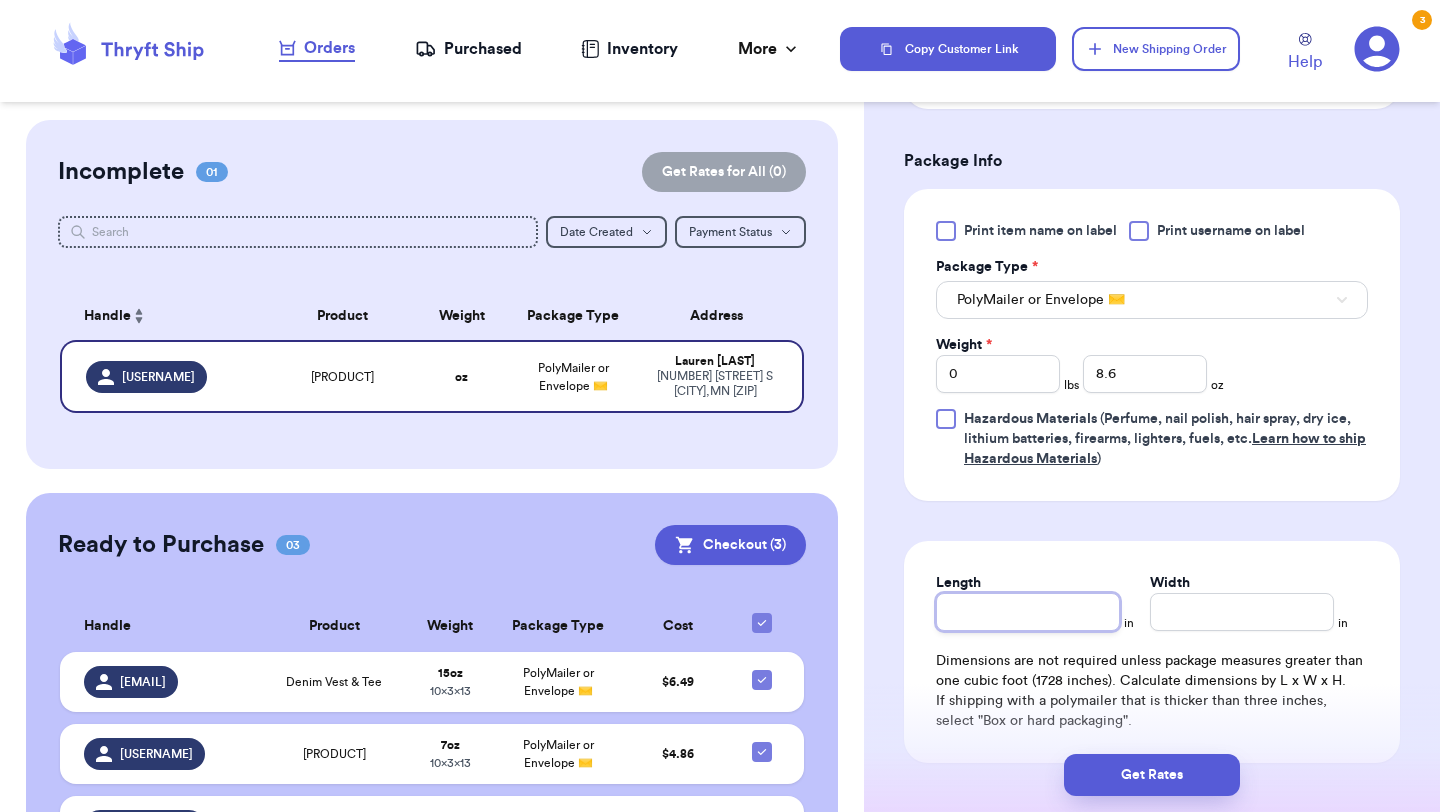 click on "Length" at bounding box center (1028, 612) 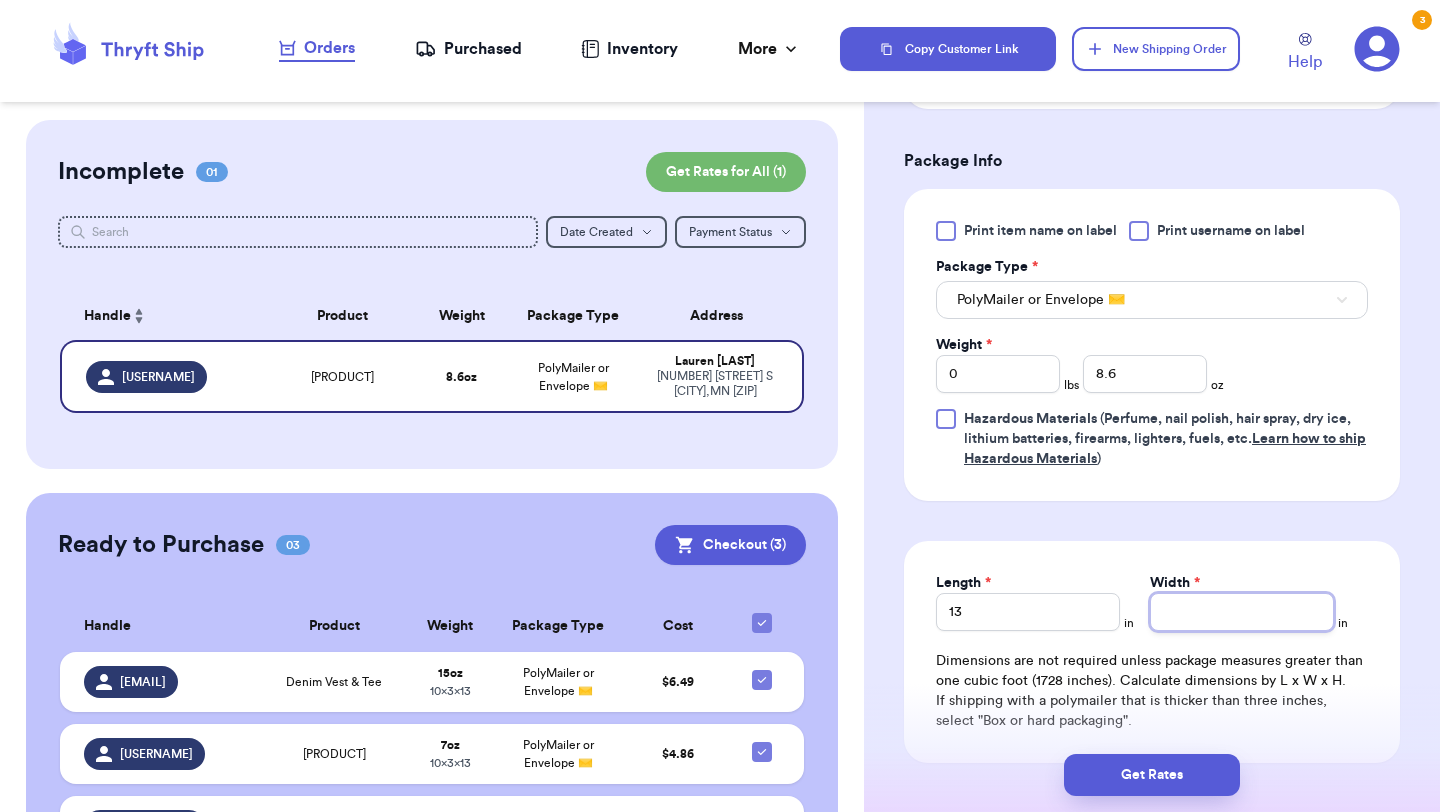 click on "Width *" at bounding box center [1242, 612] 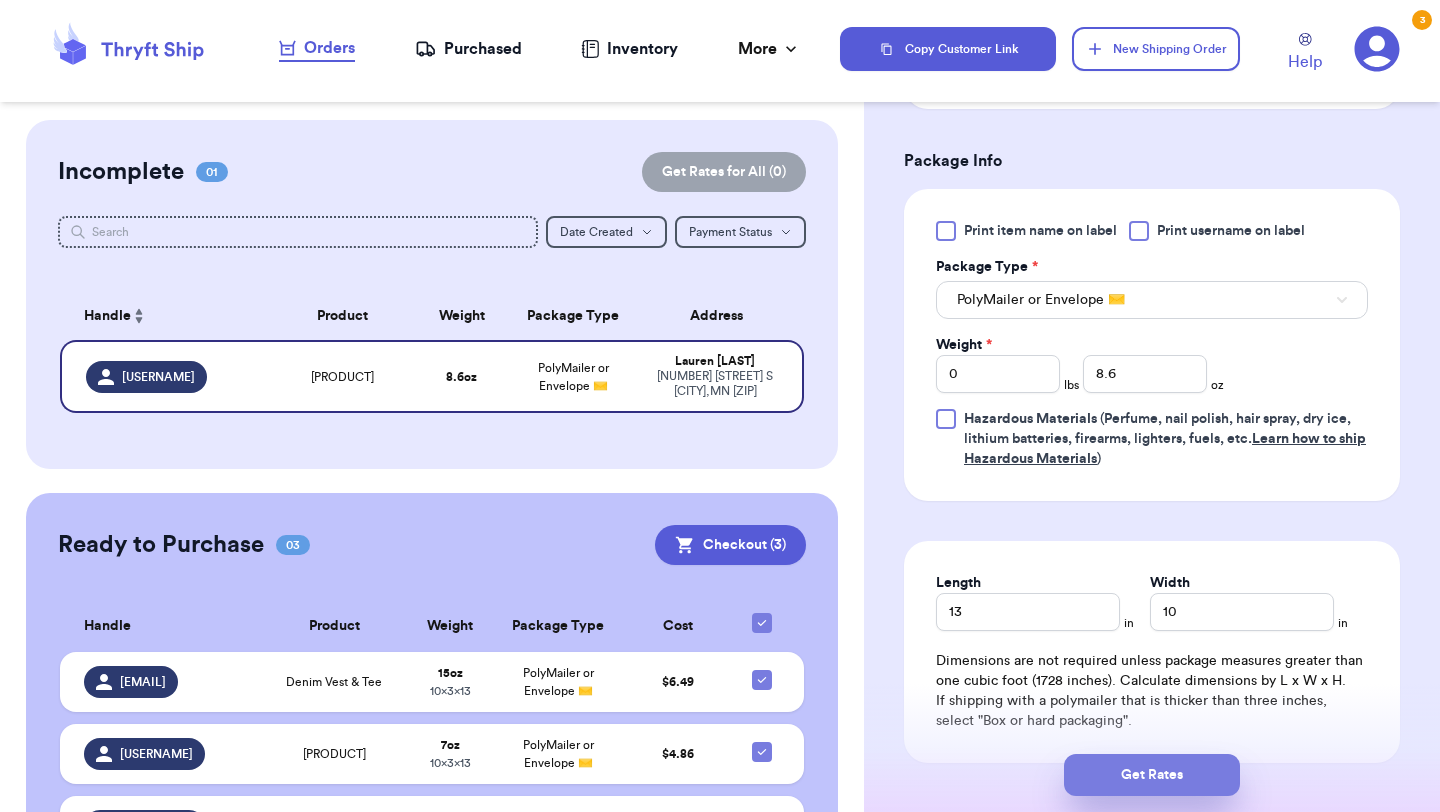 click on "Get Rates" at bounding box center [1152, 775] 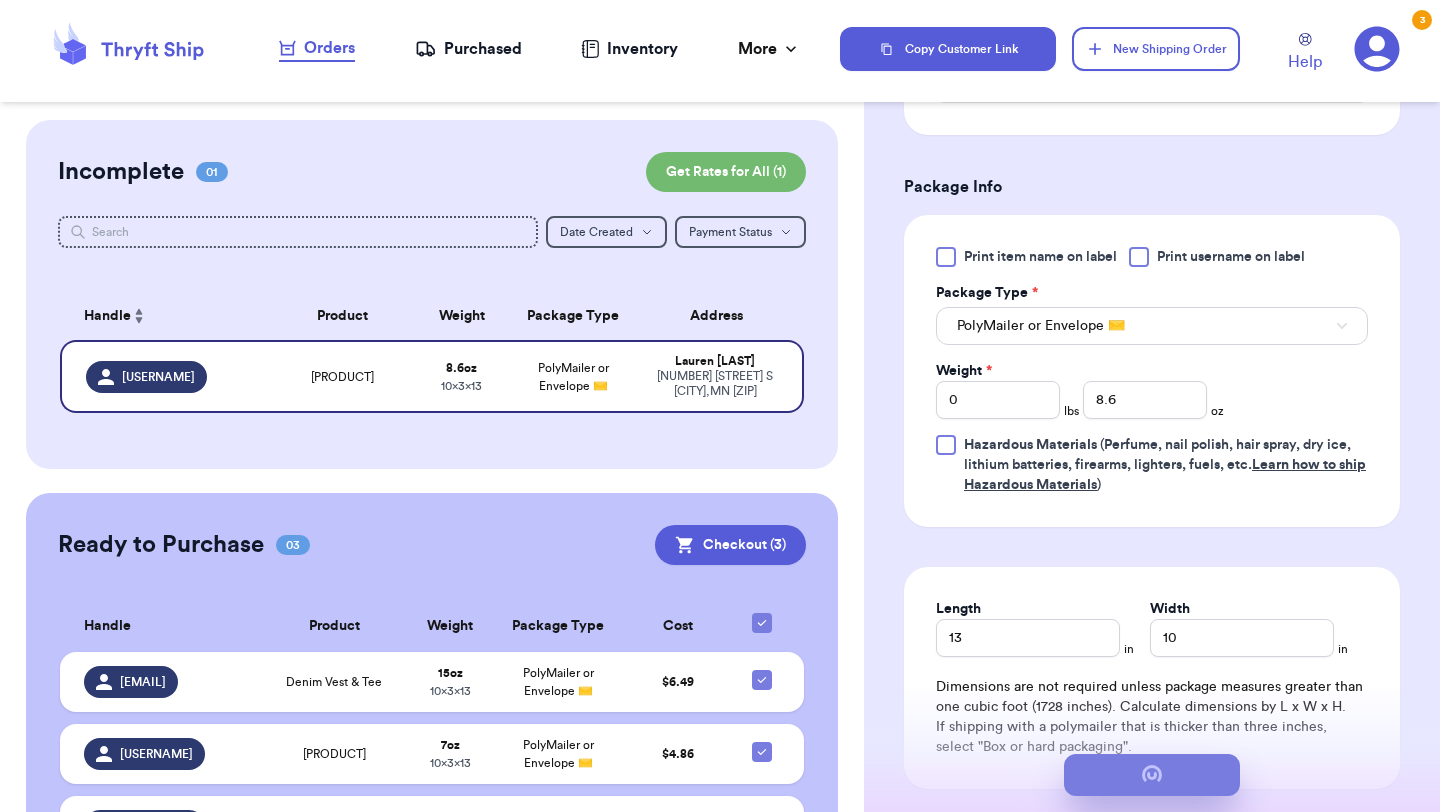 scroll, scrollTop: 0, scrollLeft: 0, axis: both 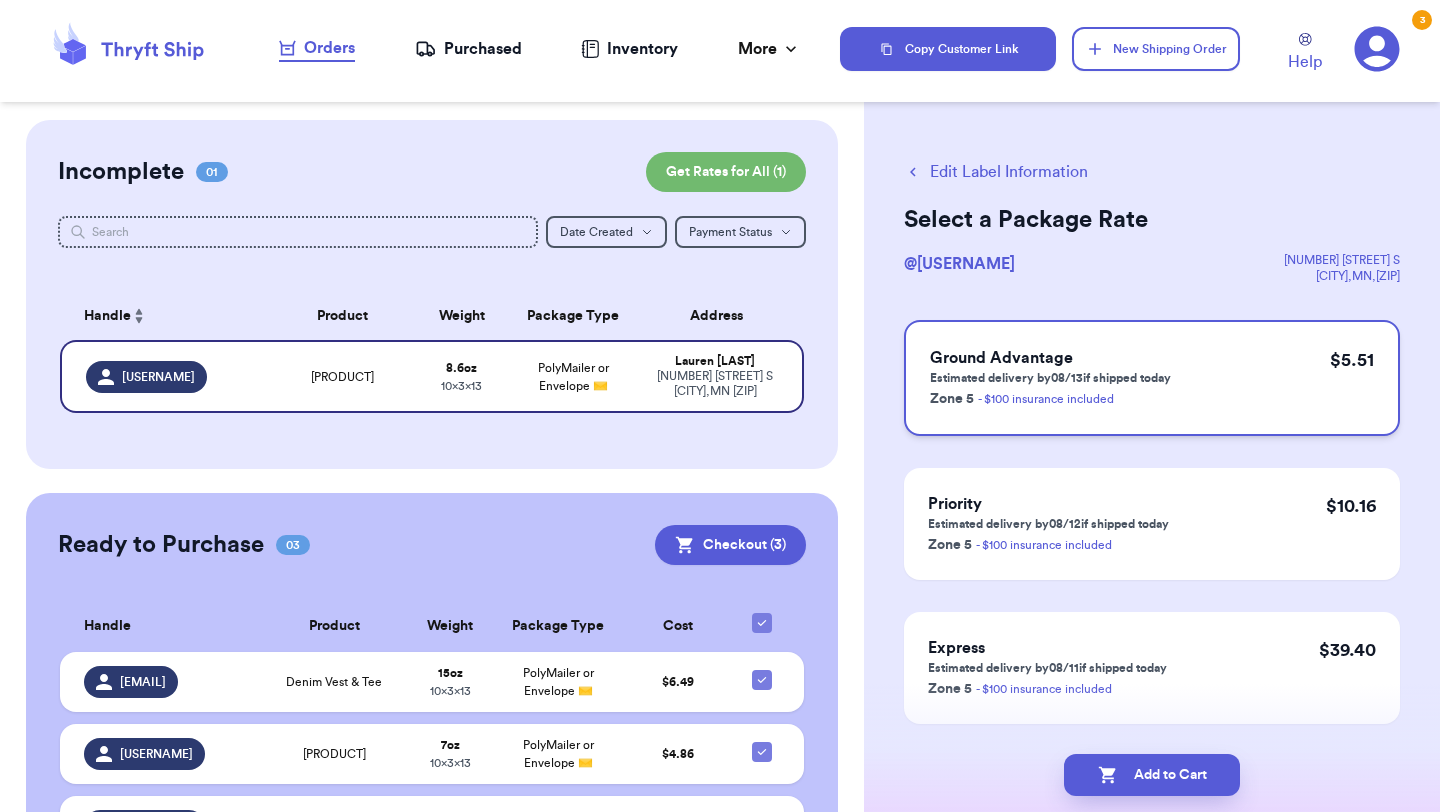click on "Ground Advantage Estimated delivery by  08/13  if shipped today Zone 5 - $100 insurance included $ 5.51" at bounding box center [1152, 378] 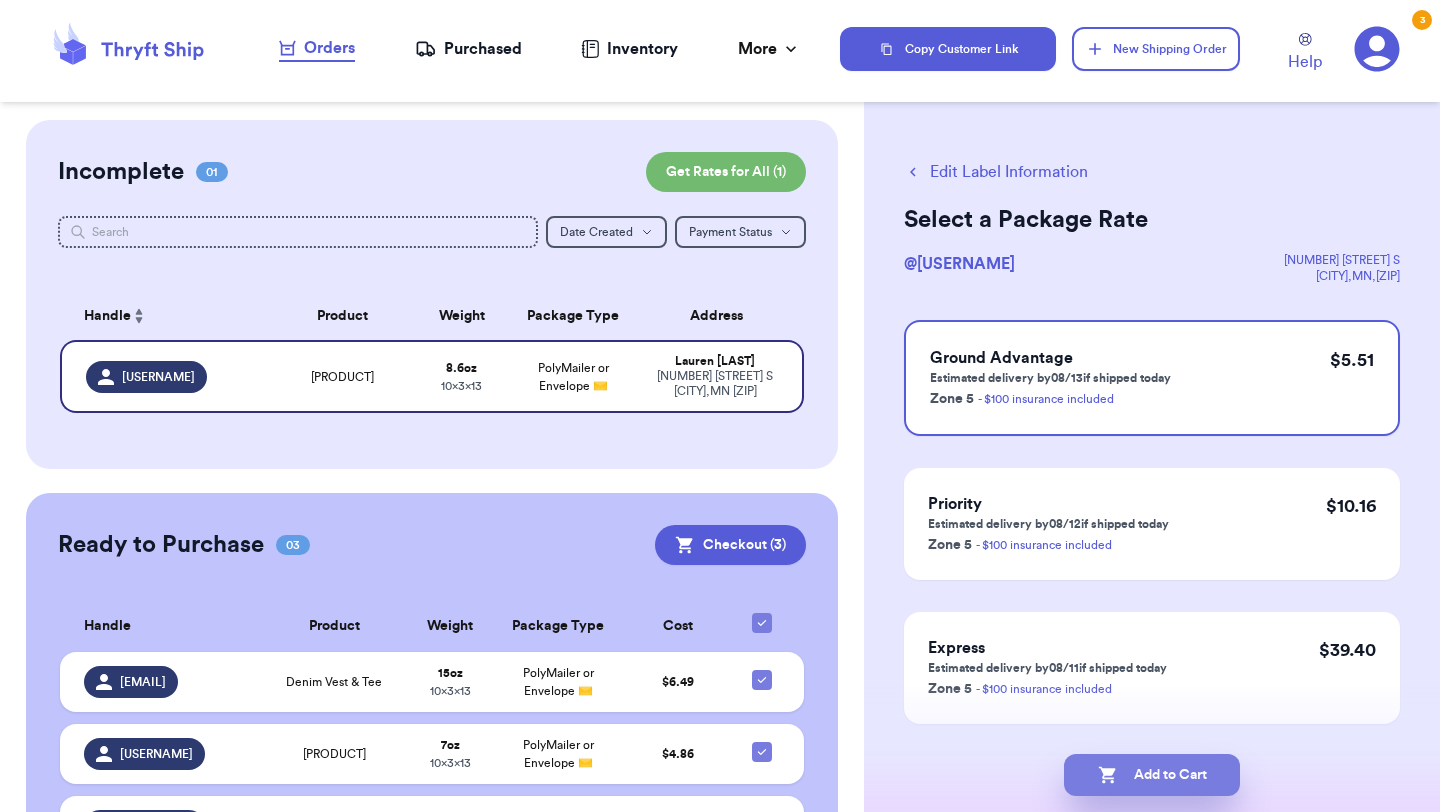 click on "Add to Cart" at bounding box center [1152, 775] 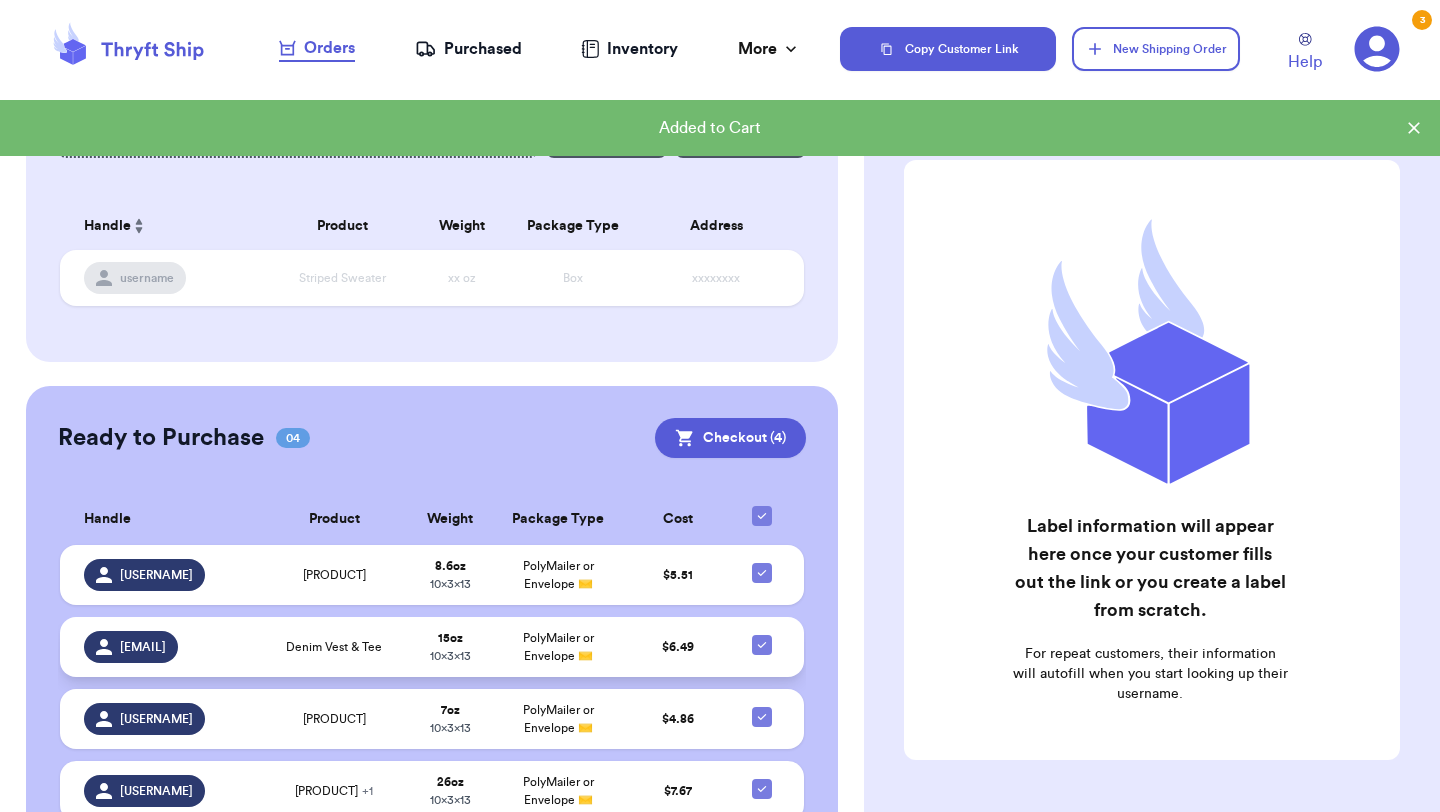 scroll, scrollTop: 177, scrollLeft: 0, axis: vertical 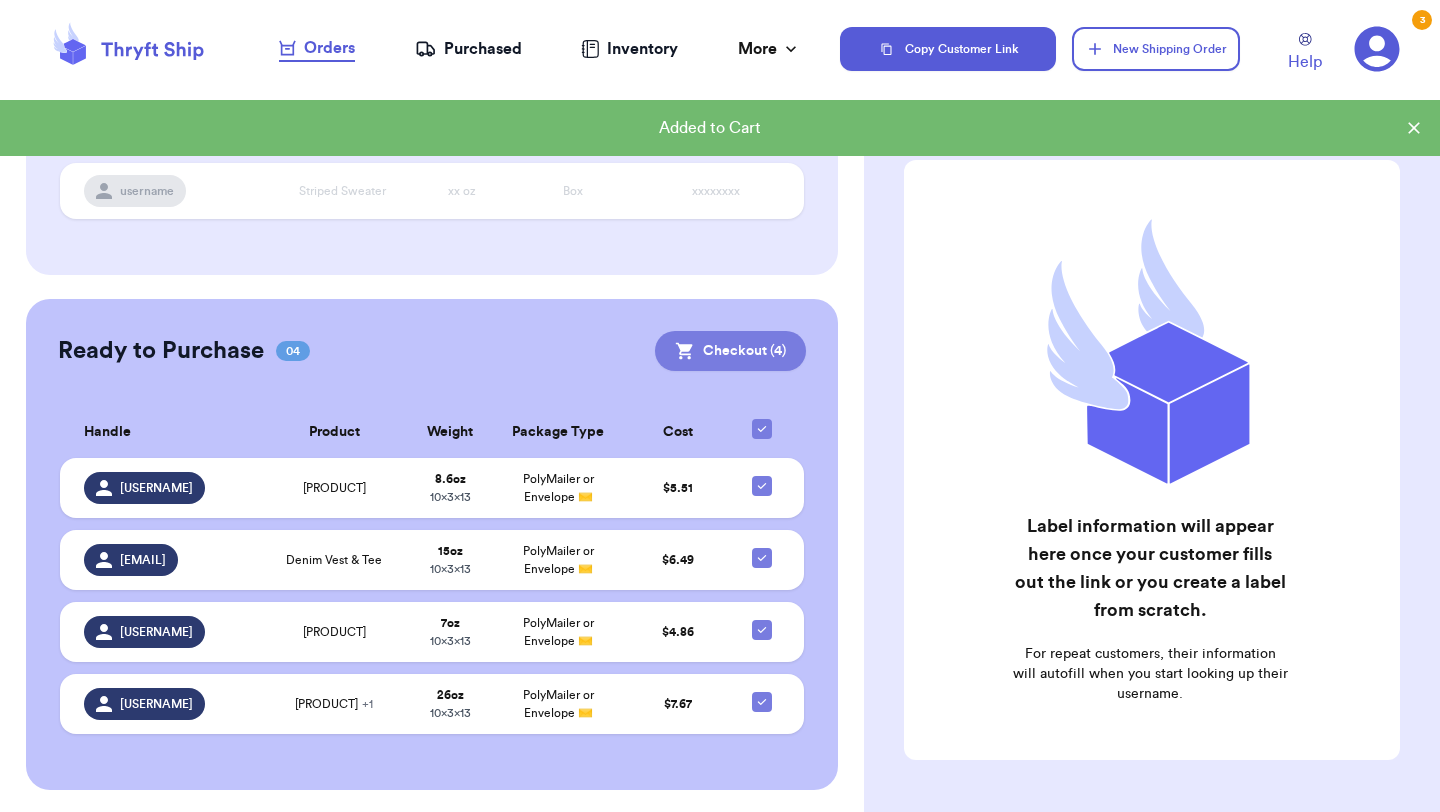 click on "Checkout ( 4 )" at bounding box center (730, 351) 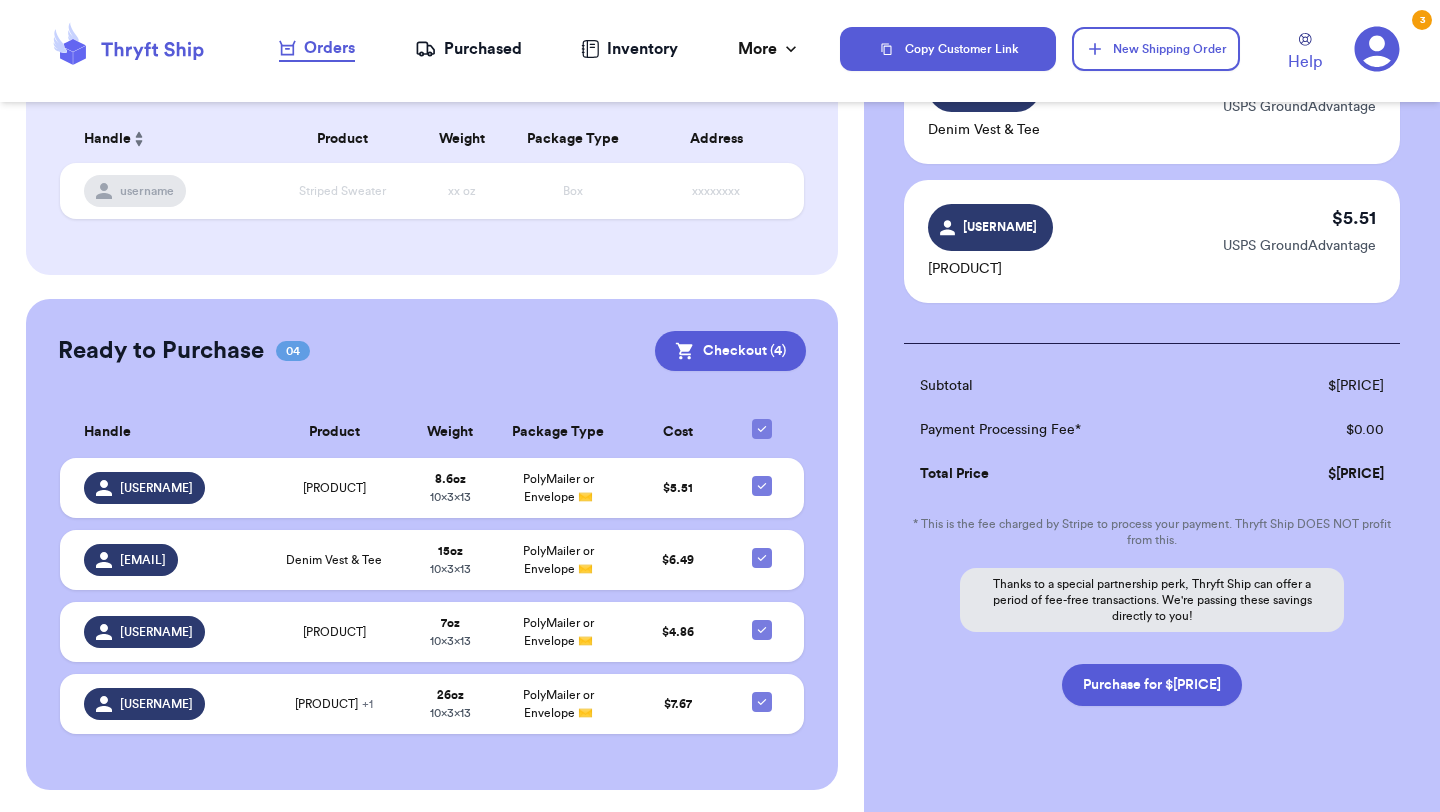 scroll, scrollTop: 519, scrollLeft: 0, axis: vertical 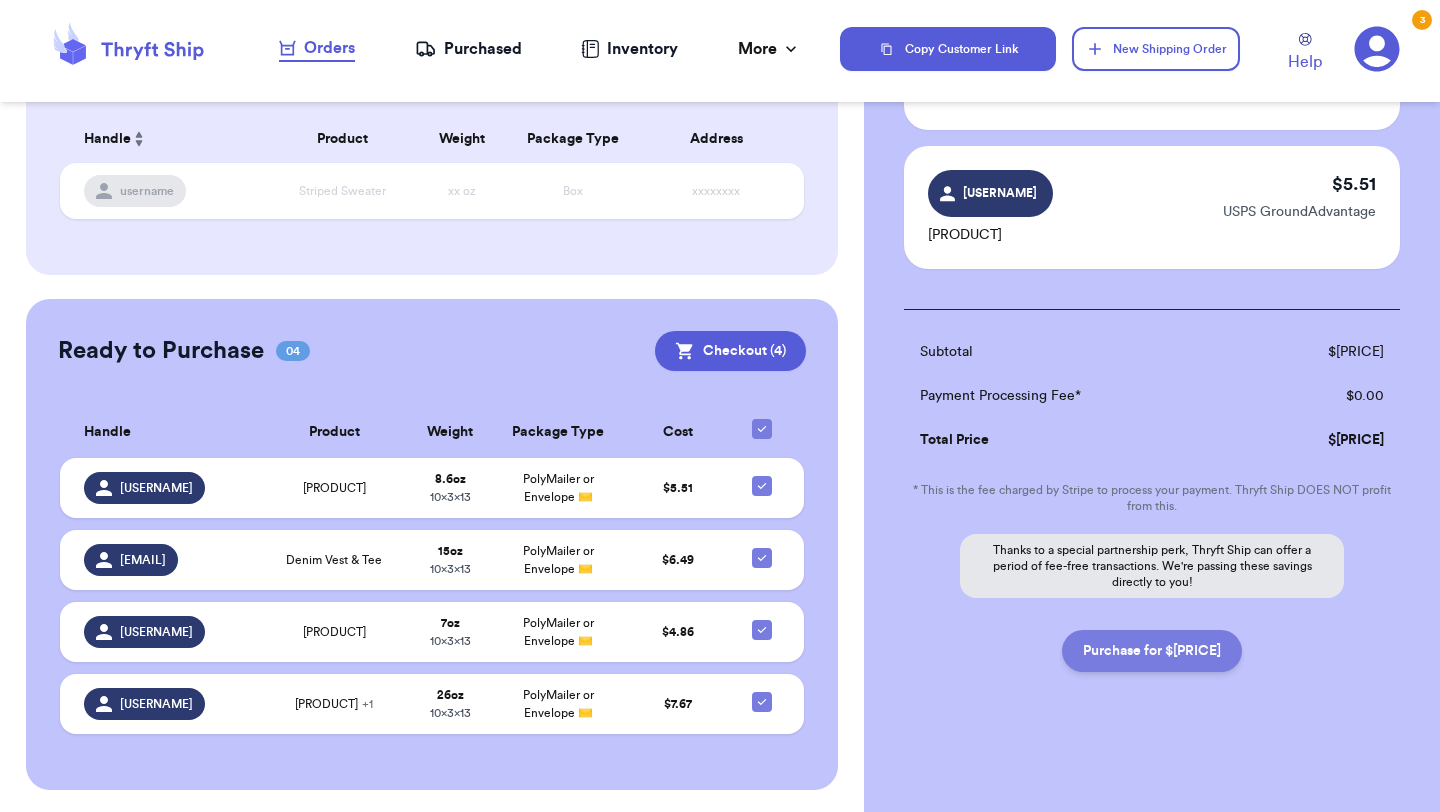 click on "Purchase for $24.53" at bounding box center [1152, 651] 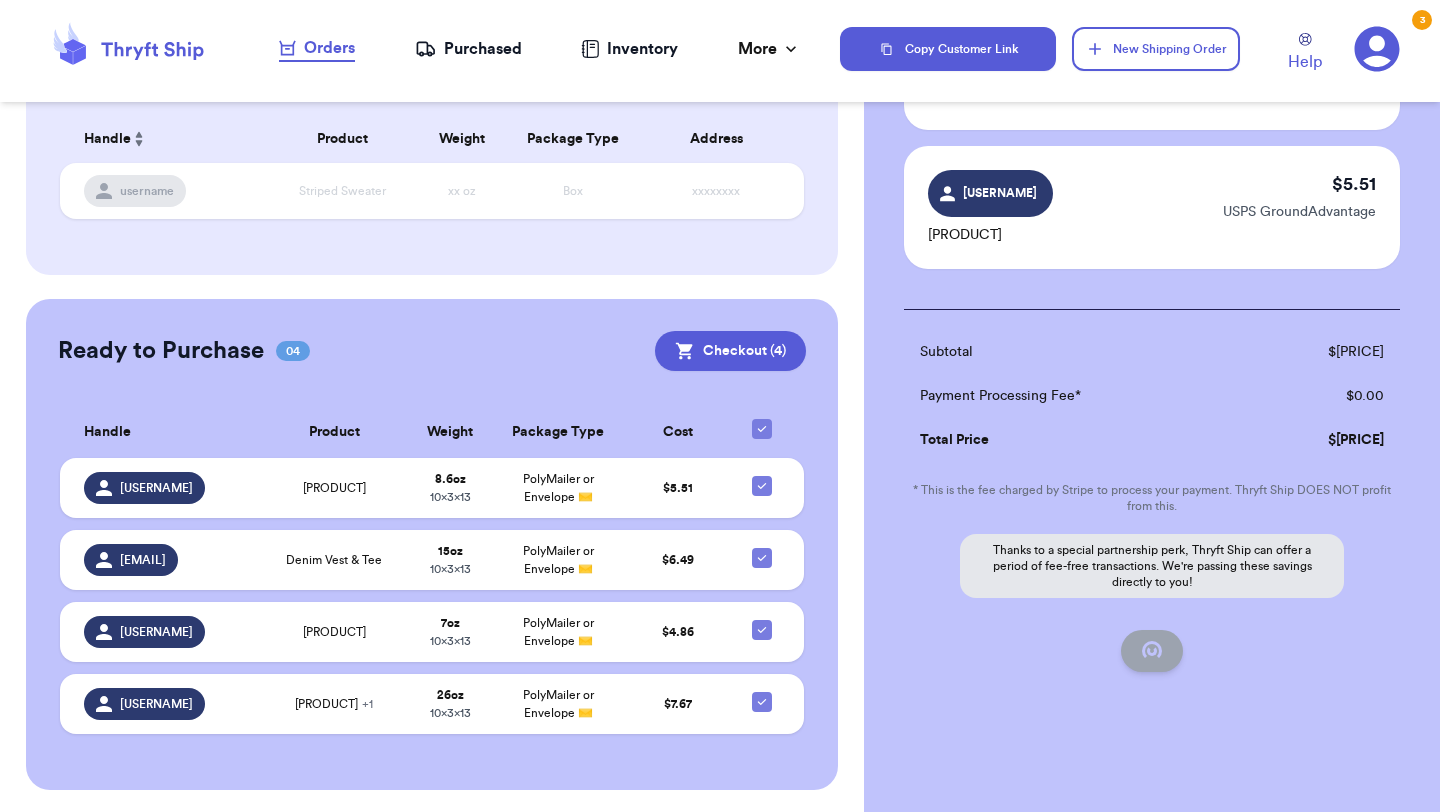 scroll, scrollTop: 164, scrollLeft: 0, axis: vertical 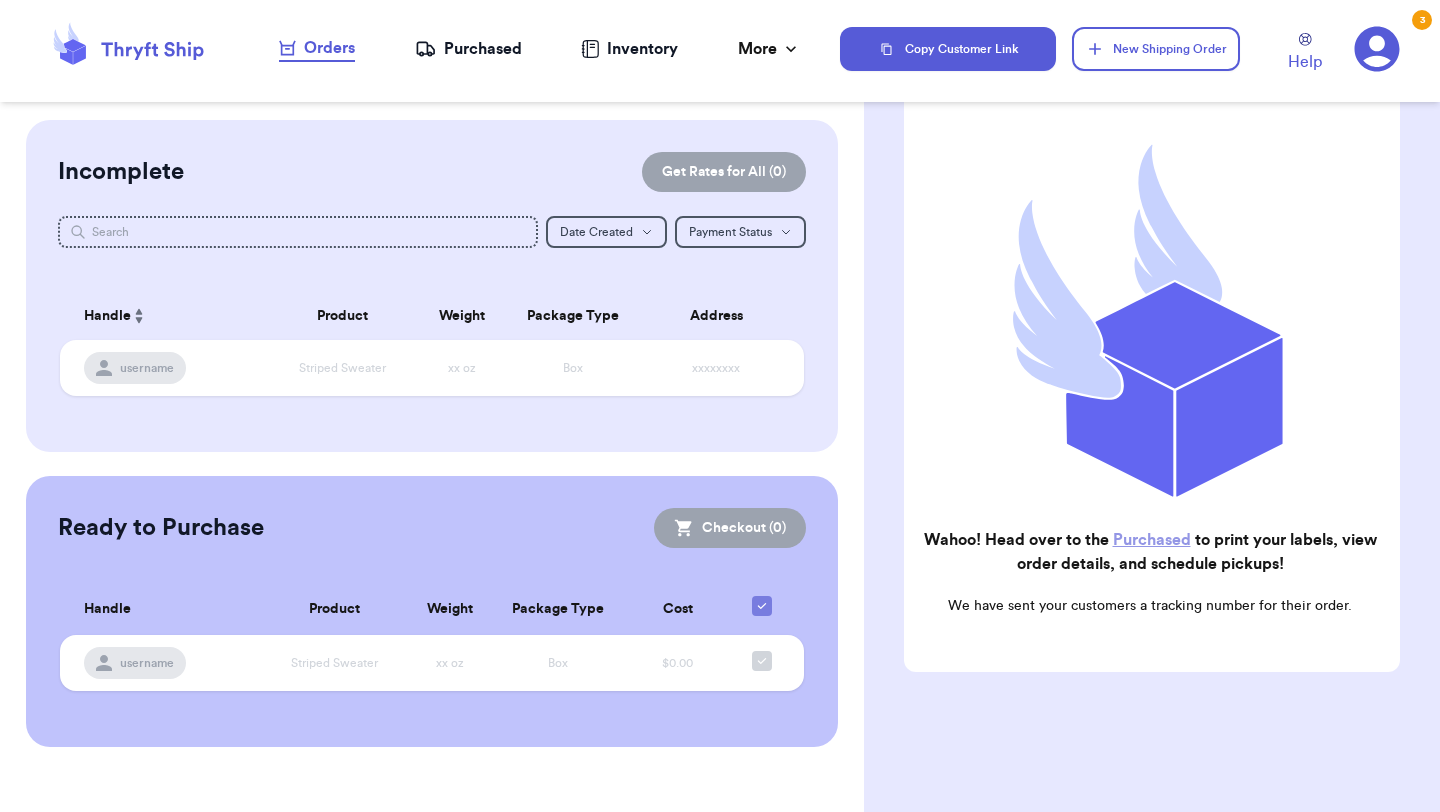 click on "Purchased" at bounding box center (468, 49) 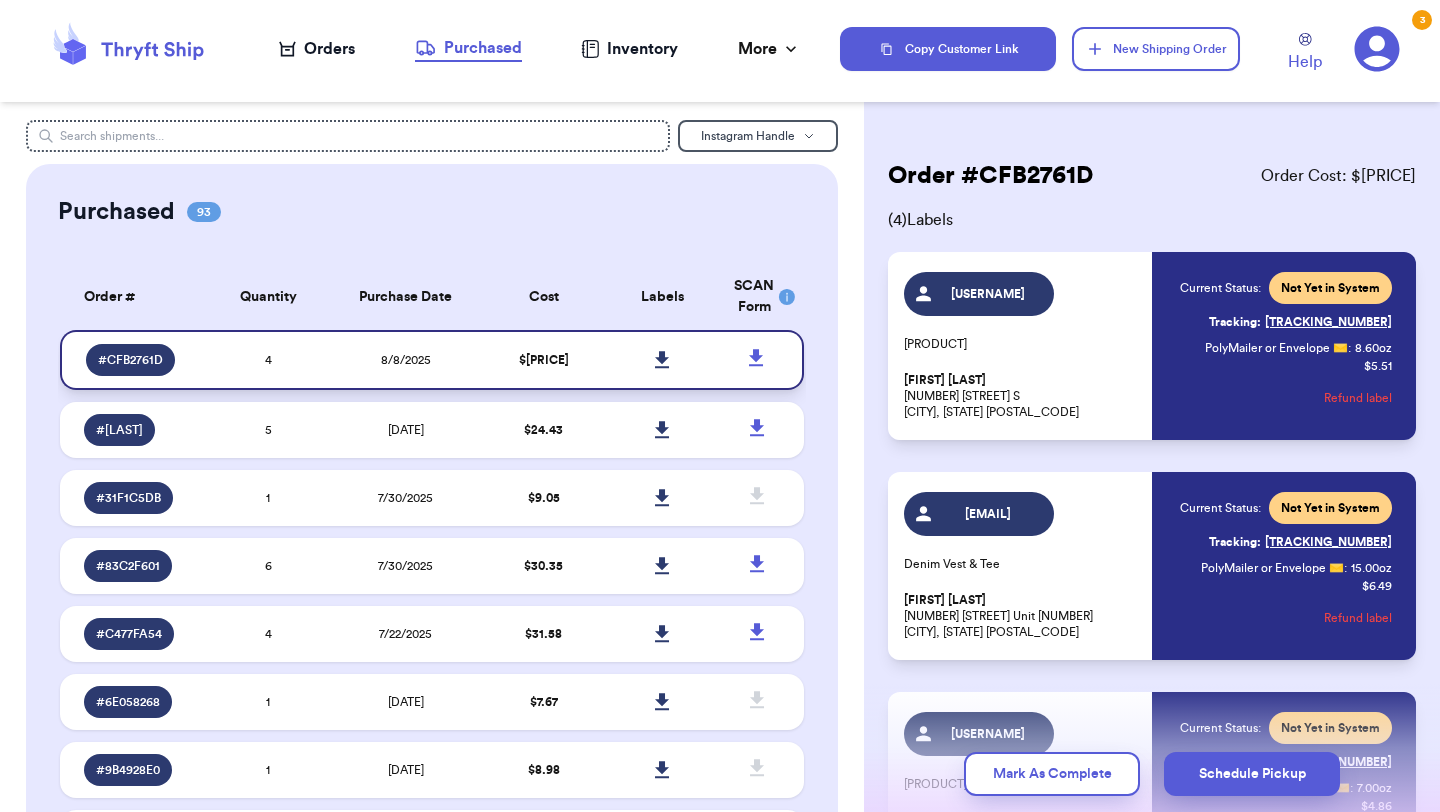 click 